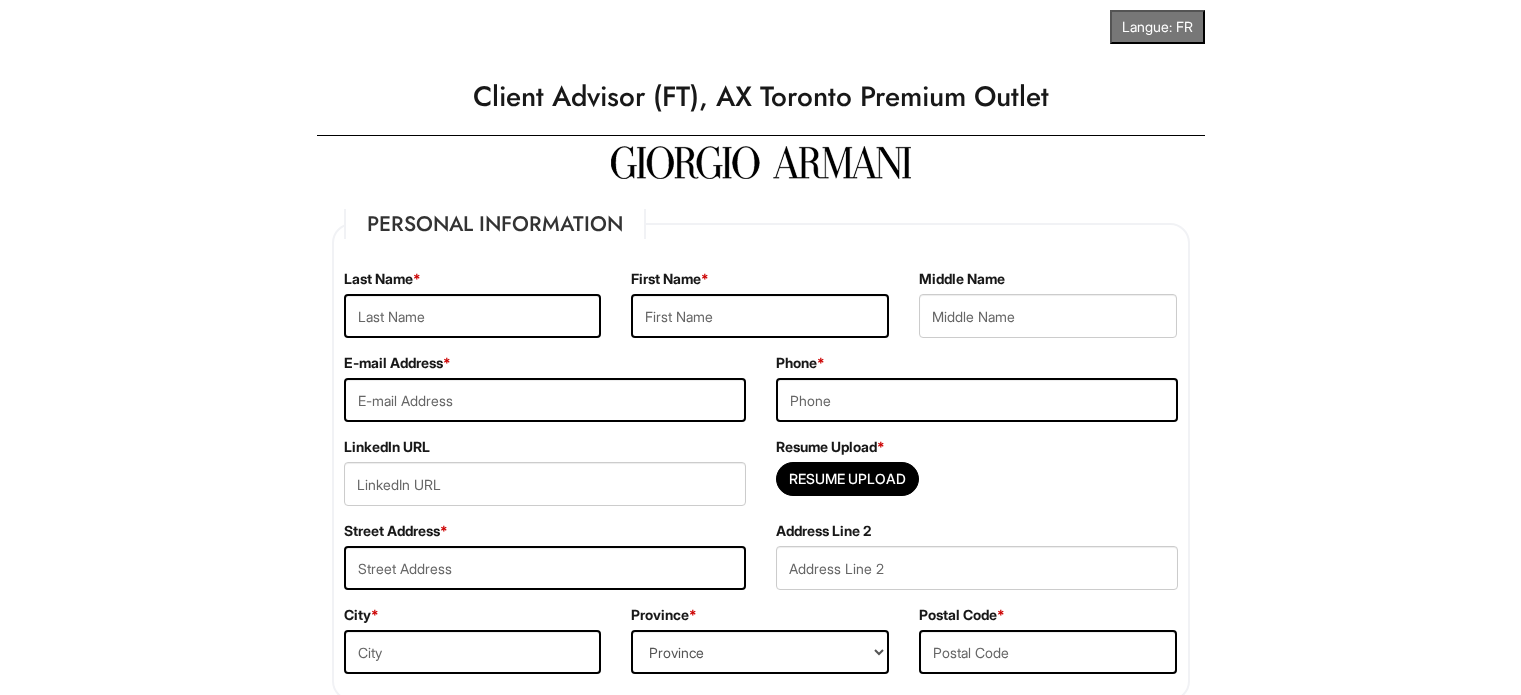 scroll, scrollTop: 0, scrollLeft: 0, axis: both 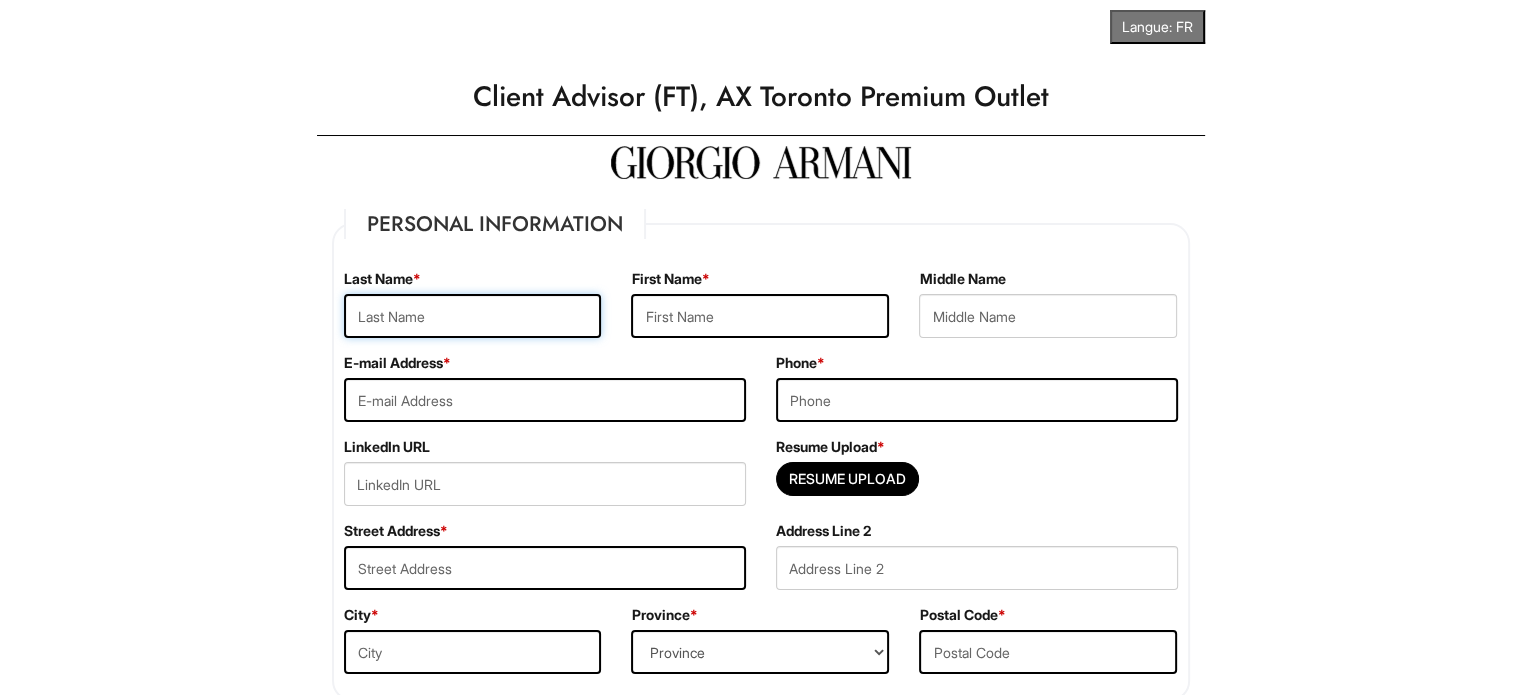 drag, startPoint x: 0, startPoint y: 0, endPoint x: 464, endPoint y: 298, distance: 551.45264 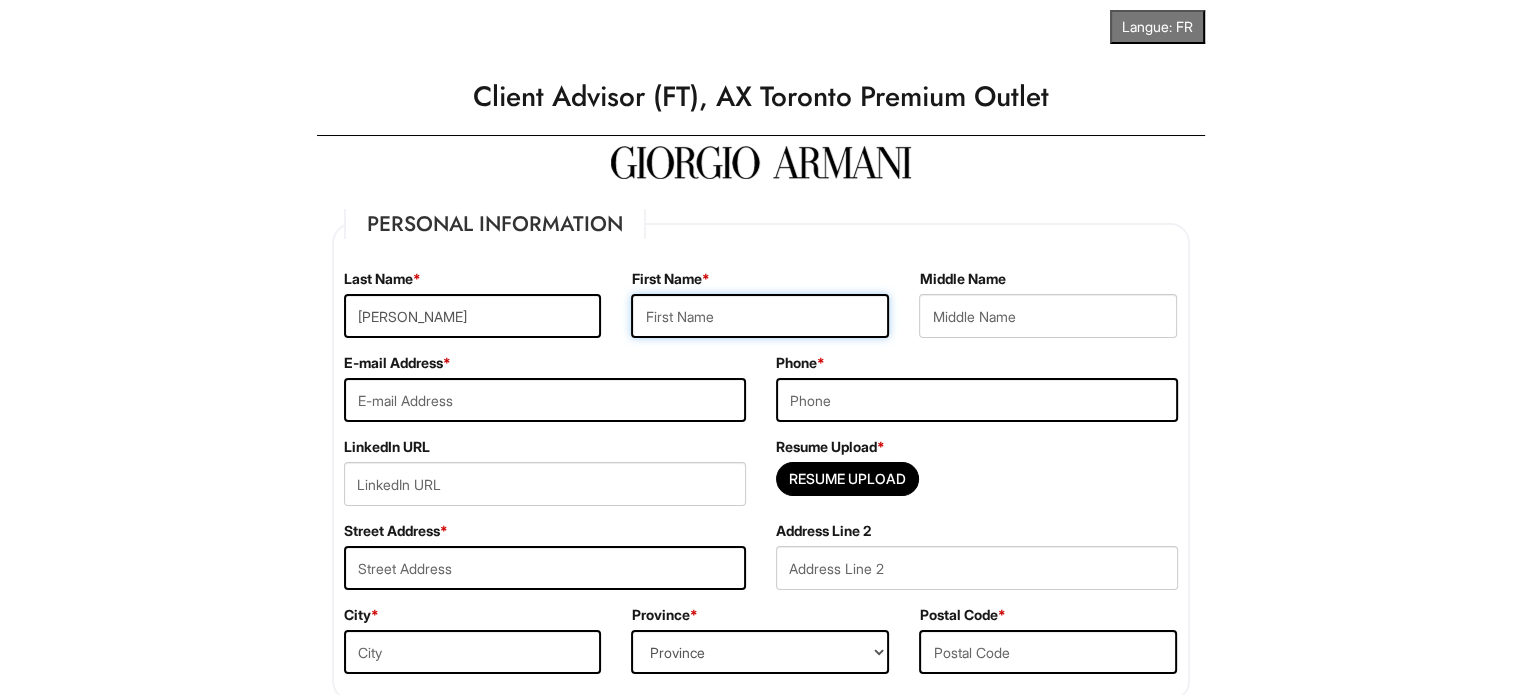 type on "Sanyam" 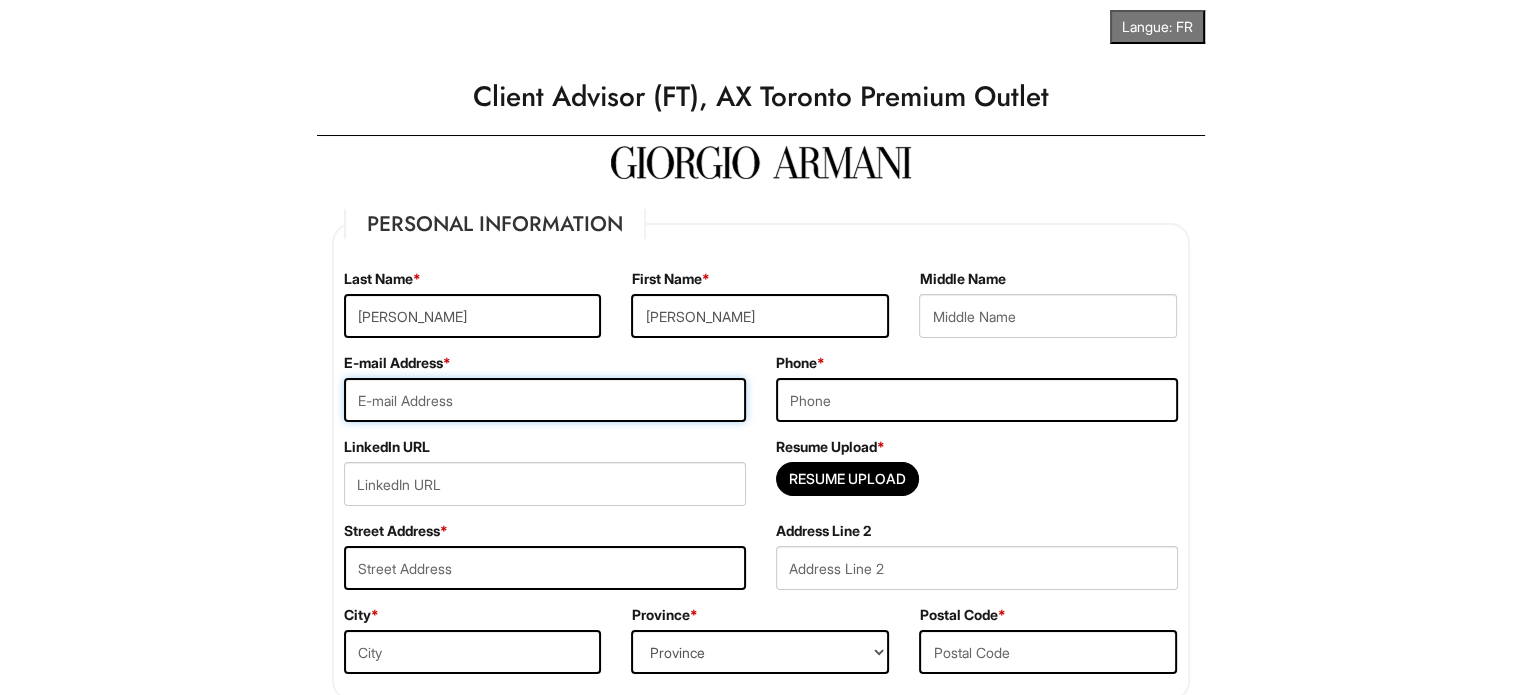 type on "asanyam849@gmail.com" 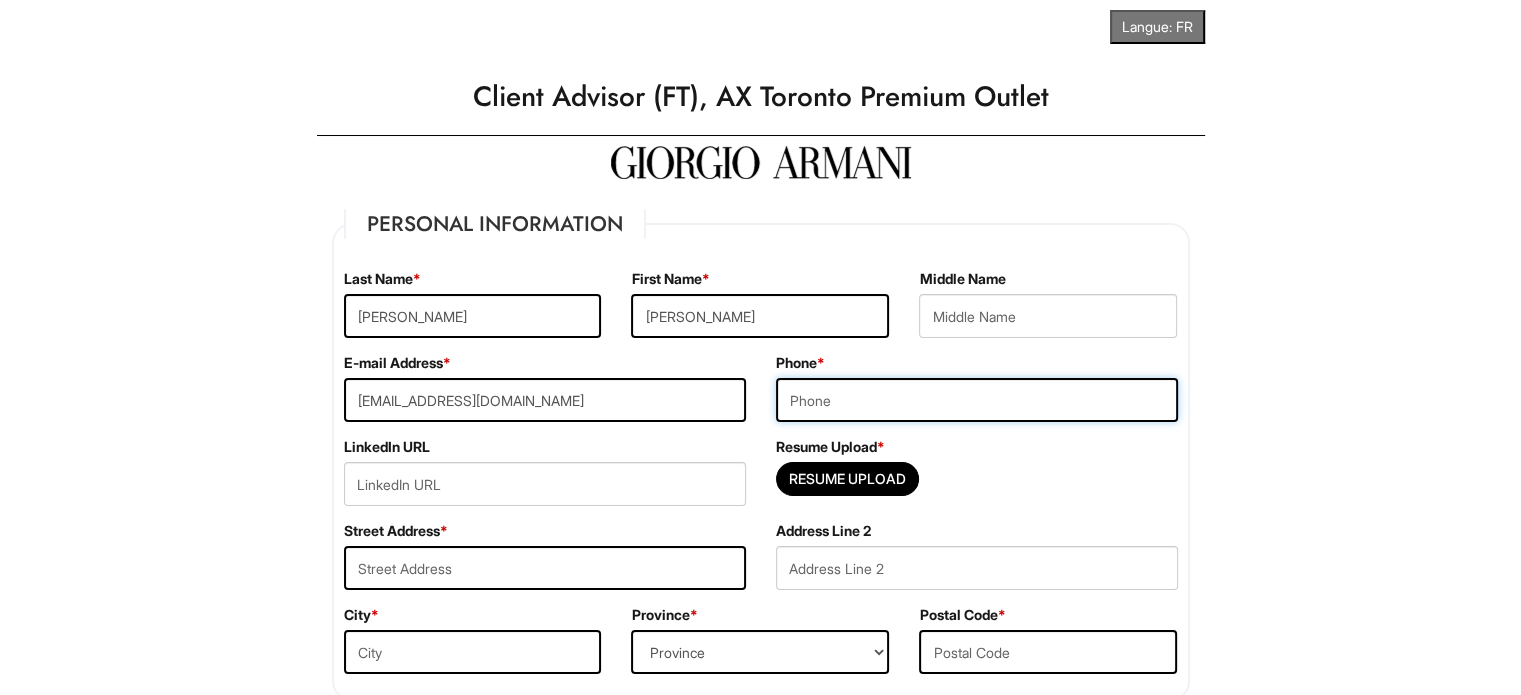 type on "4375661664" 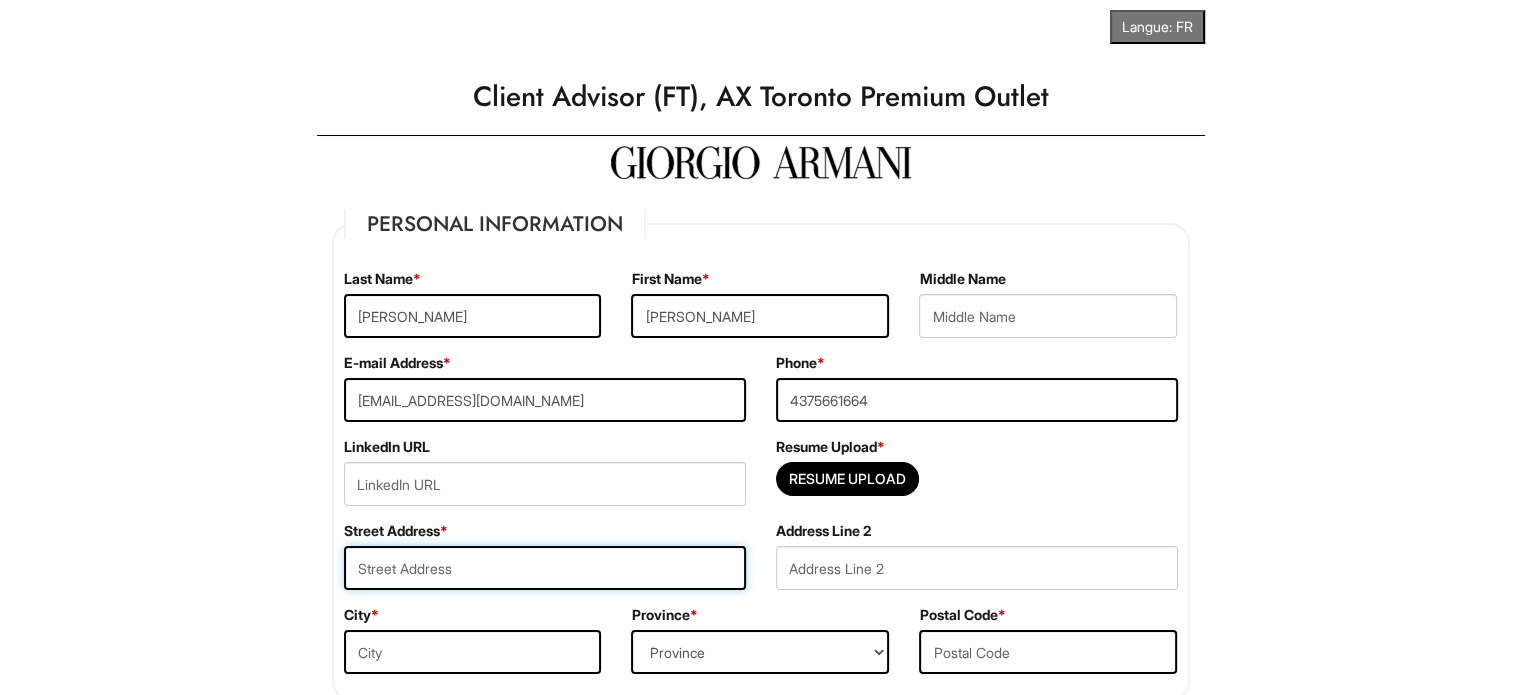 type on "47 Millhouse Mews" 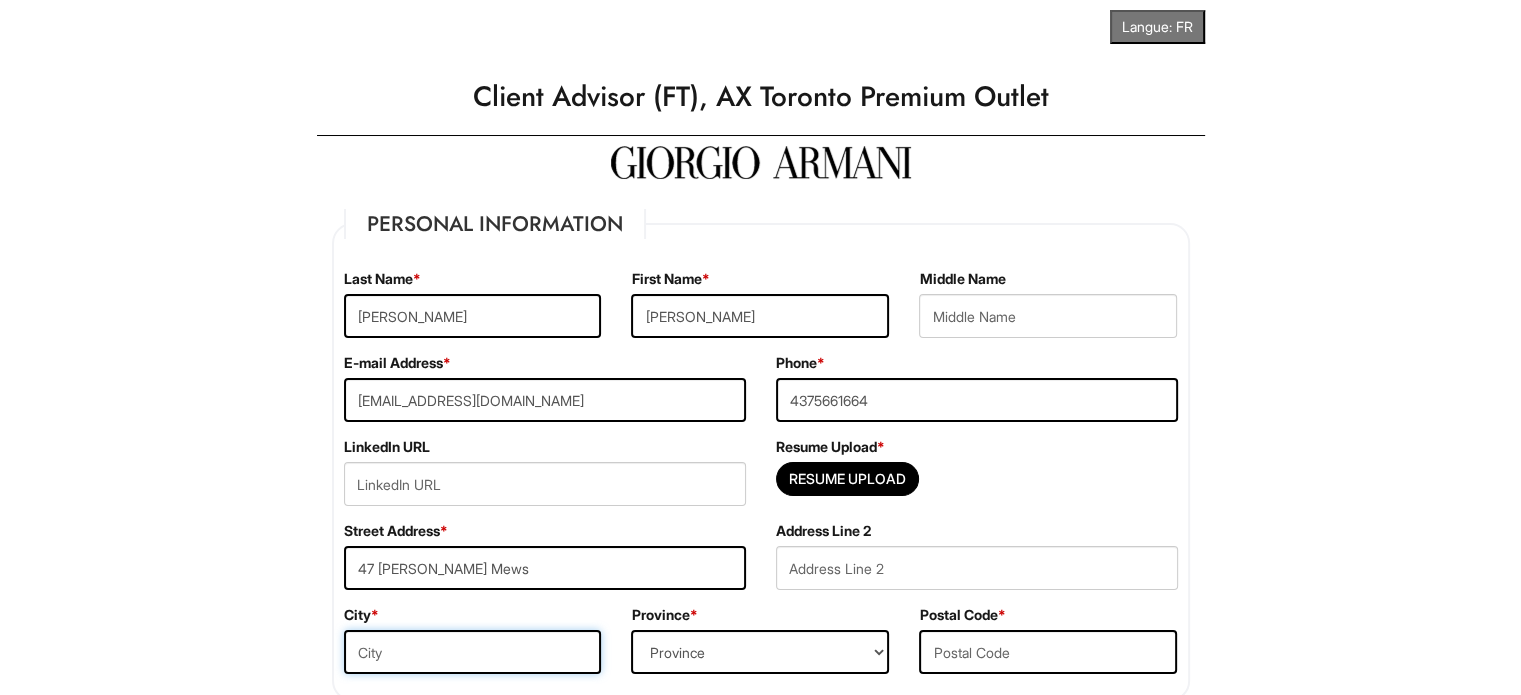 type on "Brampton" 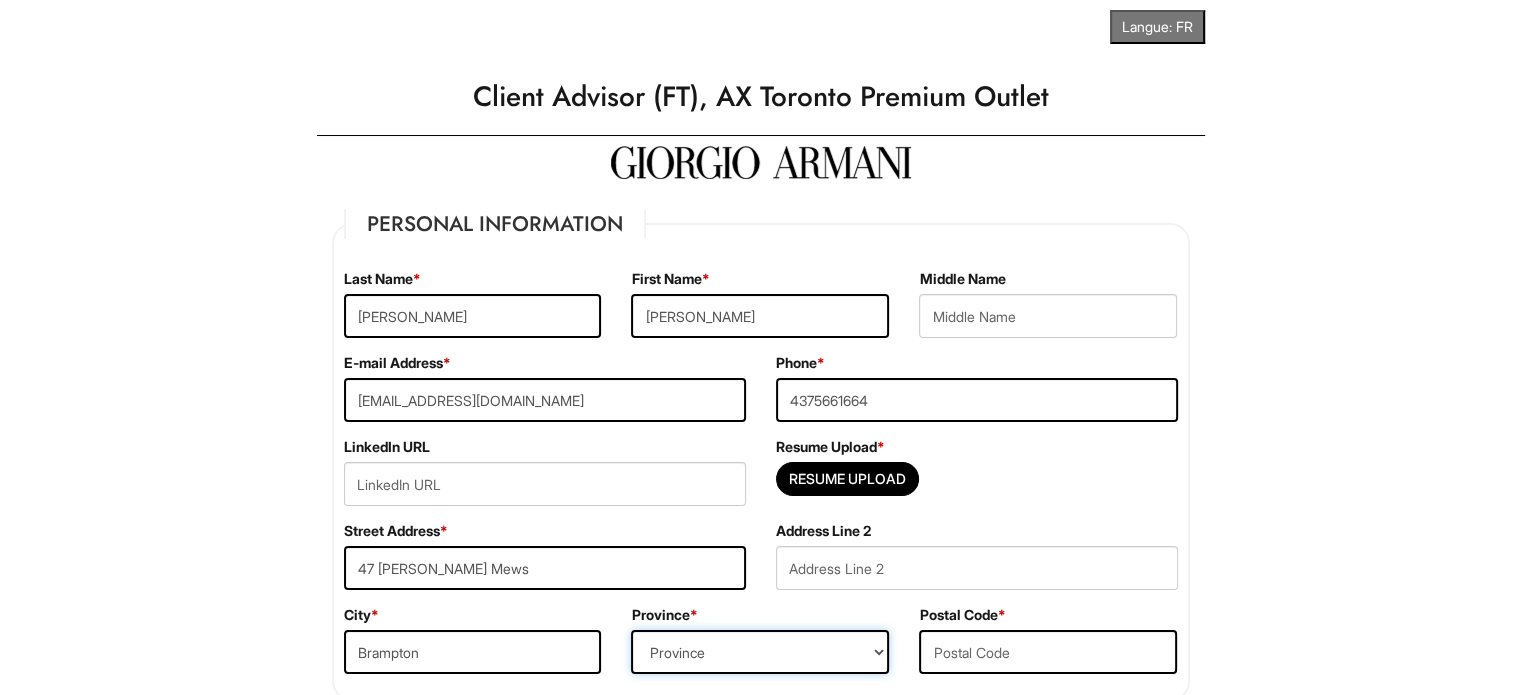select on "ON" 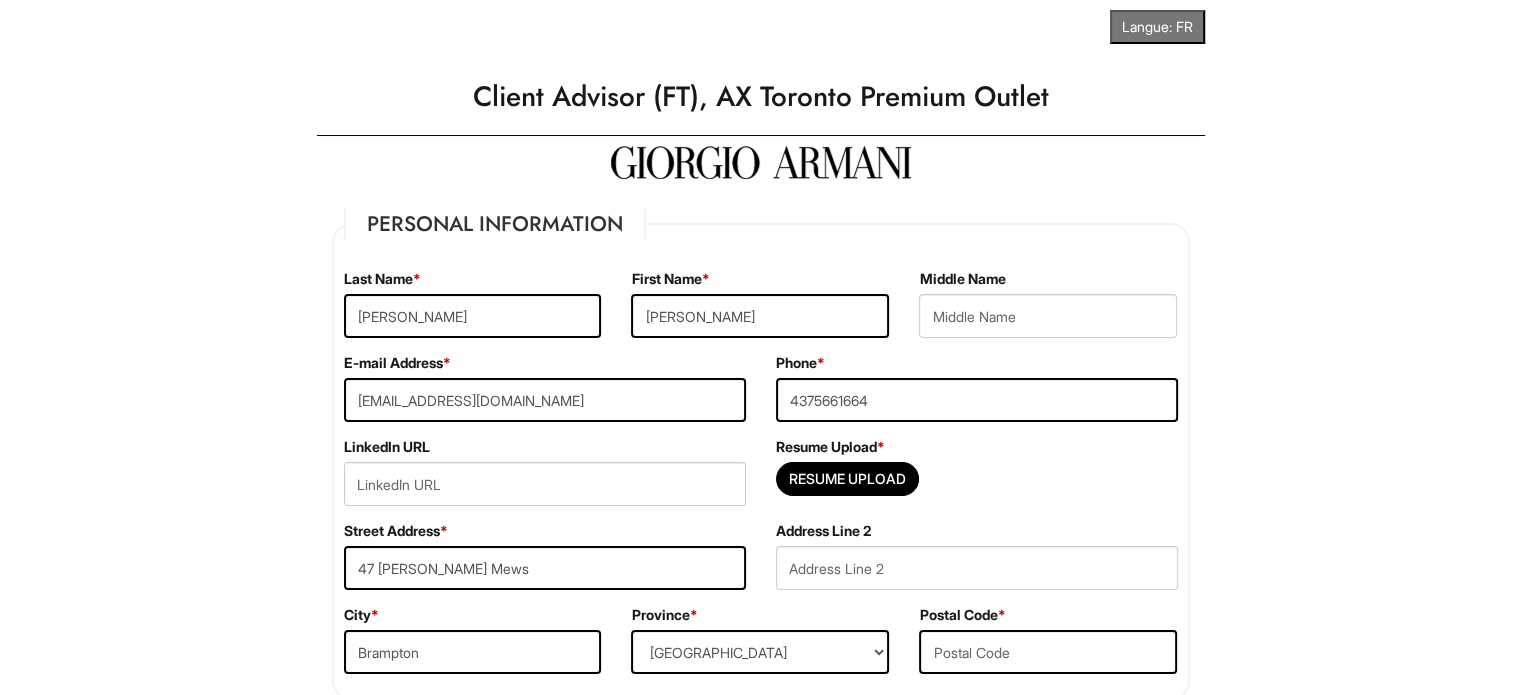 type on "L6Y 5J8" 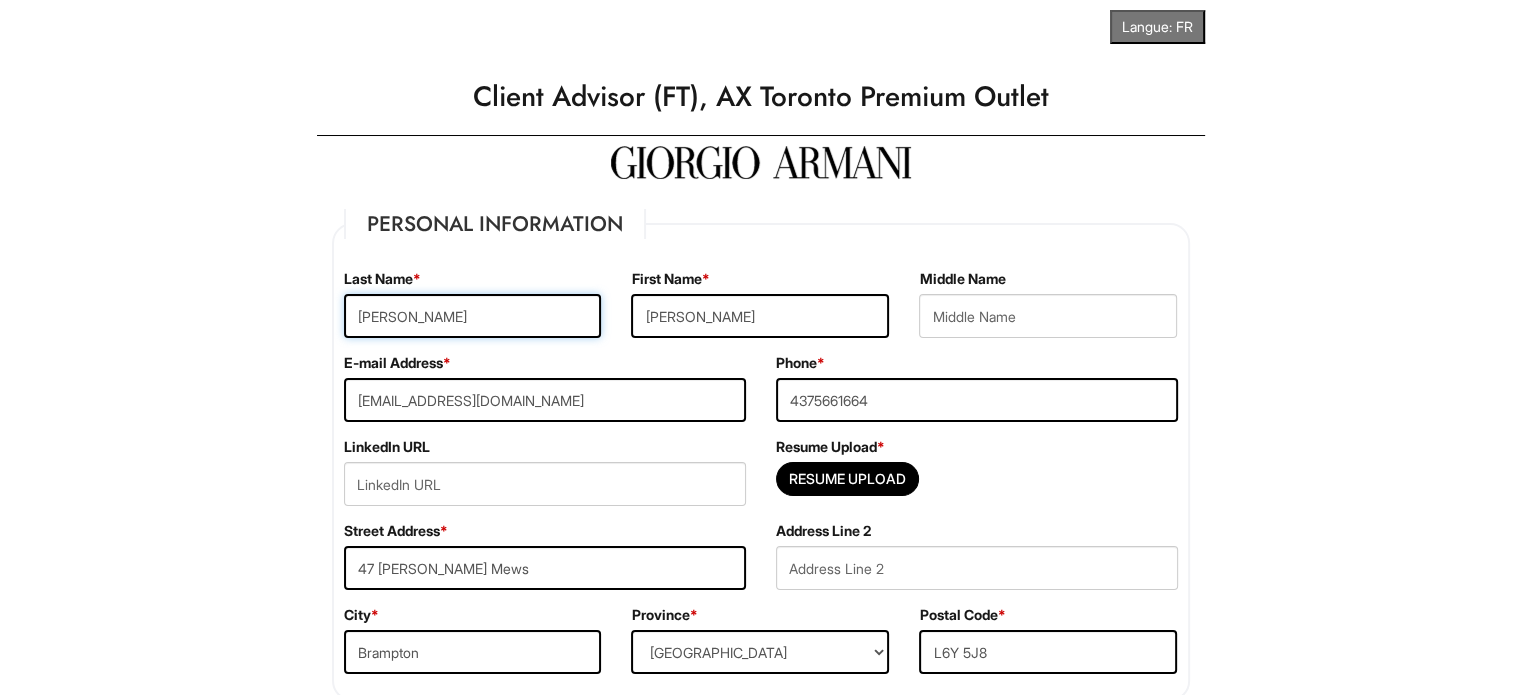 scroll, scrollTop: 88, scrollLeft: 0, axis: vertical 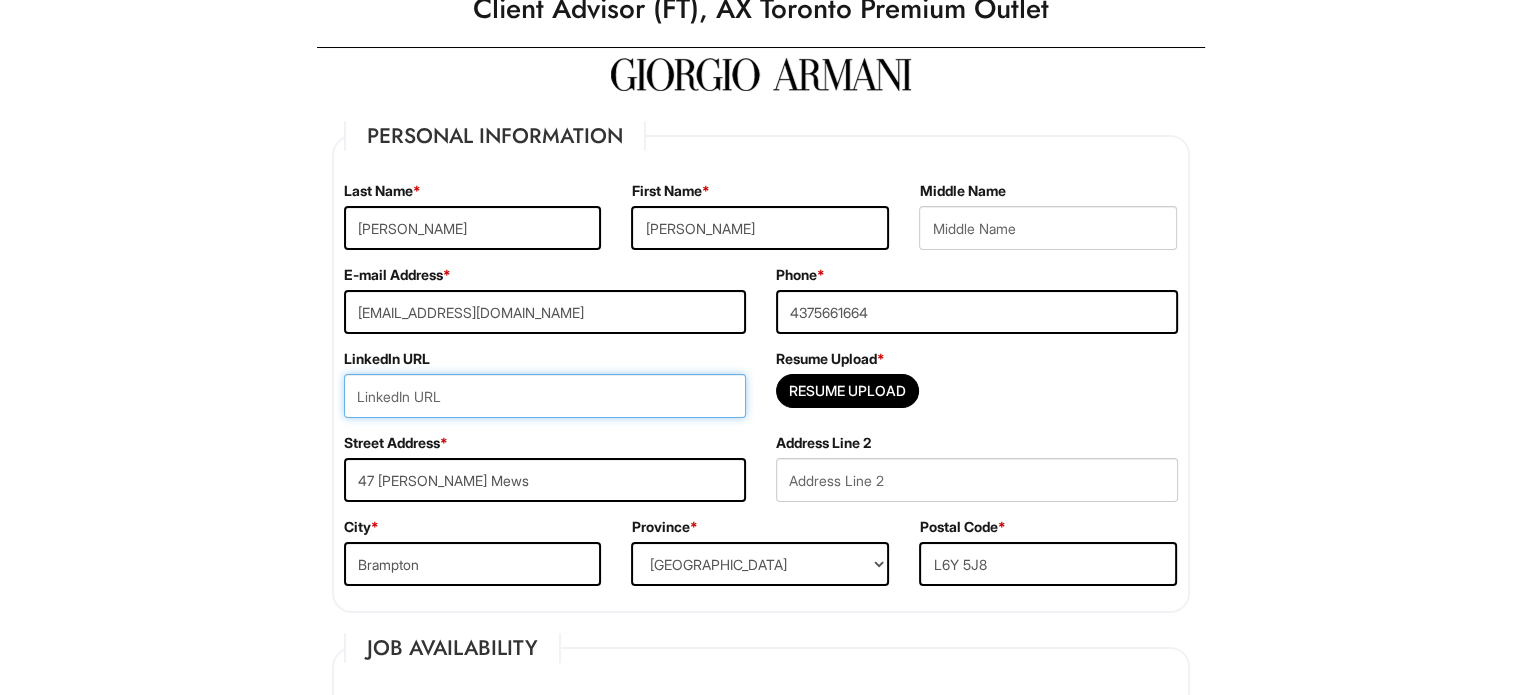 click at bounding box center (545, 396) 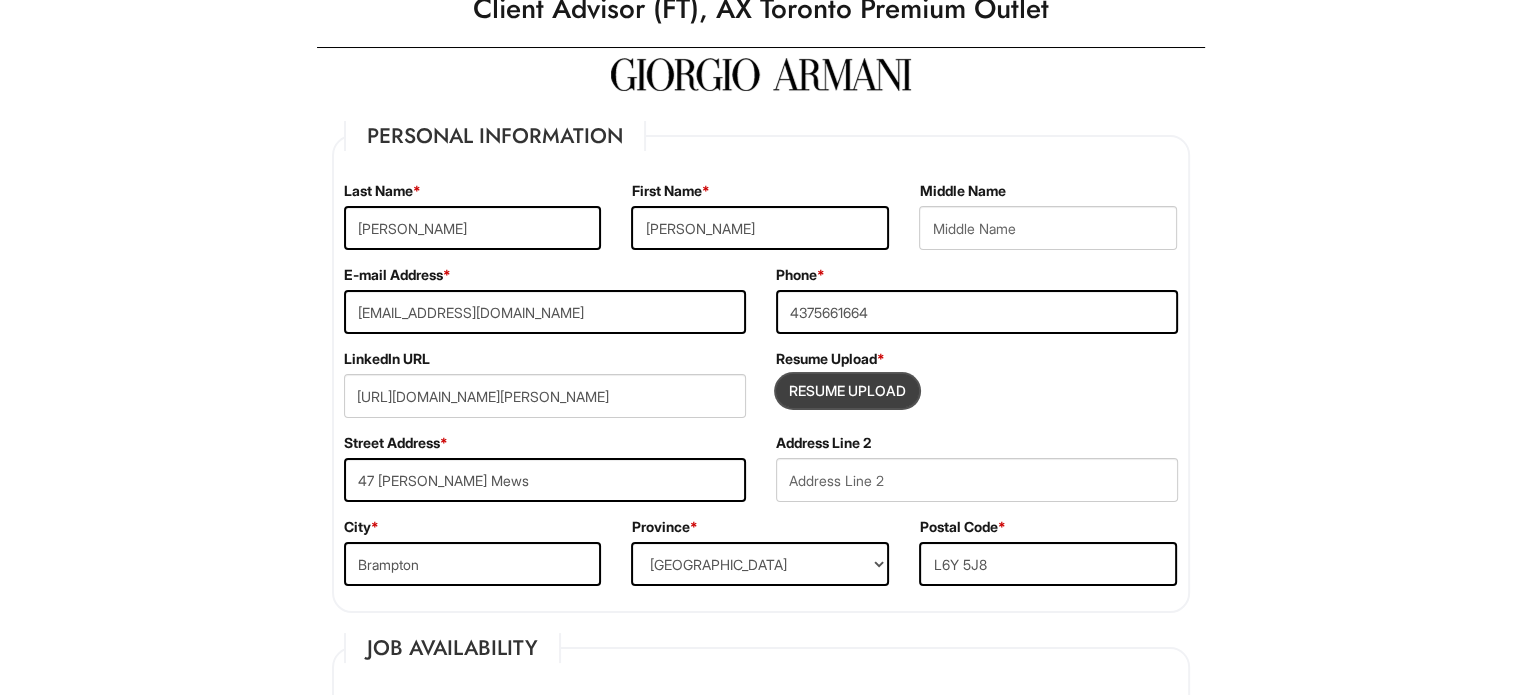 click at bounding box center (847, 391) 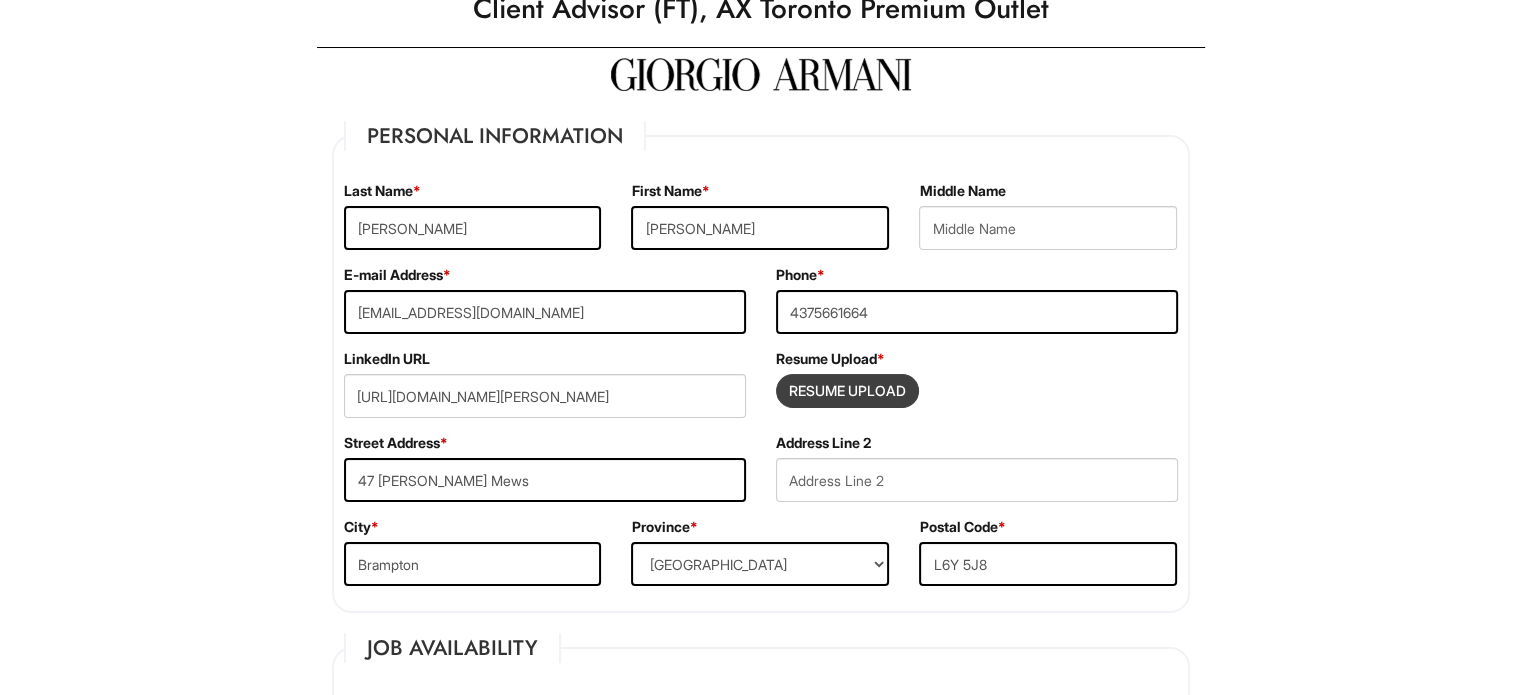 type on "C:\fakepath\Sanyam_Resume.pdf" 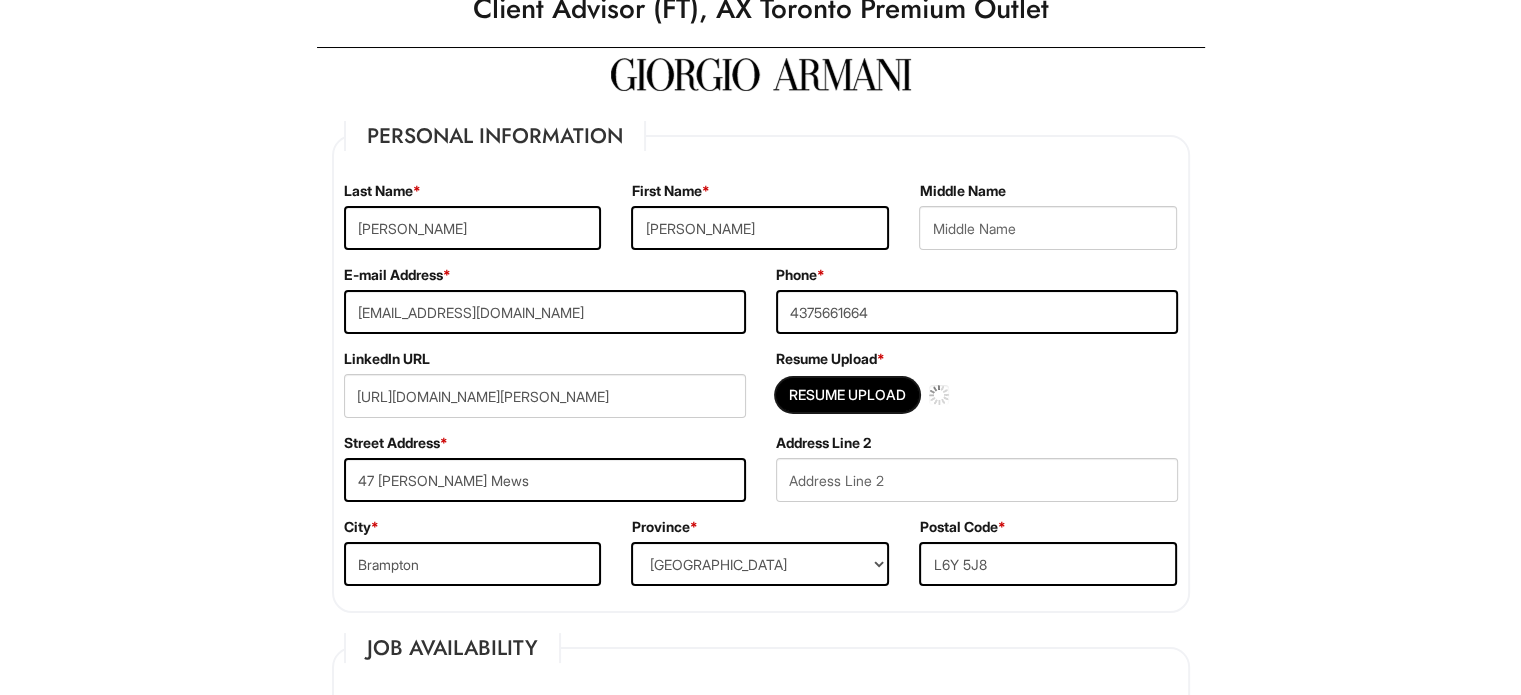 type 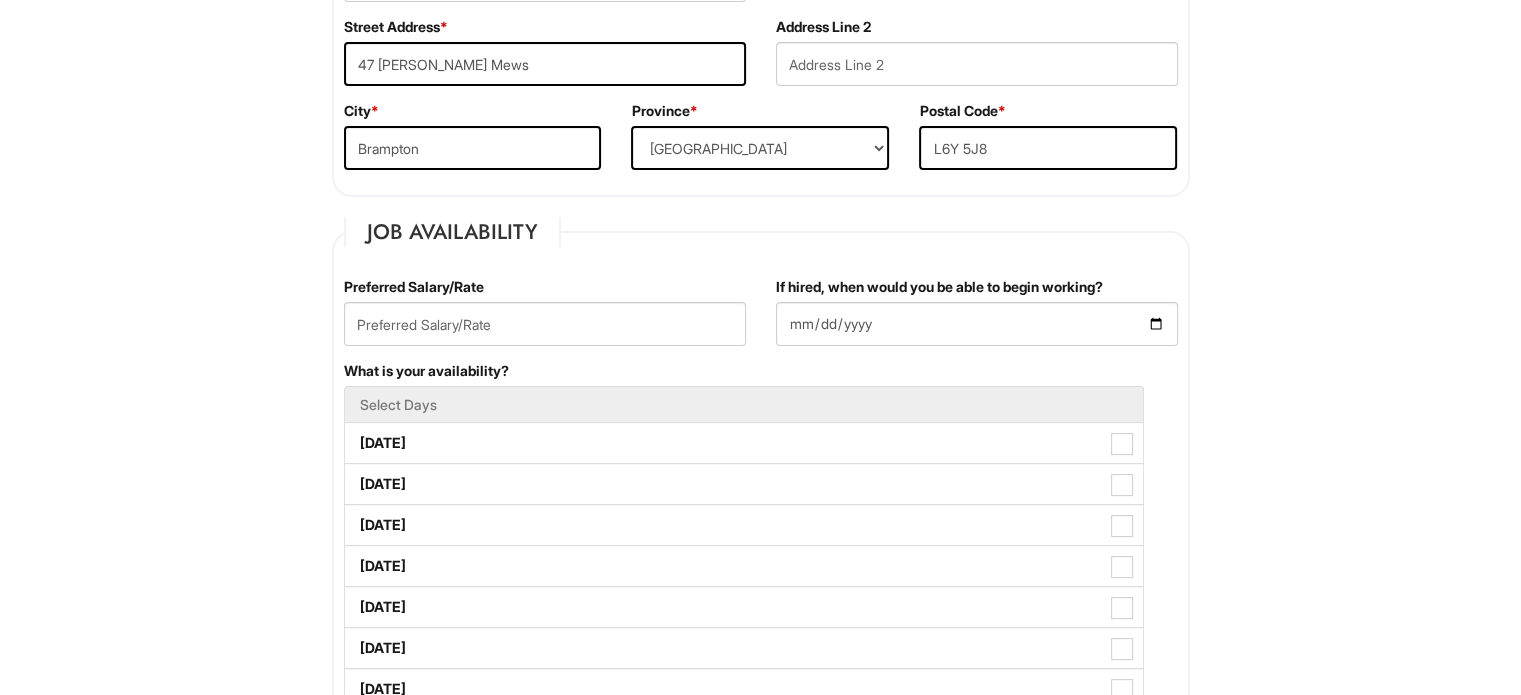 scroll, scrollTop: 506, scrollLeft: 0, axis: vertical 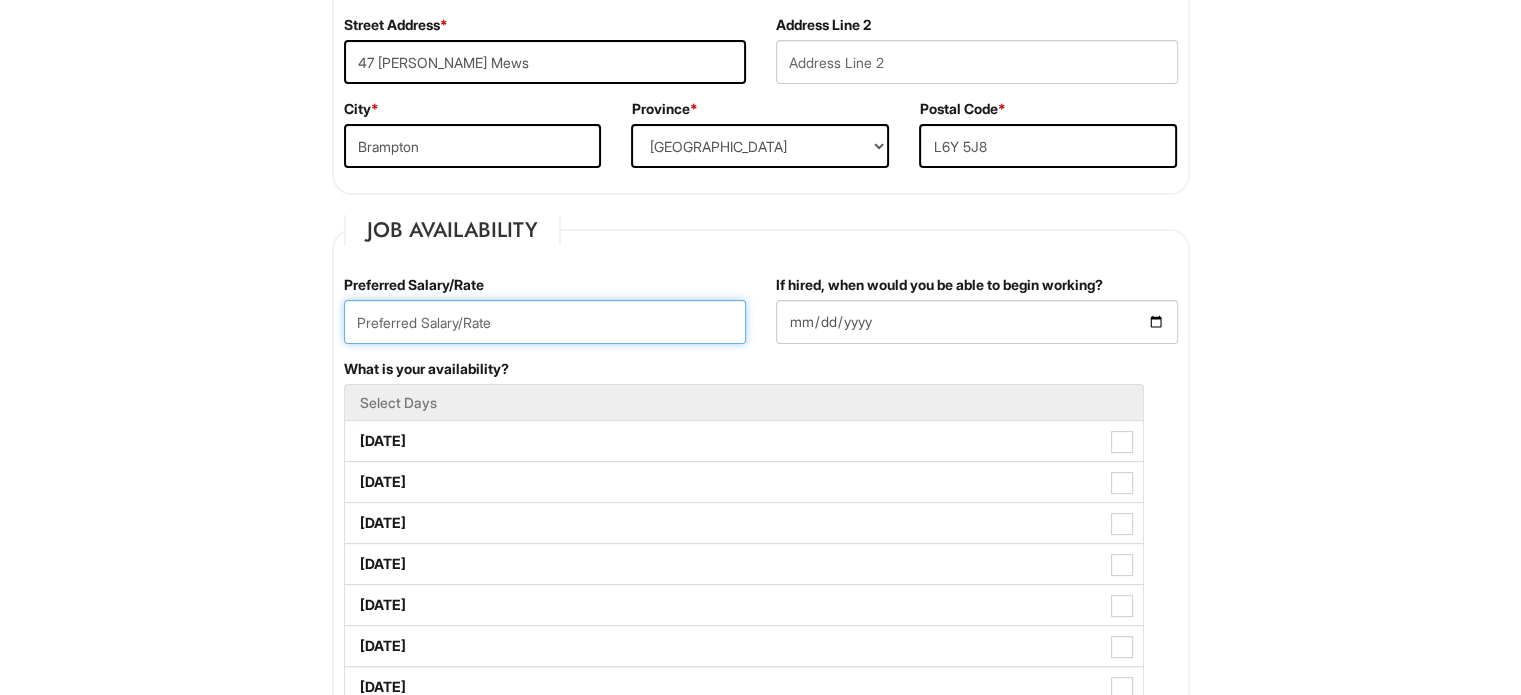click at bounding box center (545, 322) 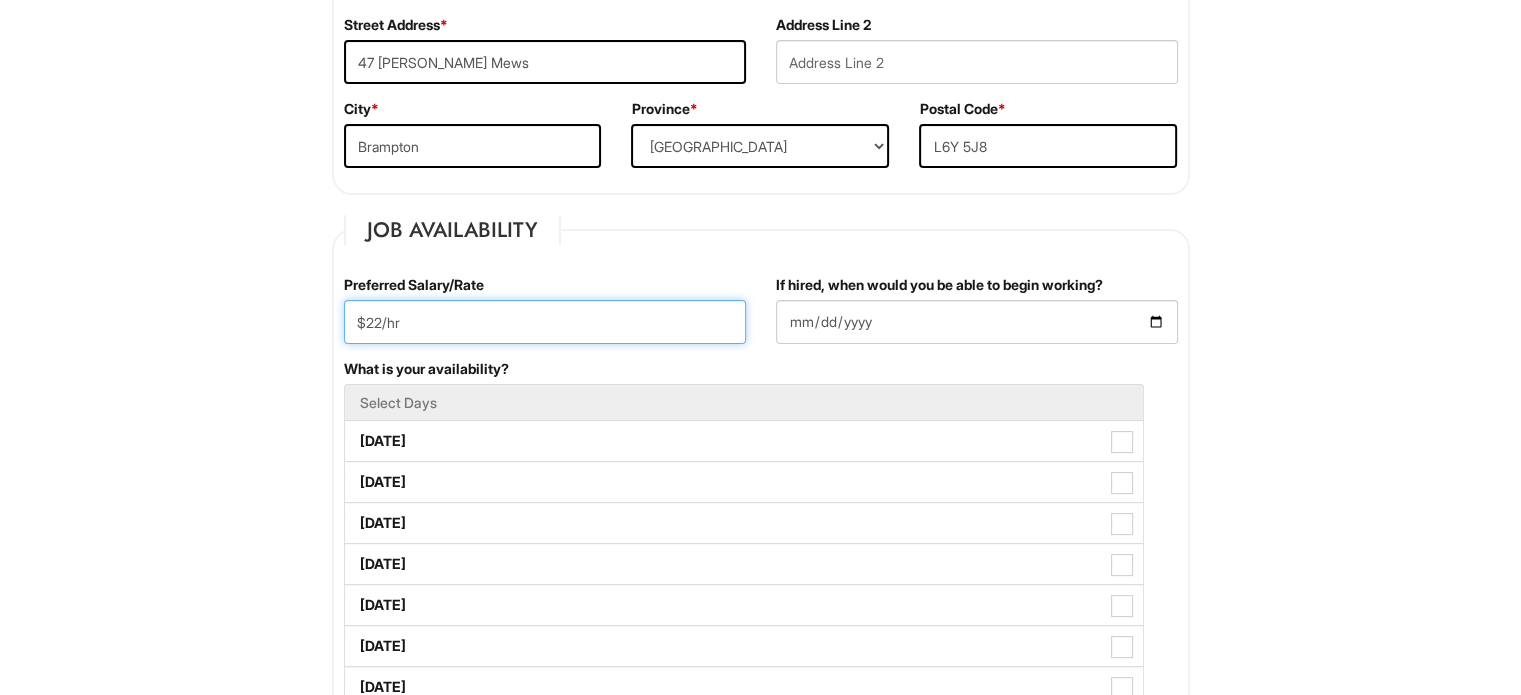 type on "$22/hr" 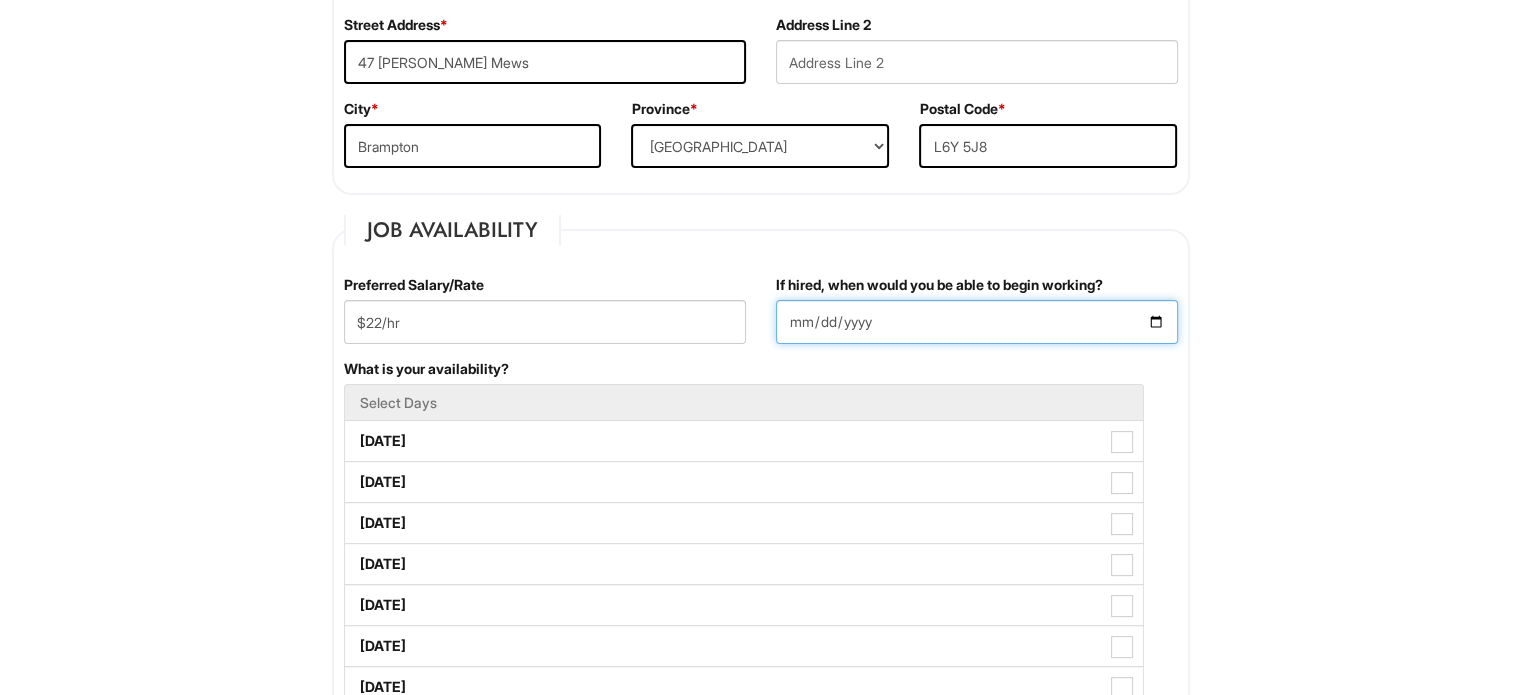 click on "If hired, when would you be able to begin working?" at bounding box center [977, 322] 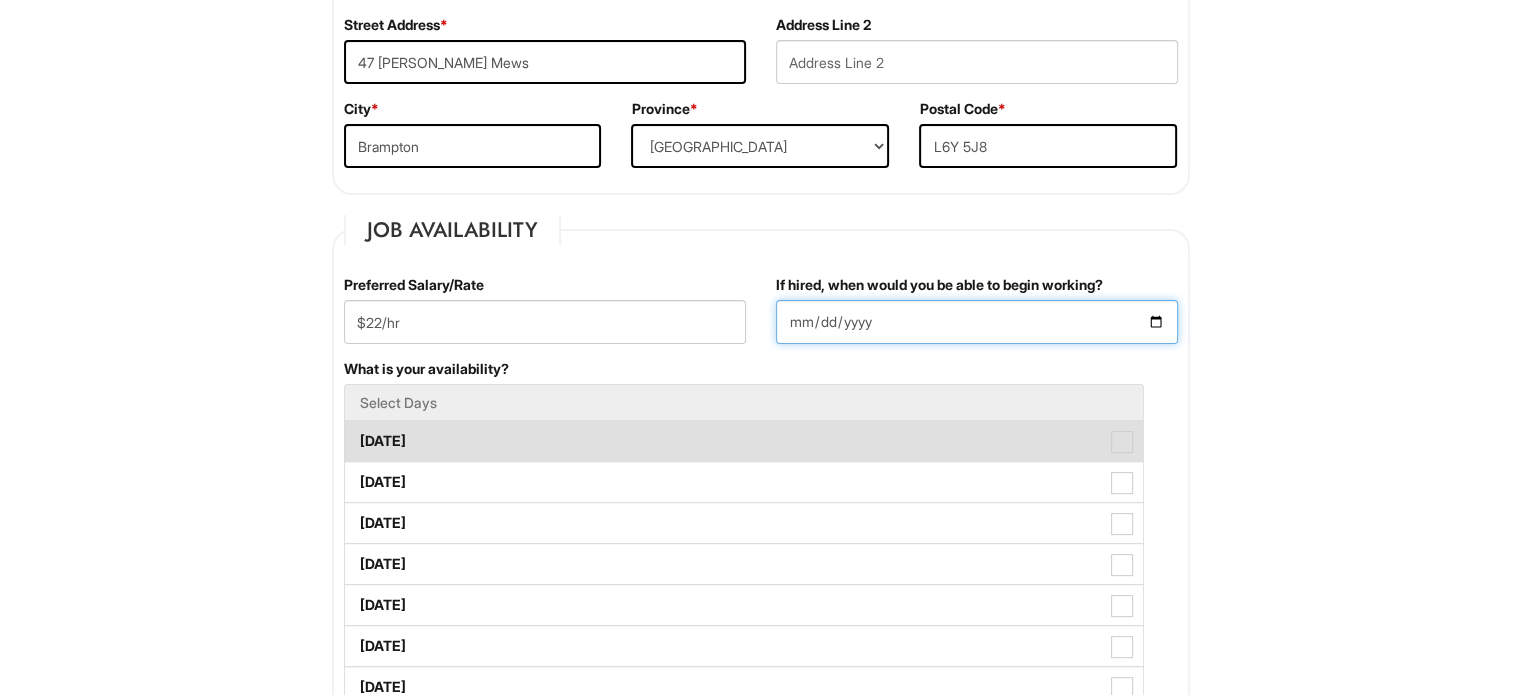 type on "[DATE]" 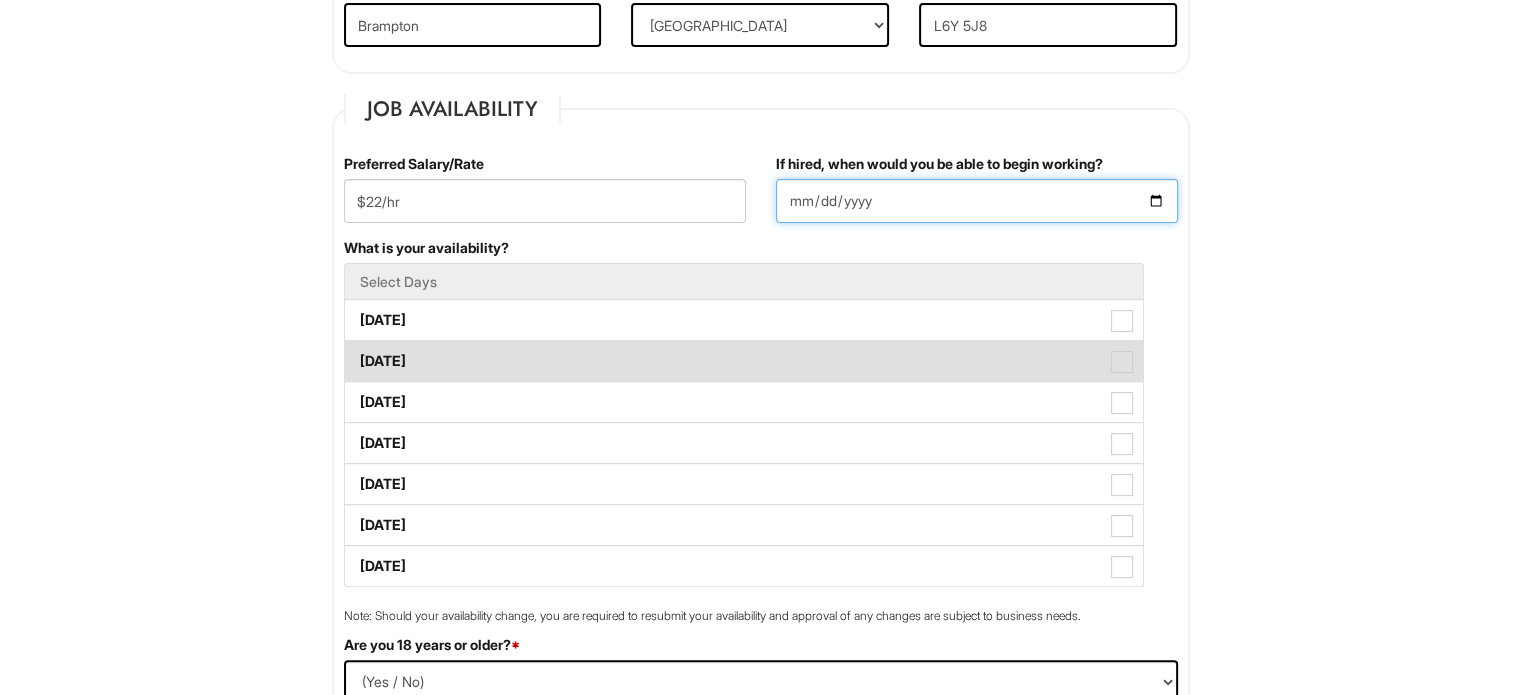 scroll, scrollTop: 648, scrollLeft: 0, axis: vertical 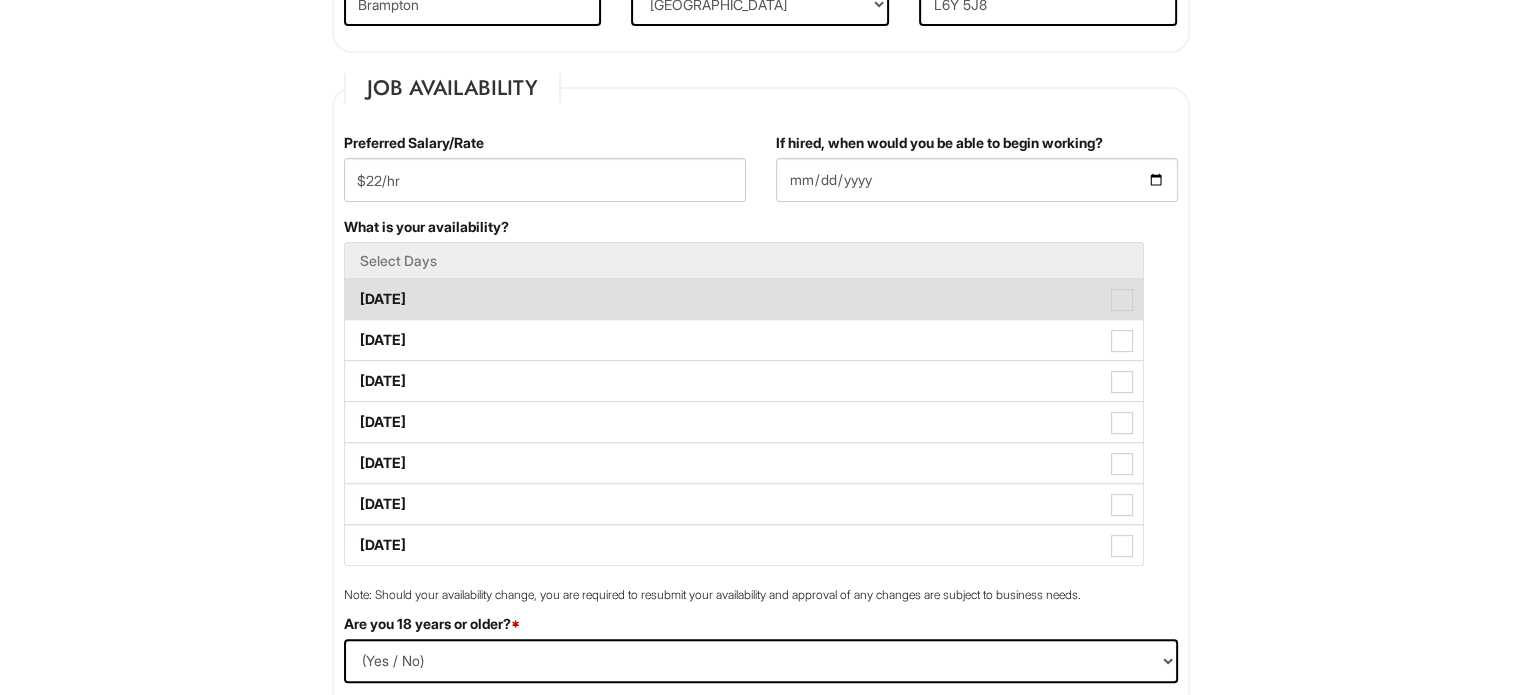click at bounding box center (1122, 300) 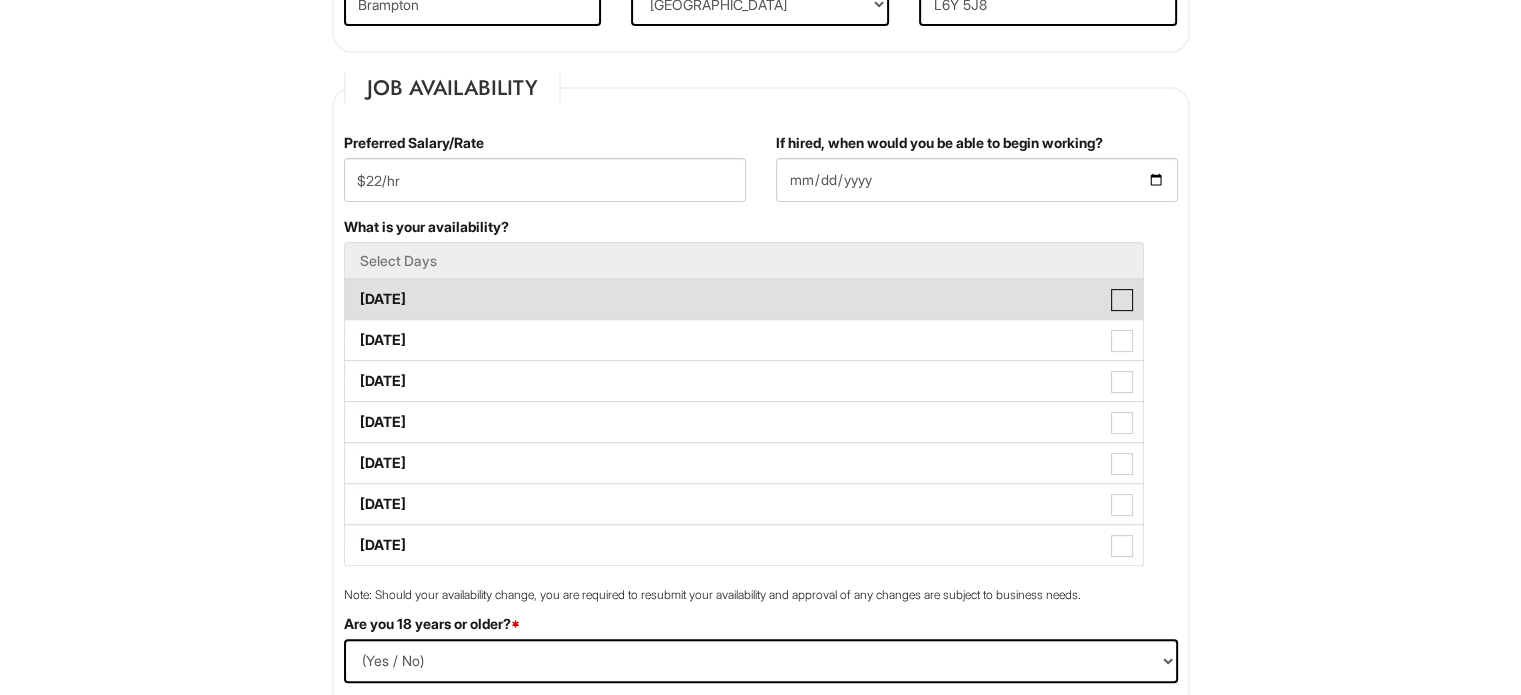 click on "Monday" at bounding box center (351, 289) 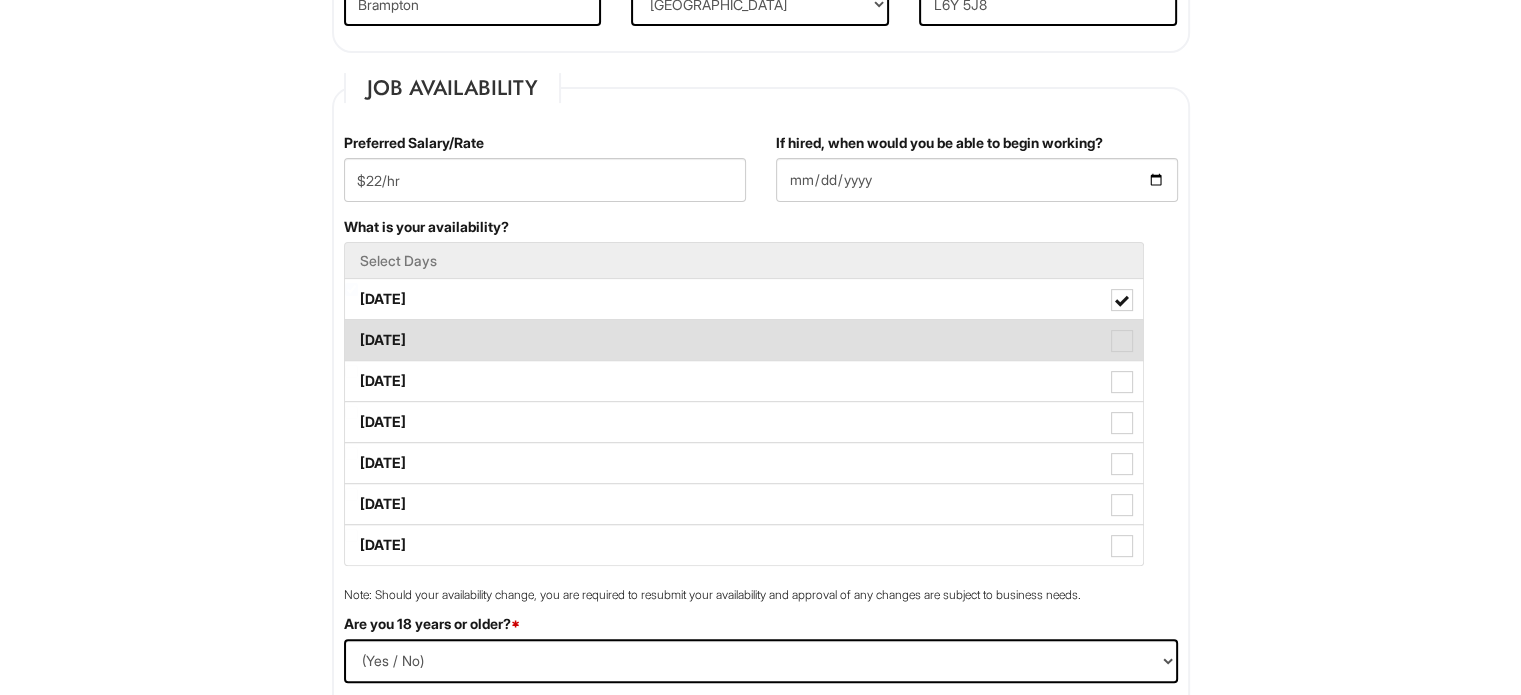 click at bounding box center (1122, 341) 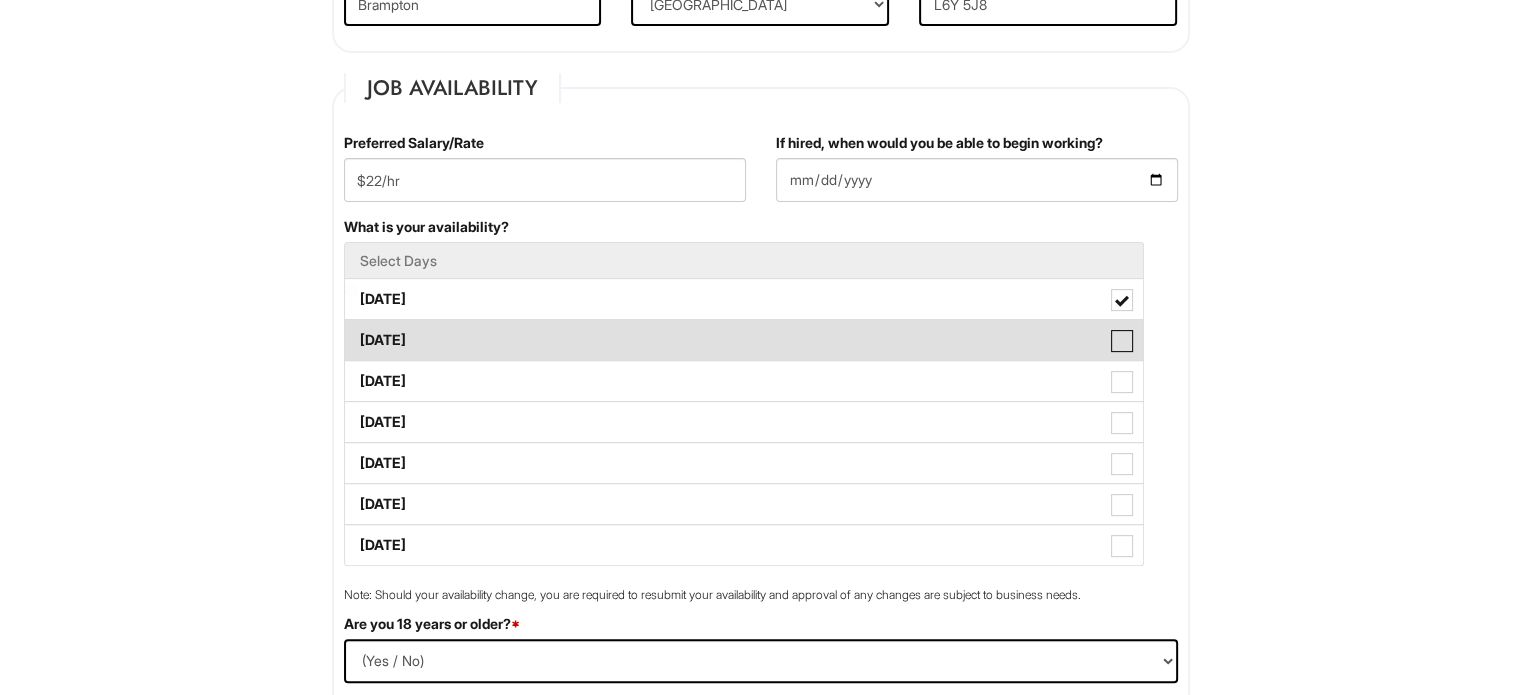 click on "Tuesday" at bounding box center (351, 330) 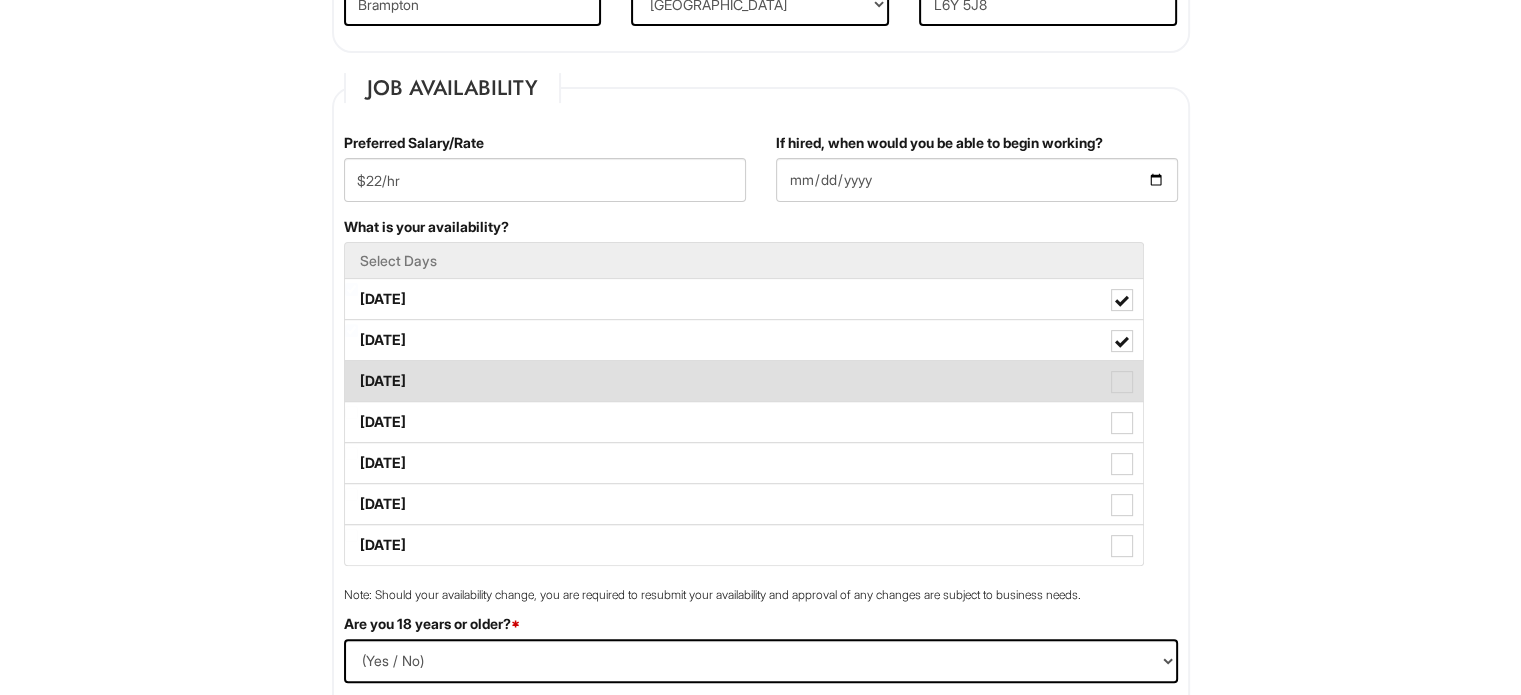 click at bounding box center [1122, 382] 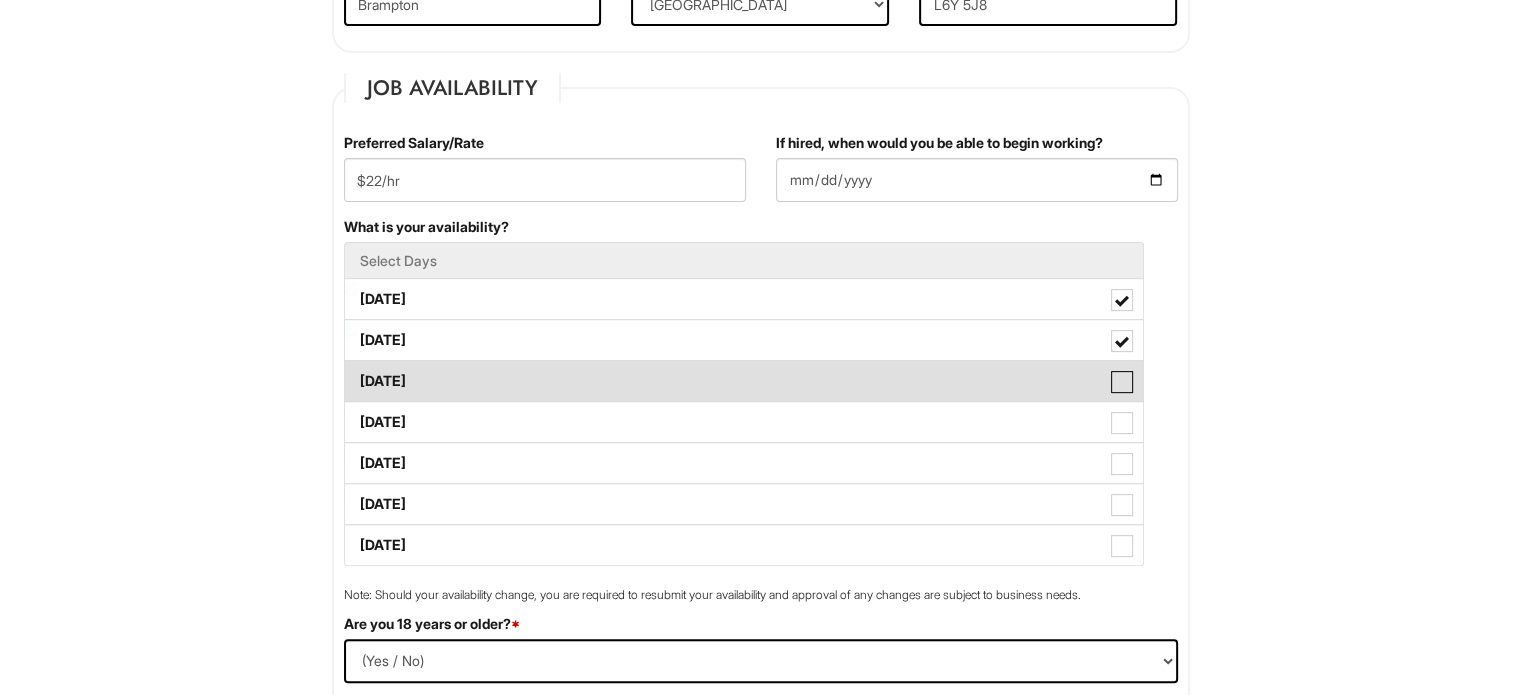 click on "Wednesday" at bounding box center [351, 371] 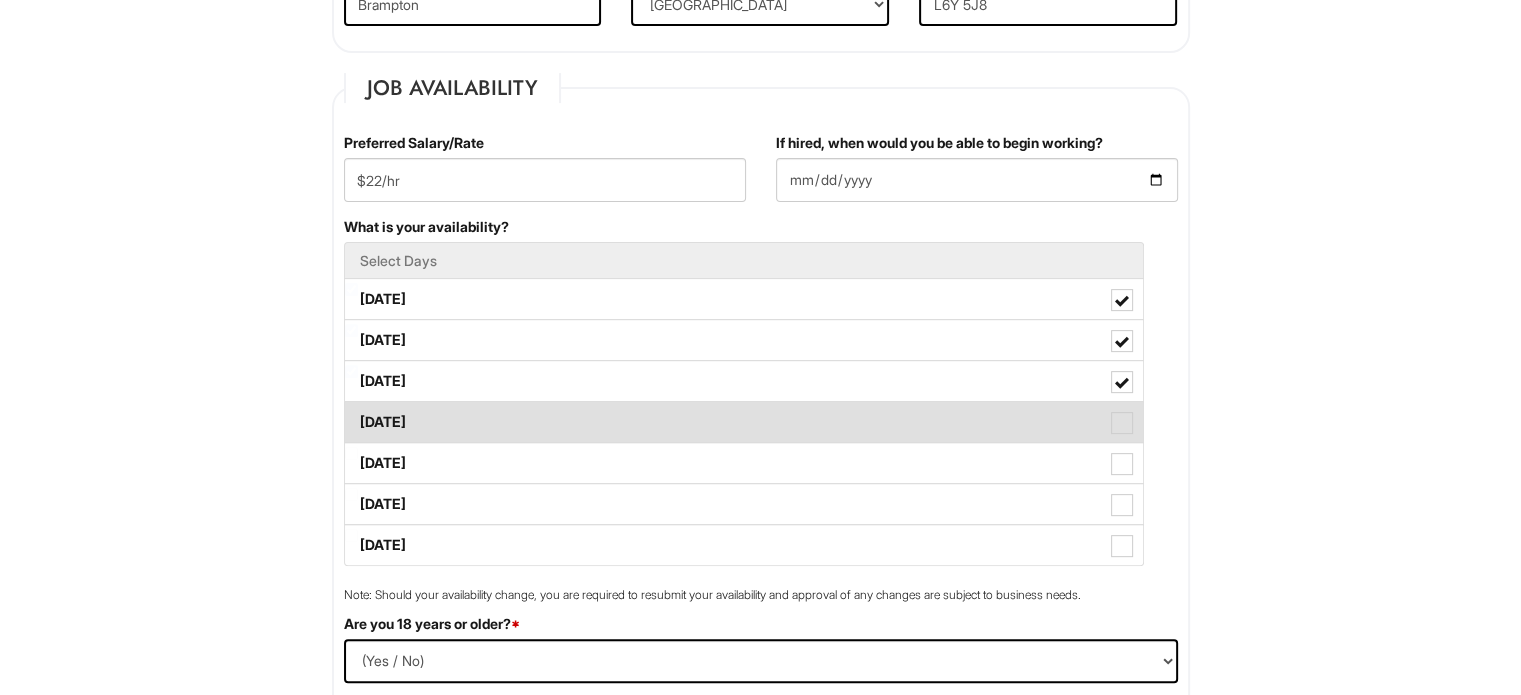 click at bounding box center [1122, 423] 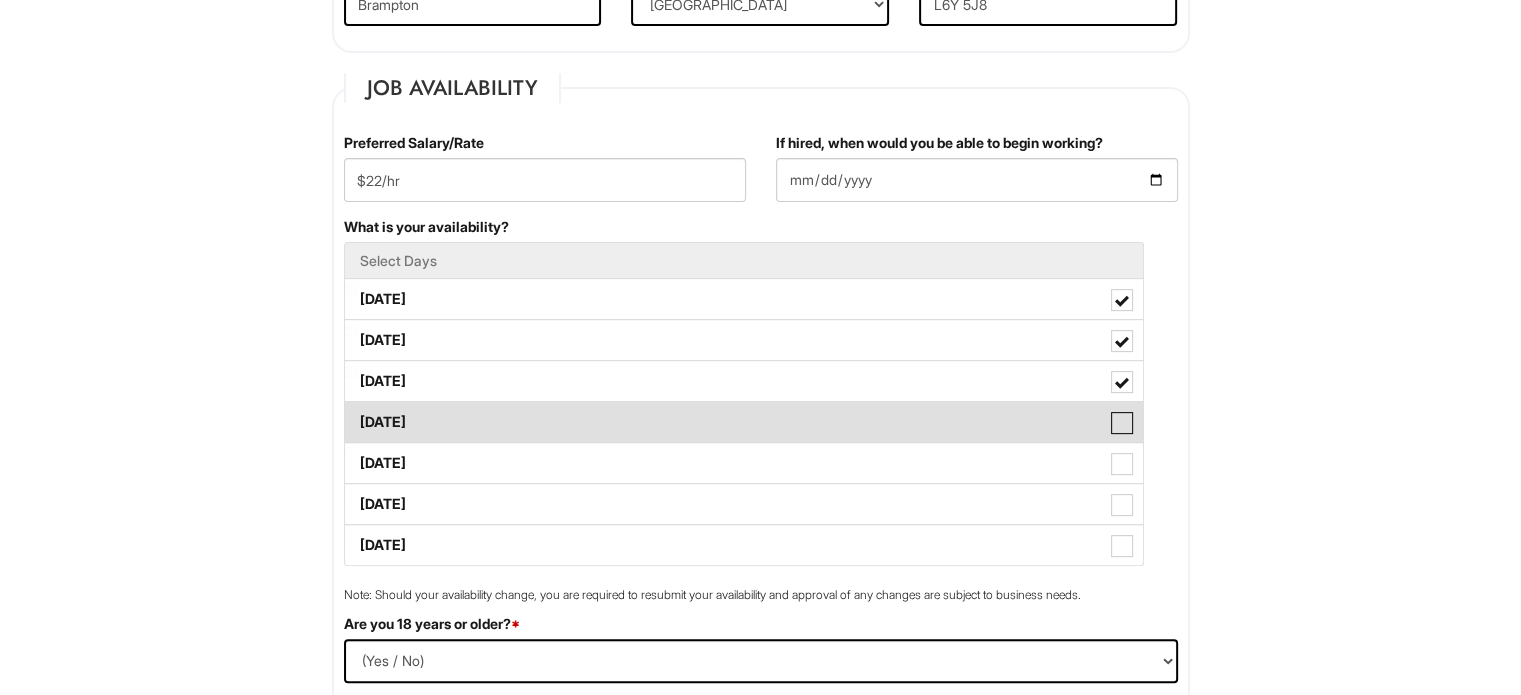 click on "Thursday" at bounding box center [351, 412] 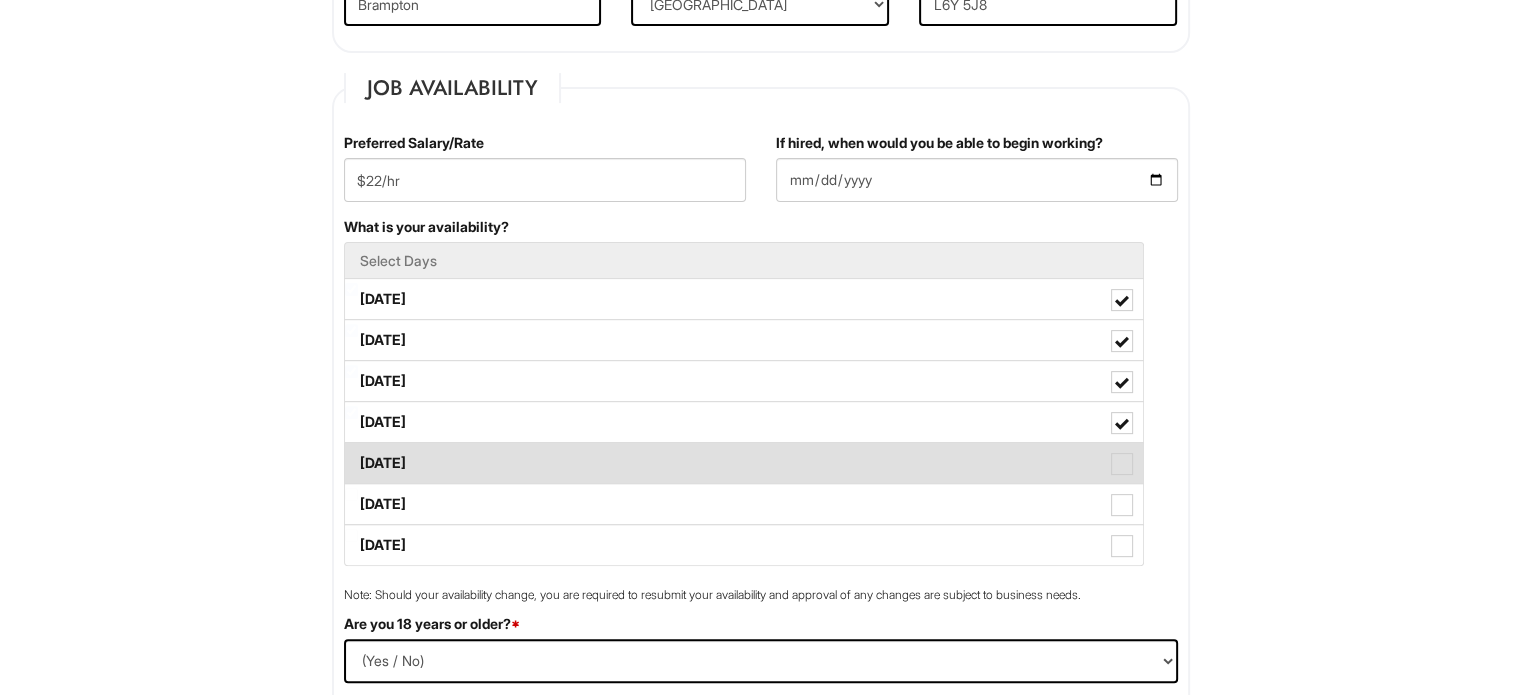 click at bounding box center [1122, 464] 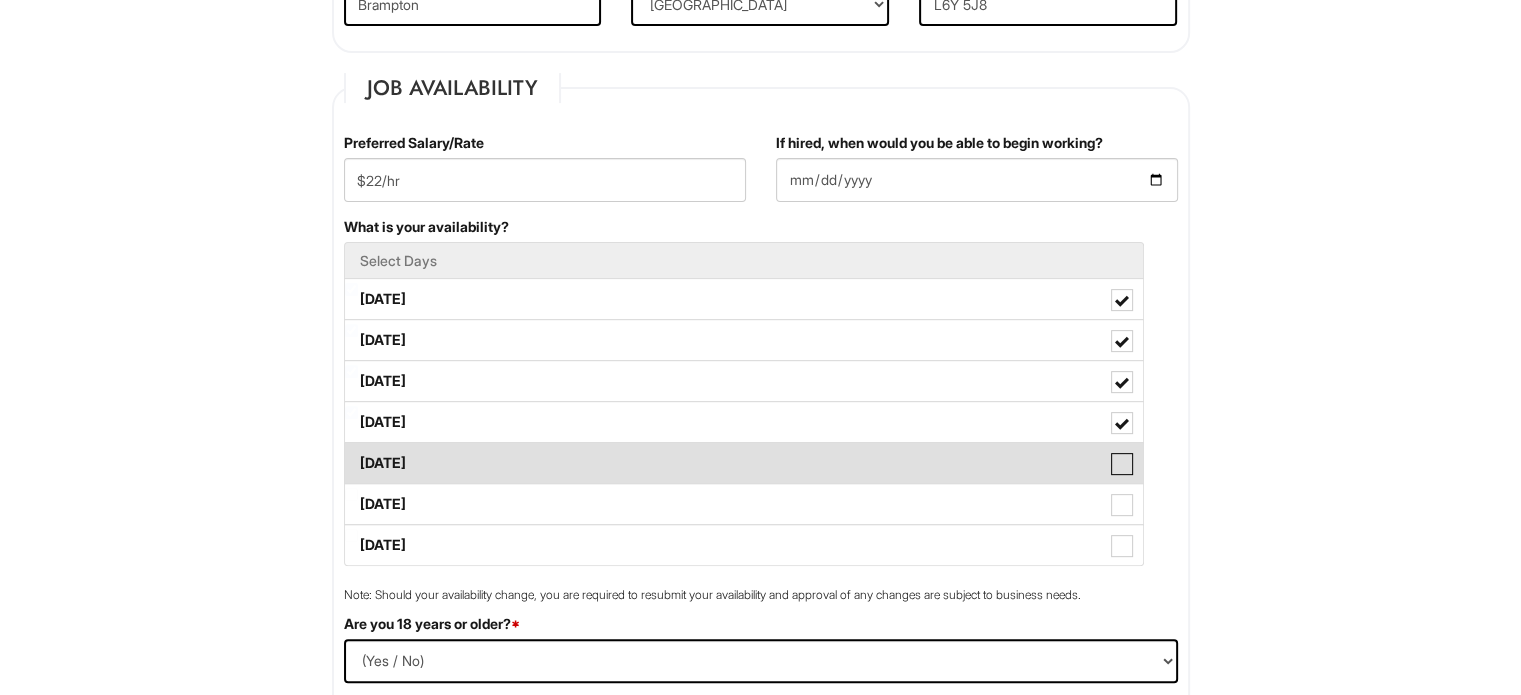 click on "Friday" at bounding box center [351, 453] 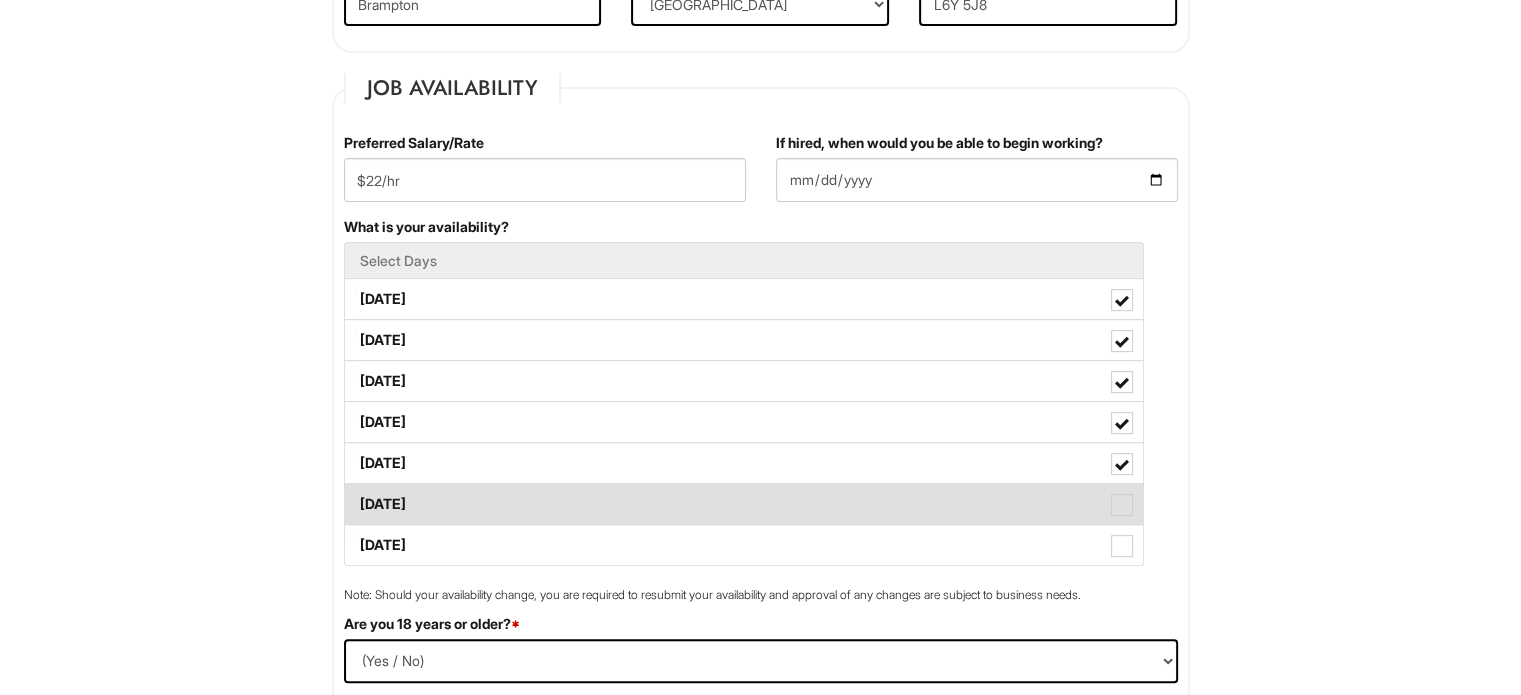 click at bounding box center (1122, 505) 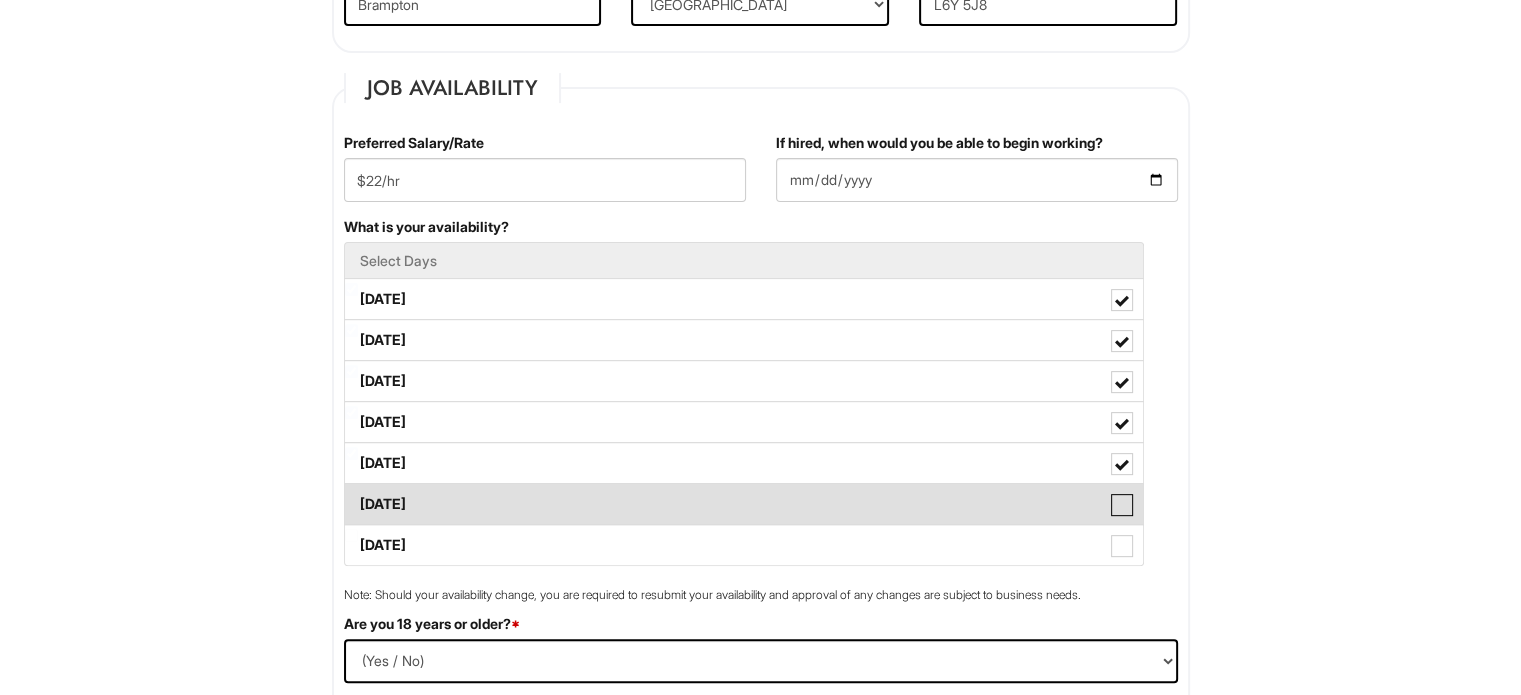 click on "Saturday" at bounding box center (351, 494) 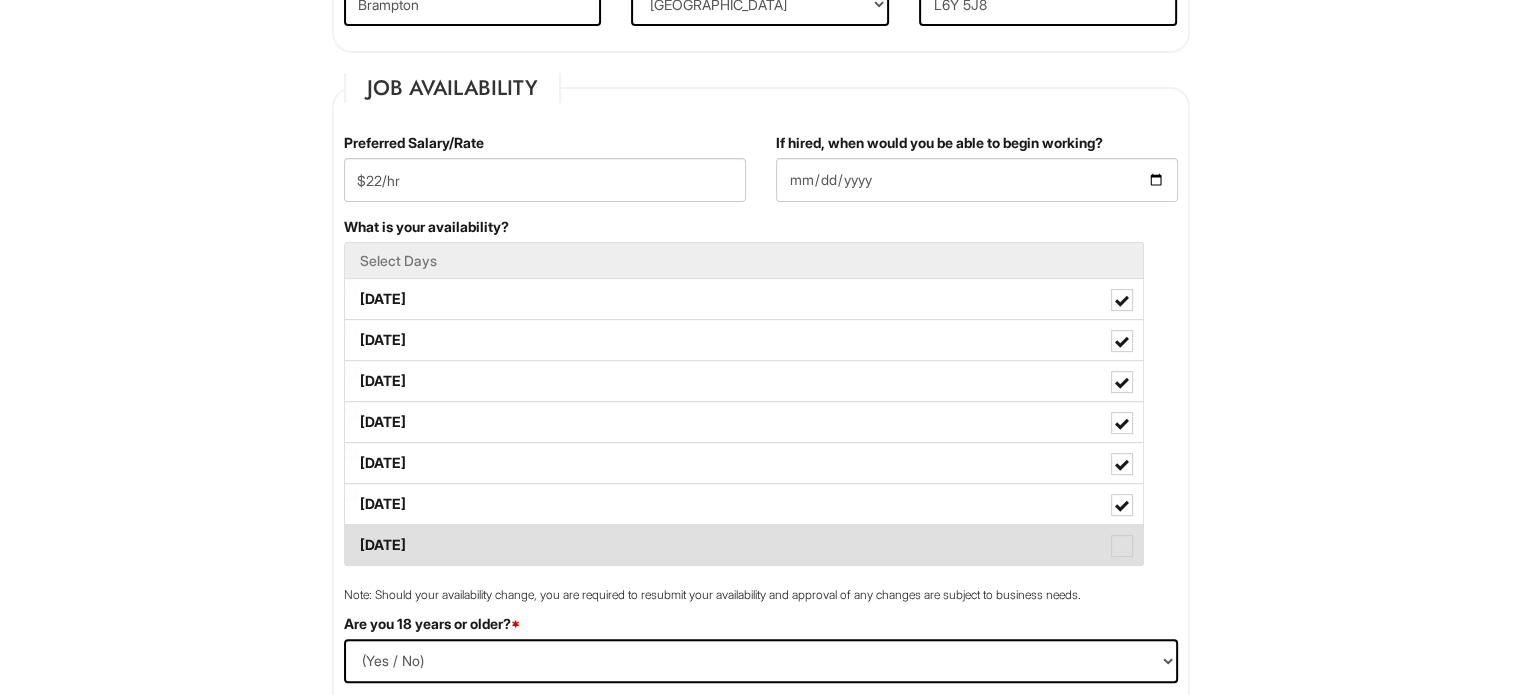 click at bounding box center [1122, 546] 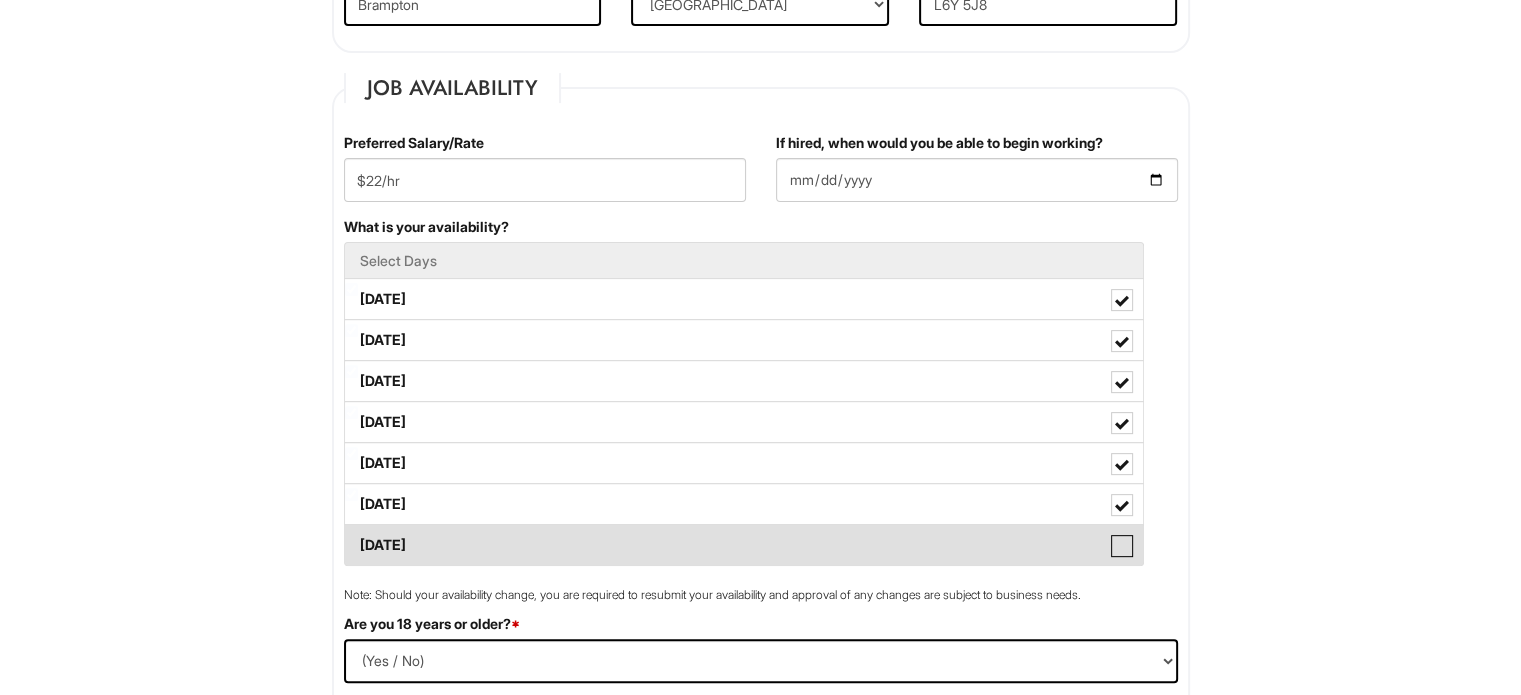 click on "Sunday" at bounding box center [351, 535] 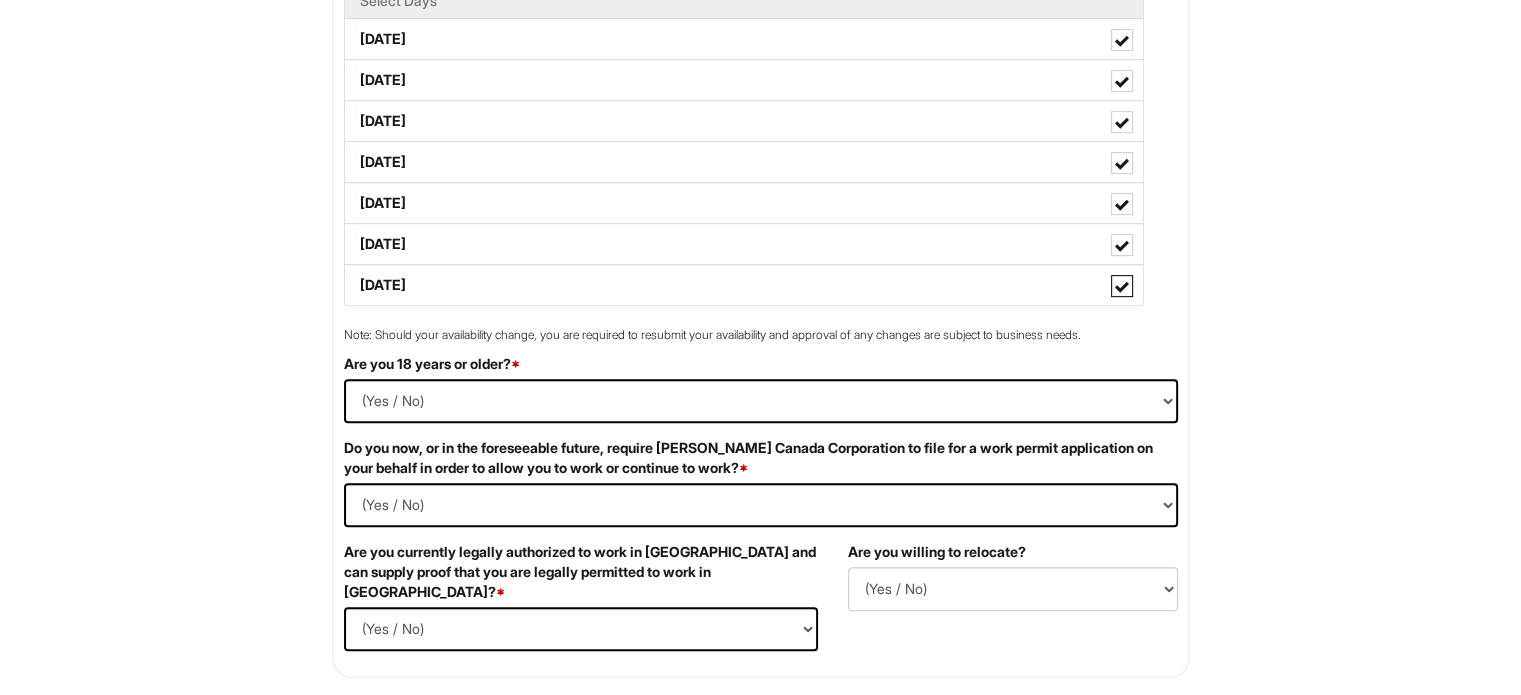 scroll, scrollTop: 910, scrollLeft: 0, axis: vertical 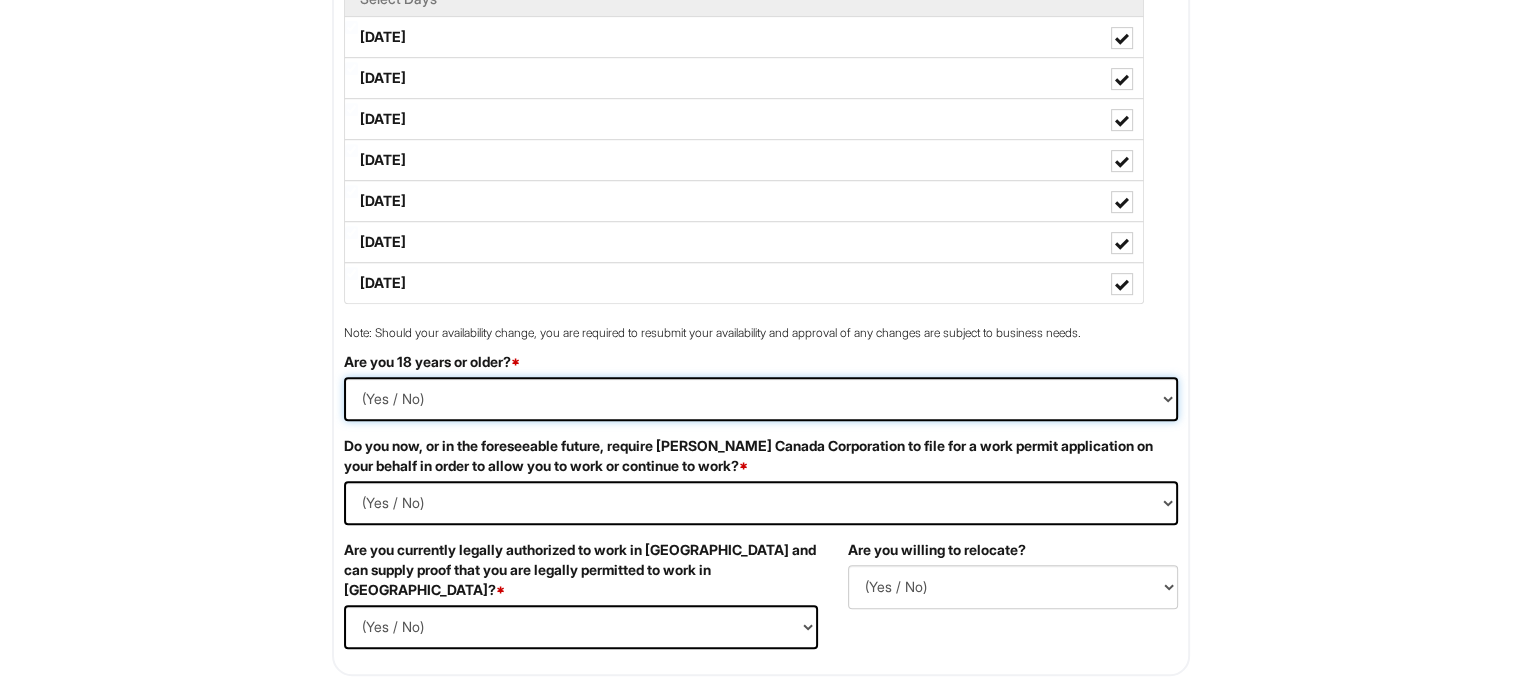 click on "(Yes / No) Yes No" at bounding box center (761, 399) 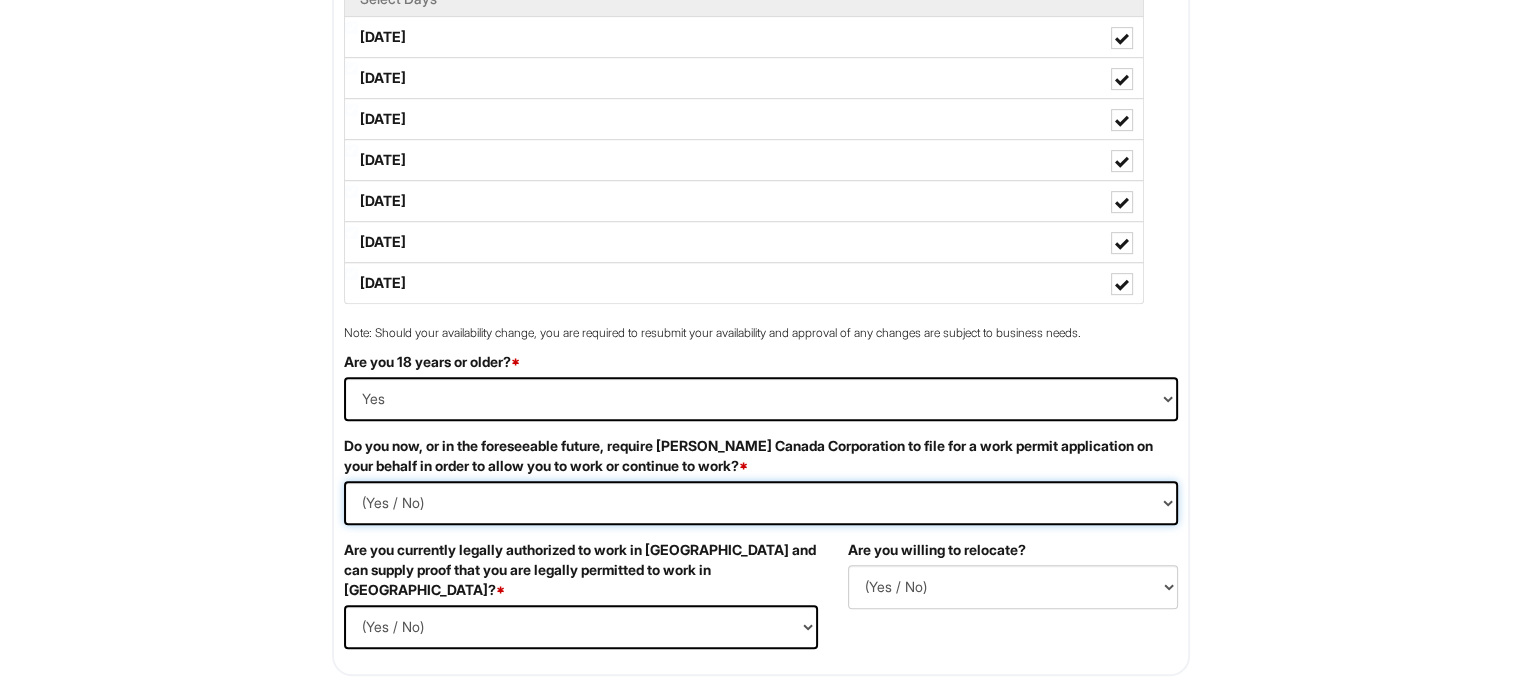 click on "(Yes / No) Yes No" at bounding box center [761, 503] 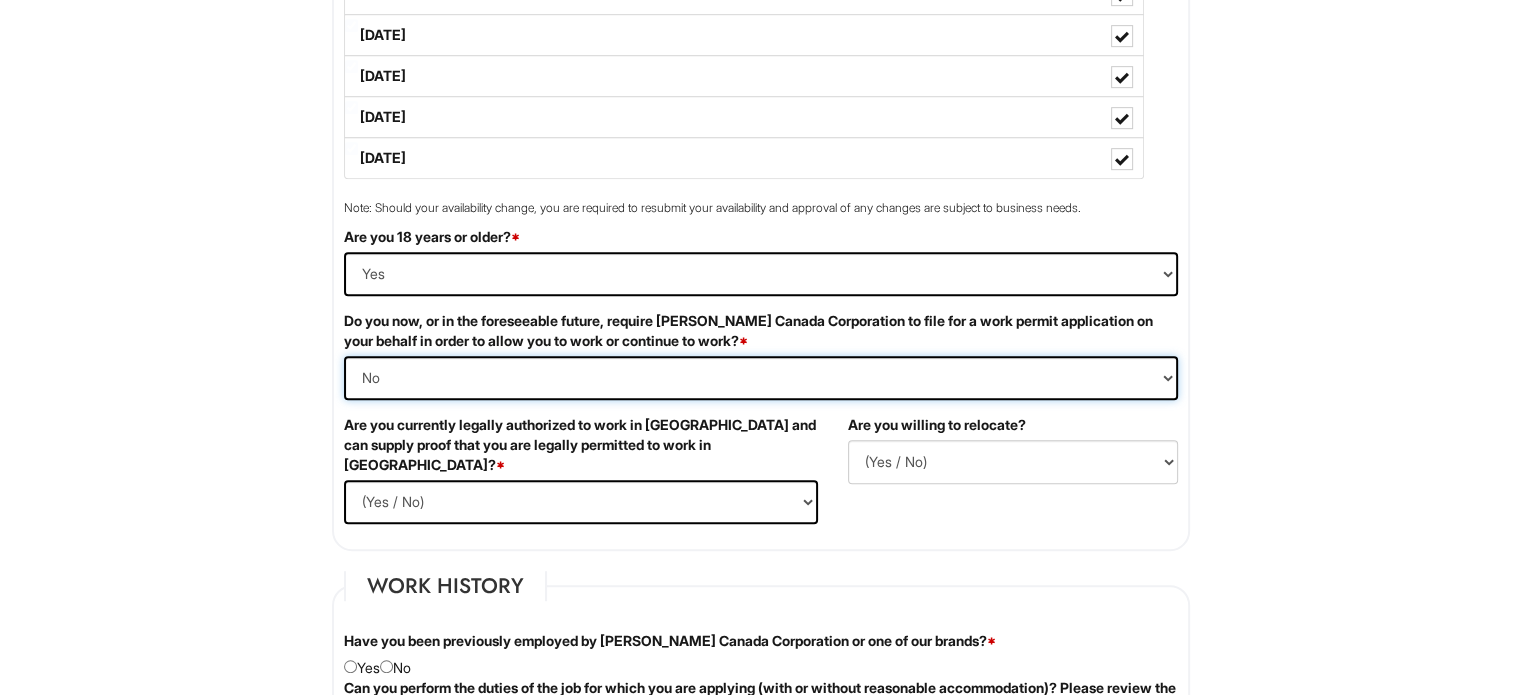 scroll, scrollTop: 1050, scrollLeft: 0, axis: vertical 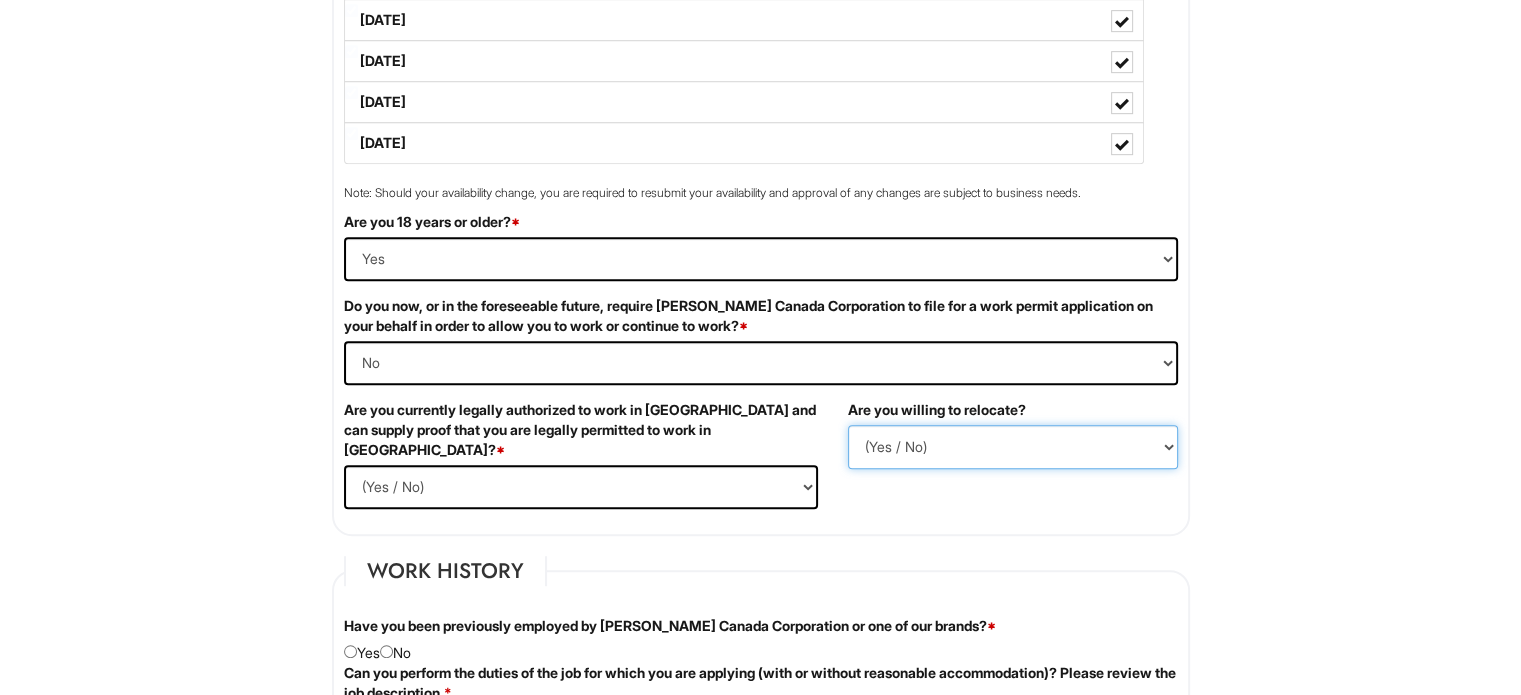 click on "(Yes / No) No Yes" at bounding box center [1013, 447] 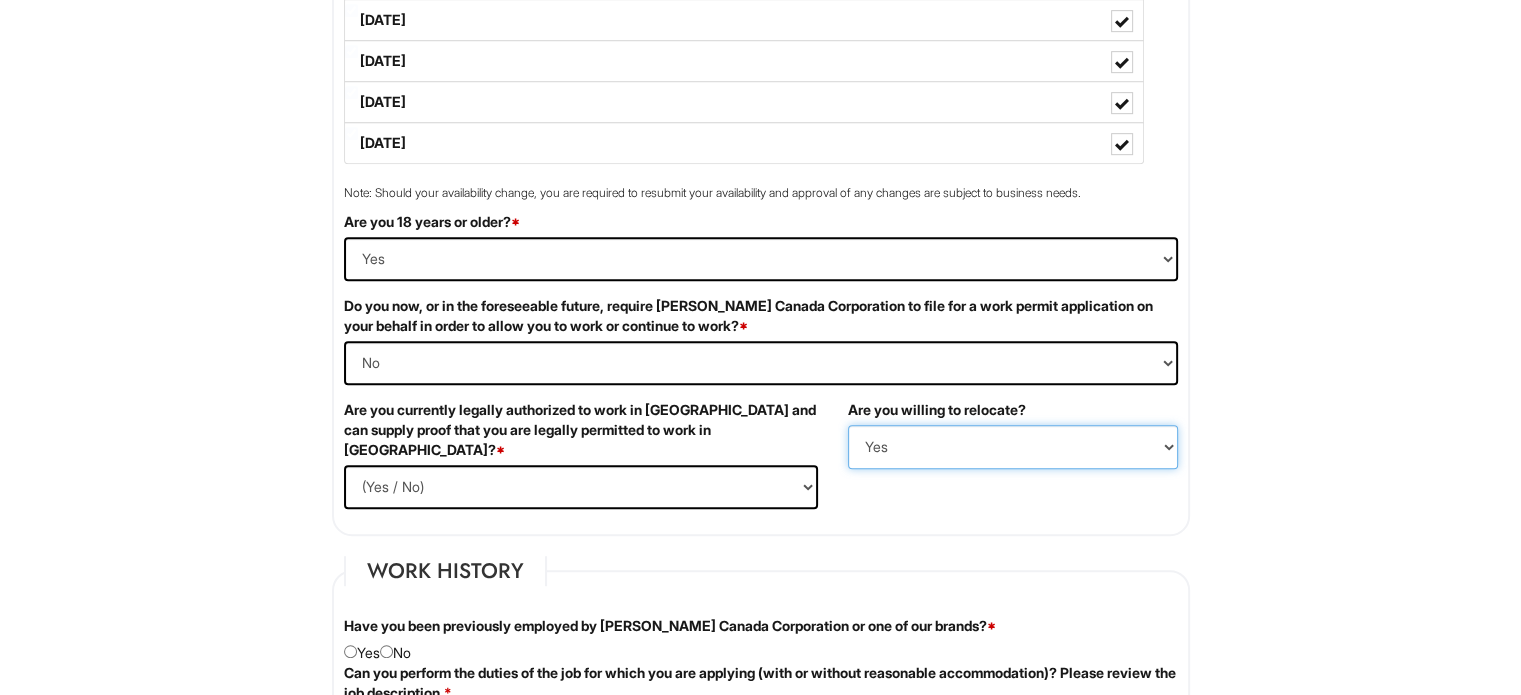 click on "(Yes / No) No Yes" at bounding box center (1013, 447) 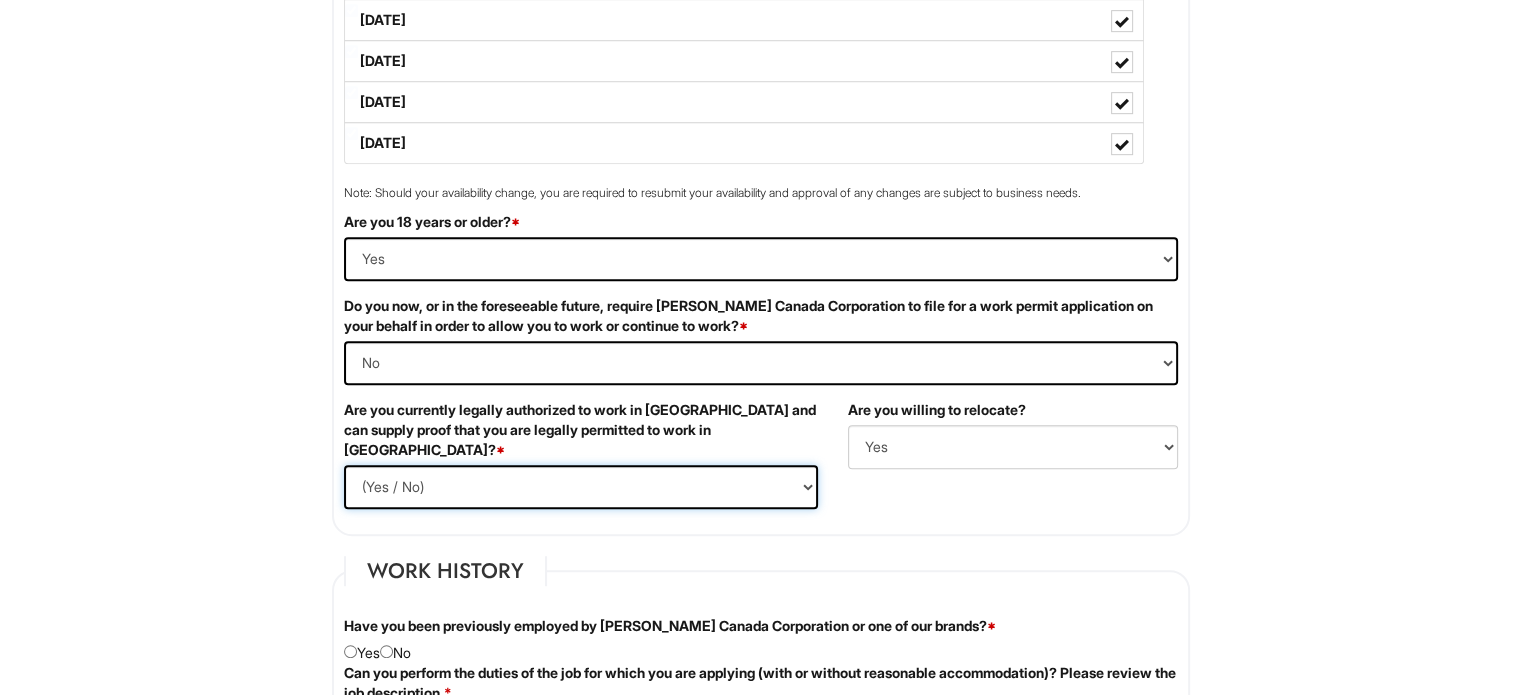 click on "(Yes / No) Yes No" at bounding box center [581, 487] 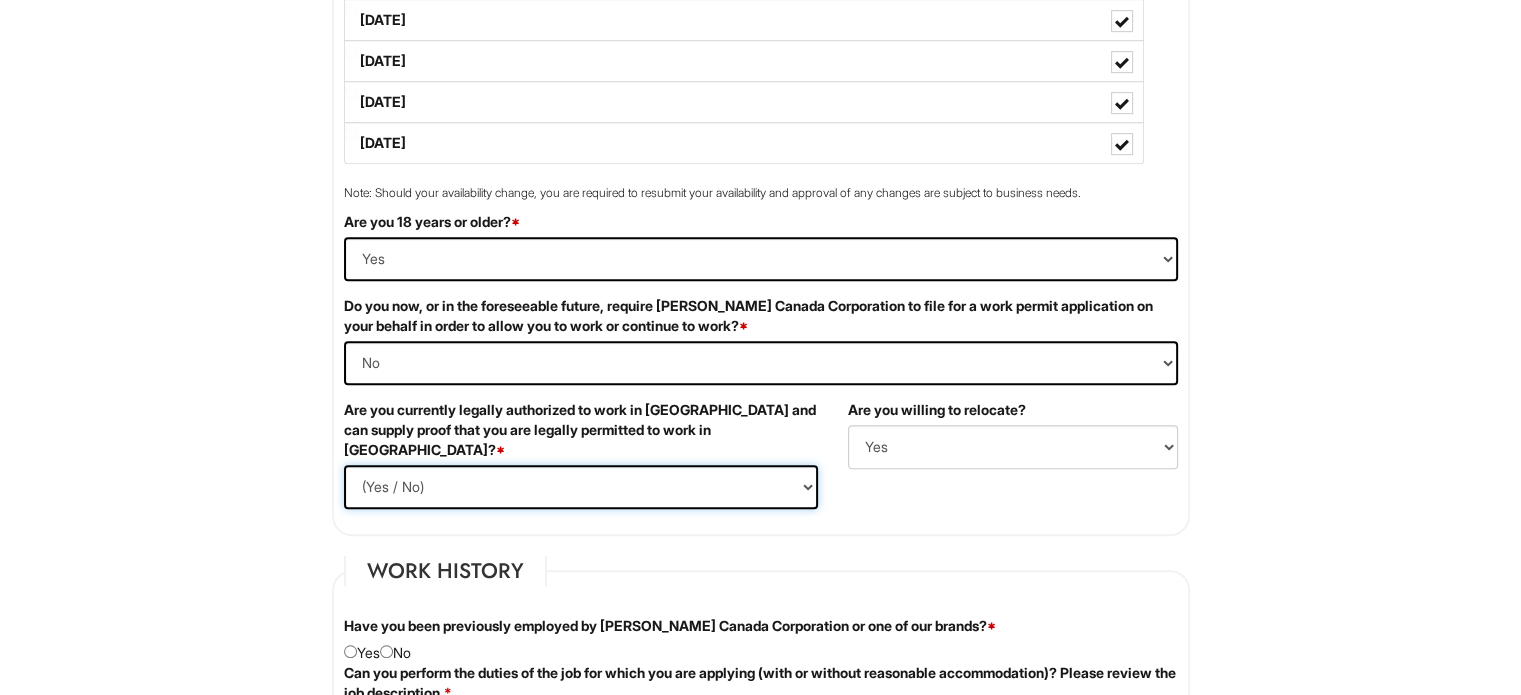 select on "Yes" 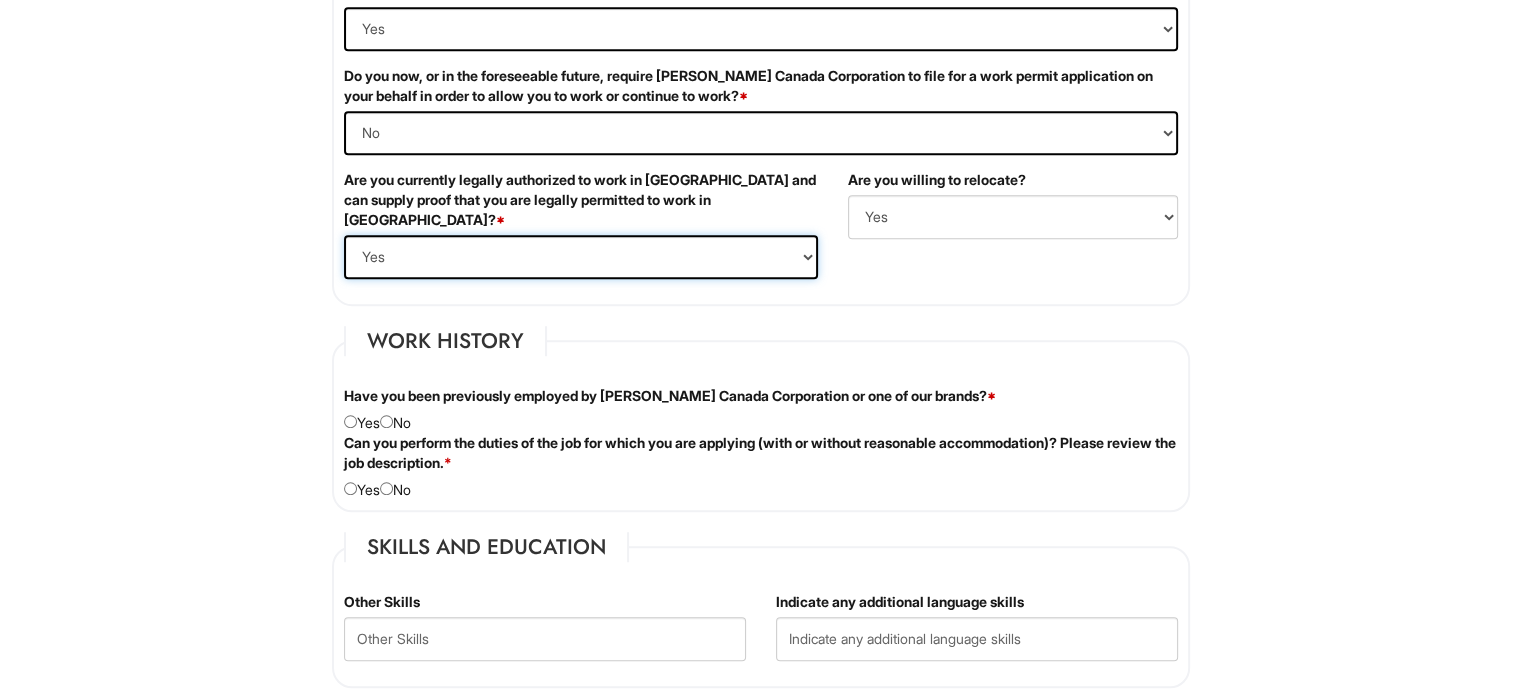 scroll, scrollTop: 1280, scrollLeft: 0, axis: vertical 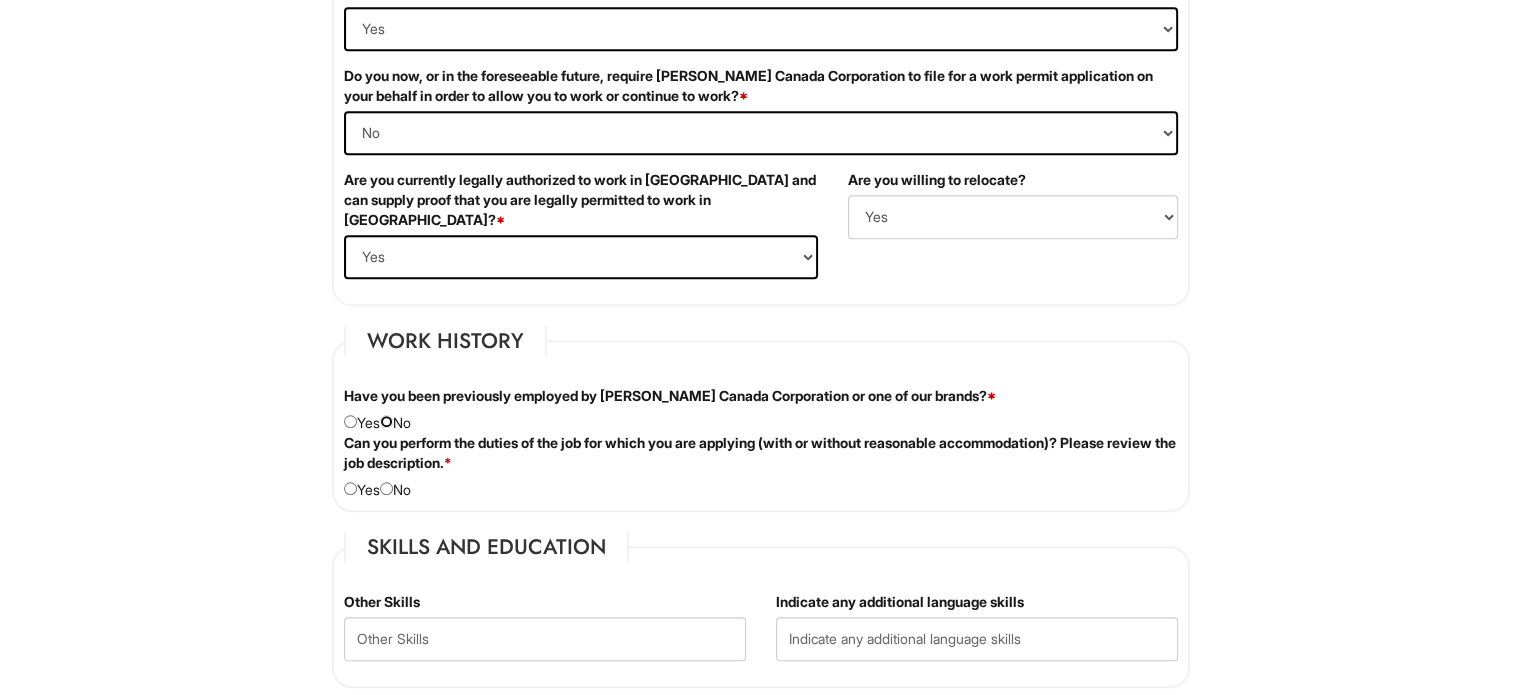 click at bounding box center (386, 421) 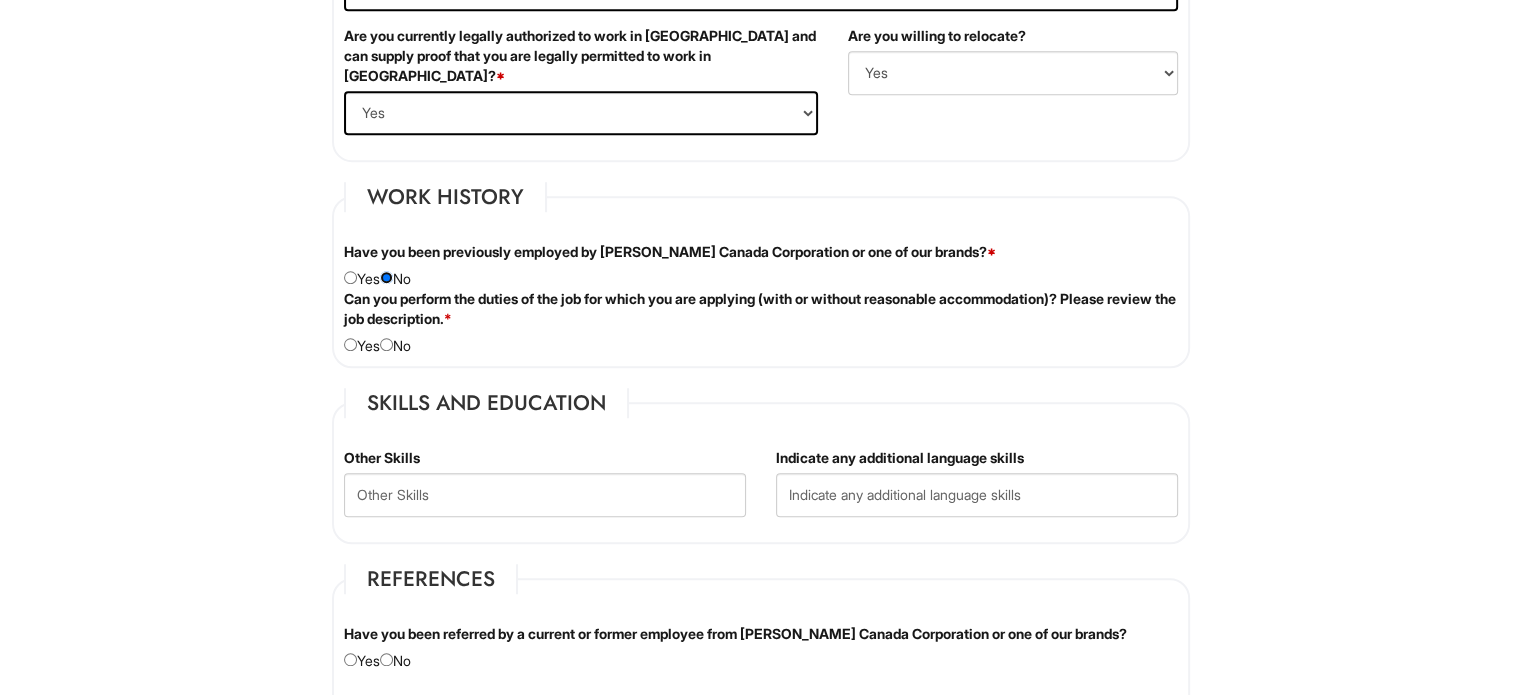scroll, scrollTop: 1423, scrollLeft: 0, axis: vertical 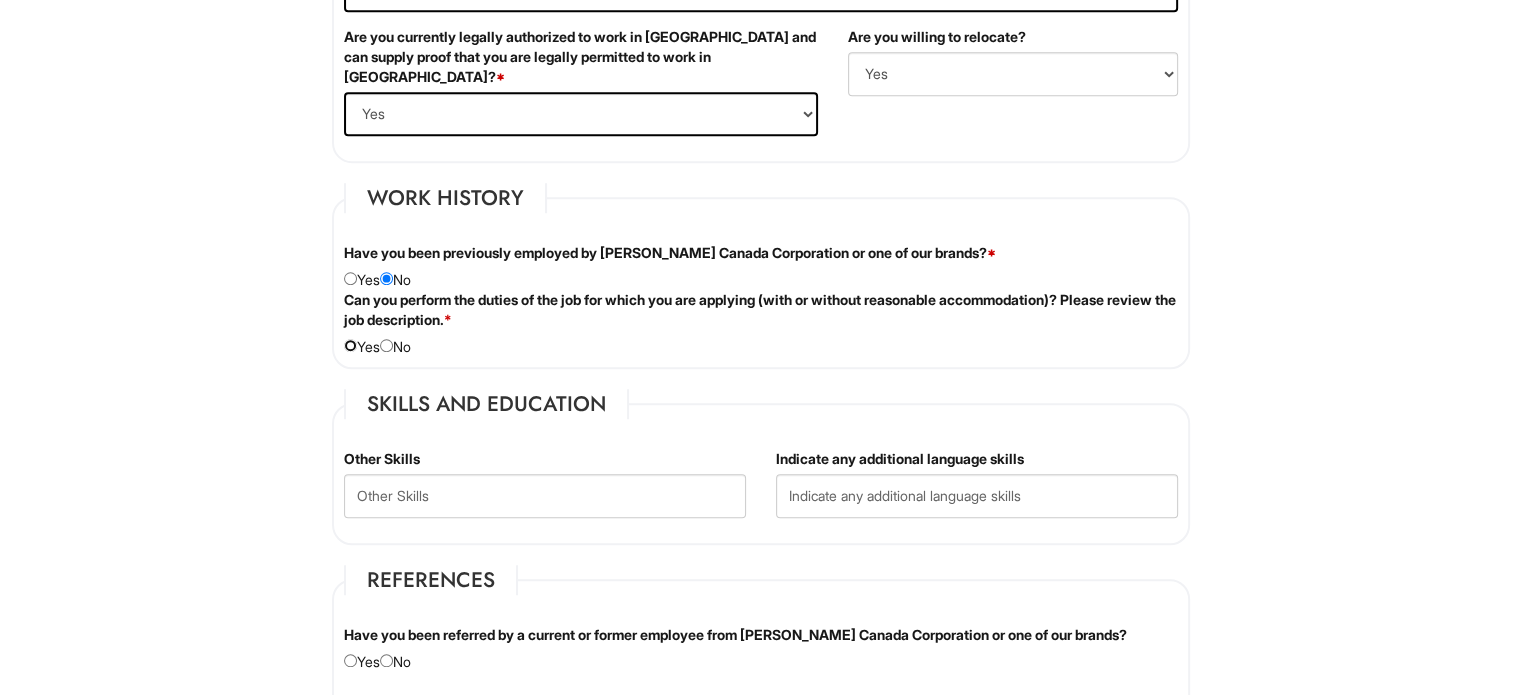 click at bounding box center (350, 345) 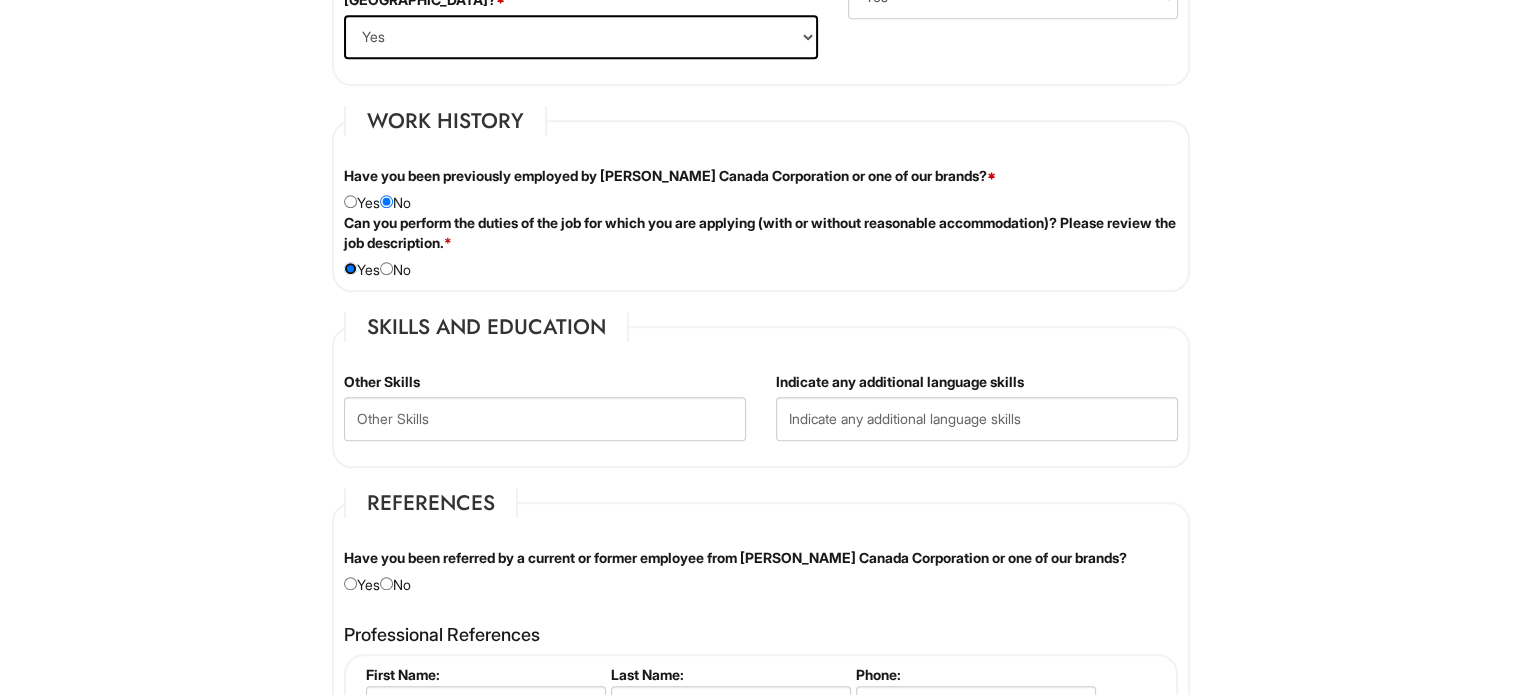 scroll, scrollTop: 1500, scrollLeft: 0, axis: vertical 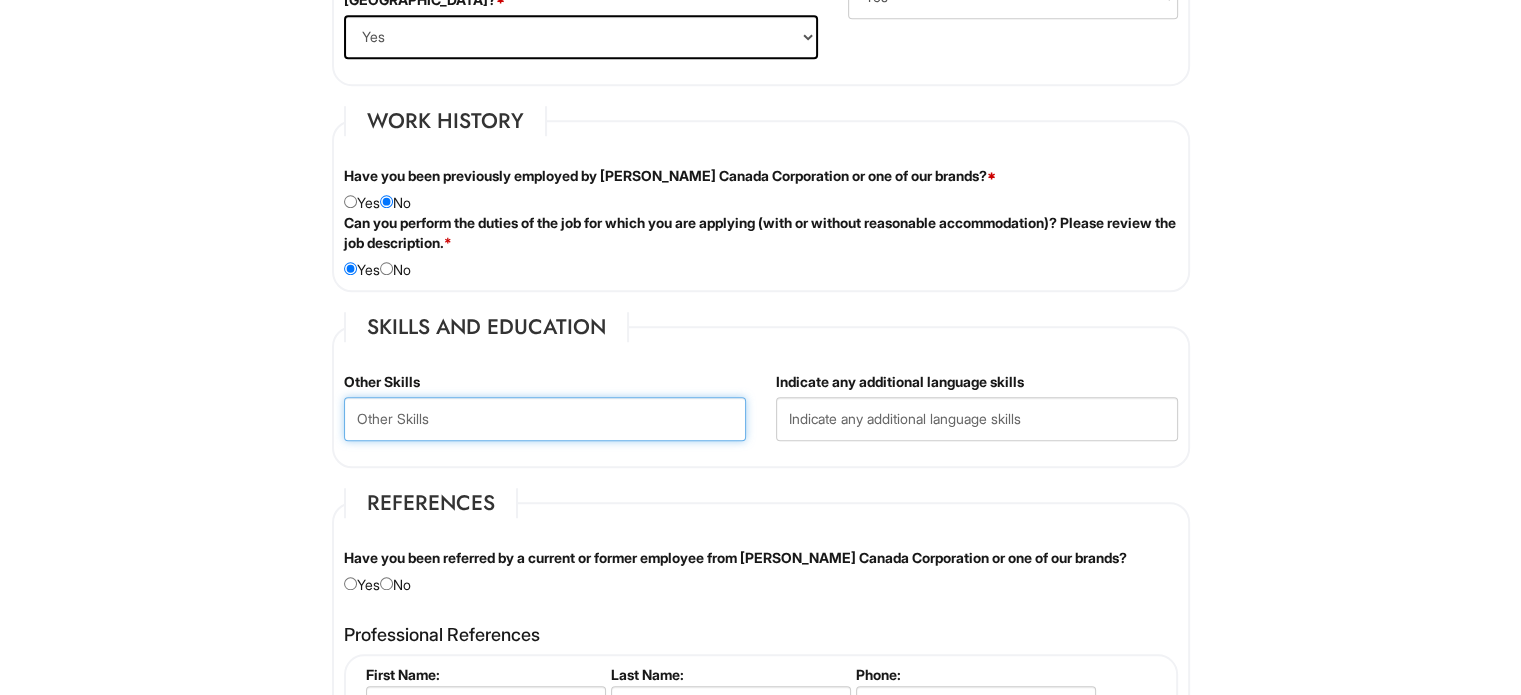 click at bounding box center (545, 419) 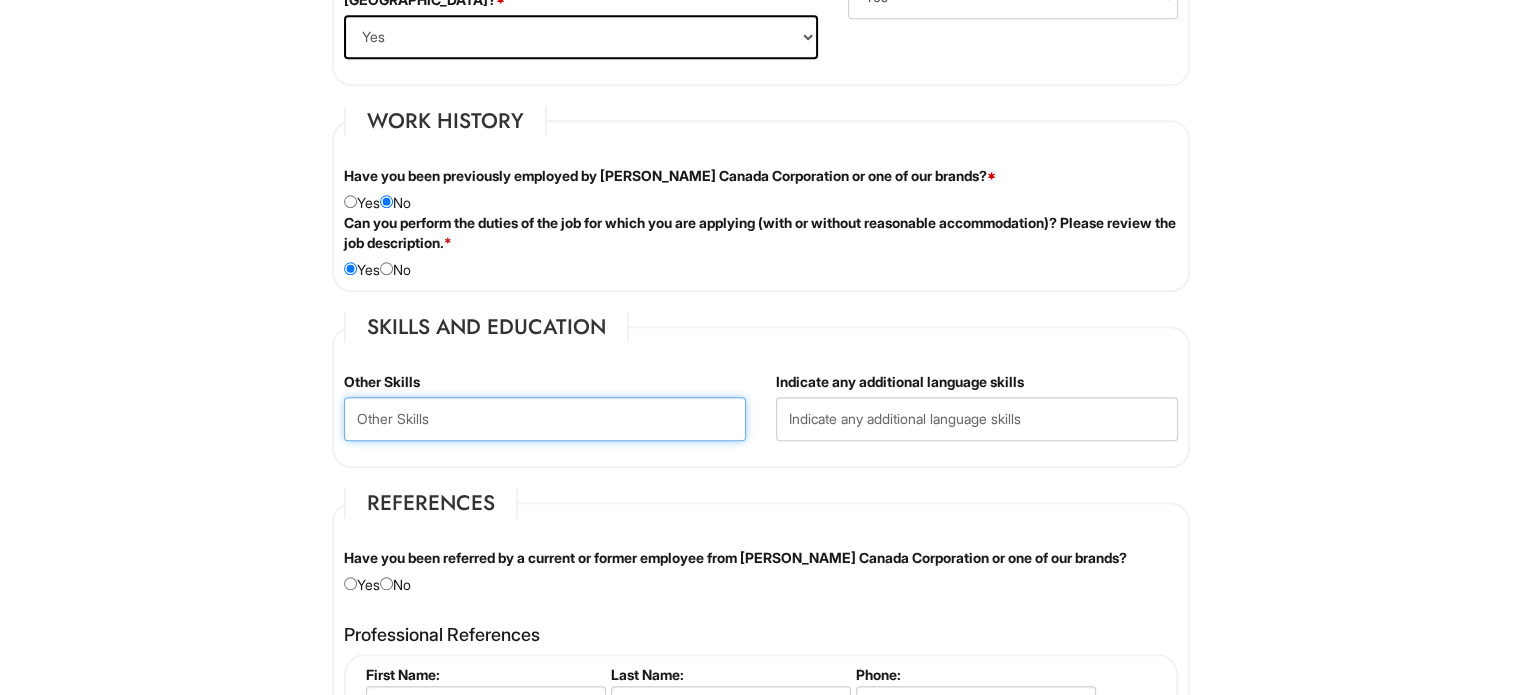 type on "Luxury Retail Sales, Client Relationship Management, Upselling & Cross-Selling, Team Collaboration, Time Management, POS System Operation, Fashion Trend Awareness, Attention to Detail, CRM Tools, Multitasking Under Pressure" 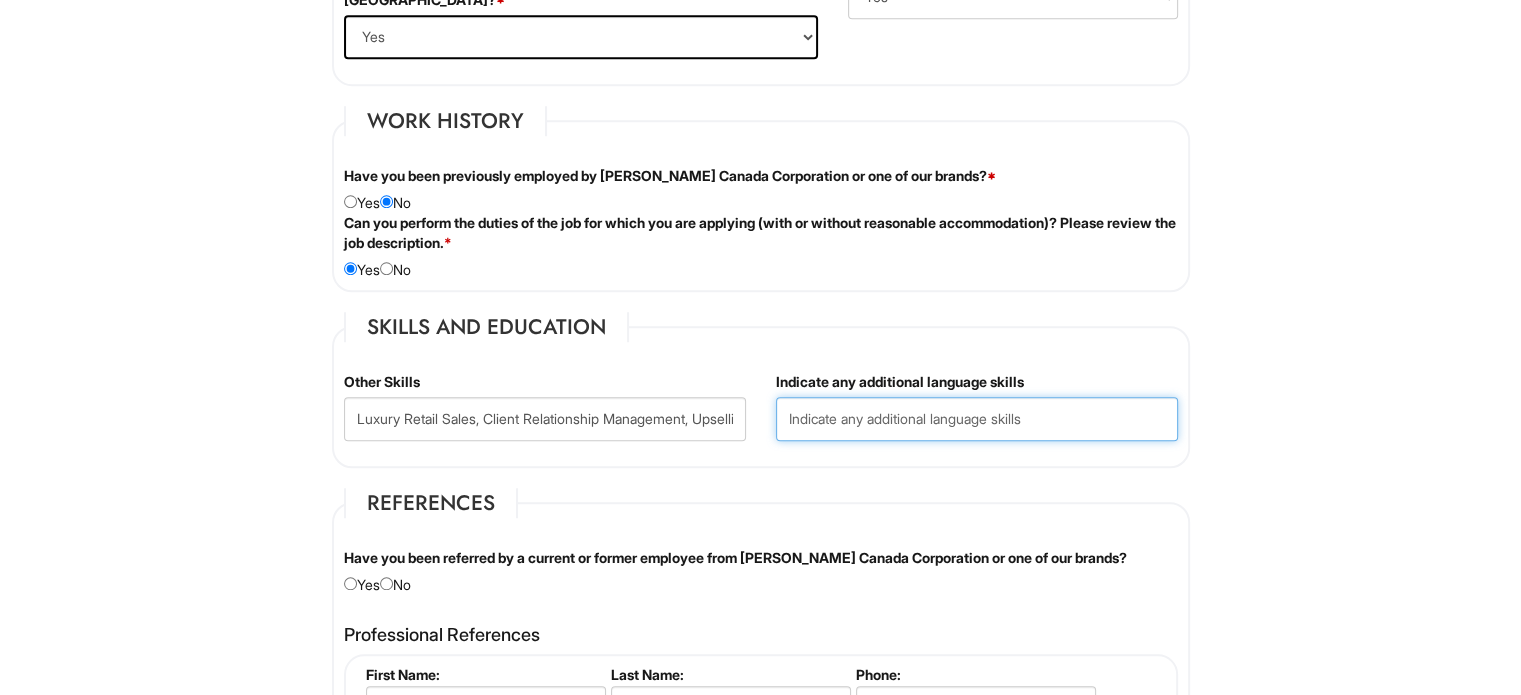click at bounding box center [977, 419] 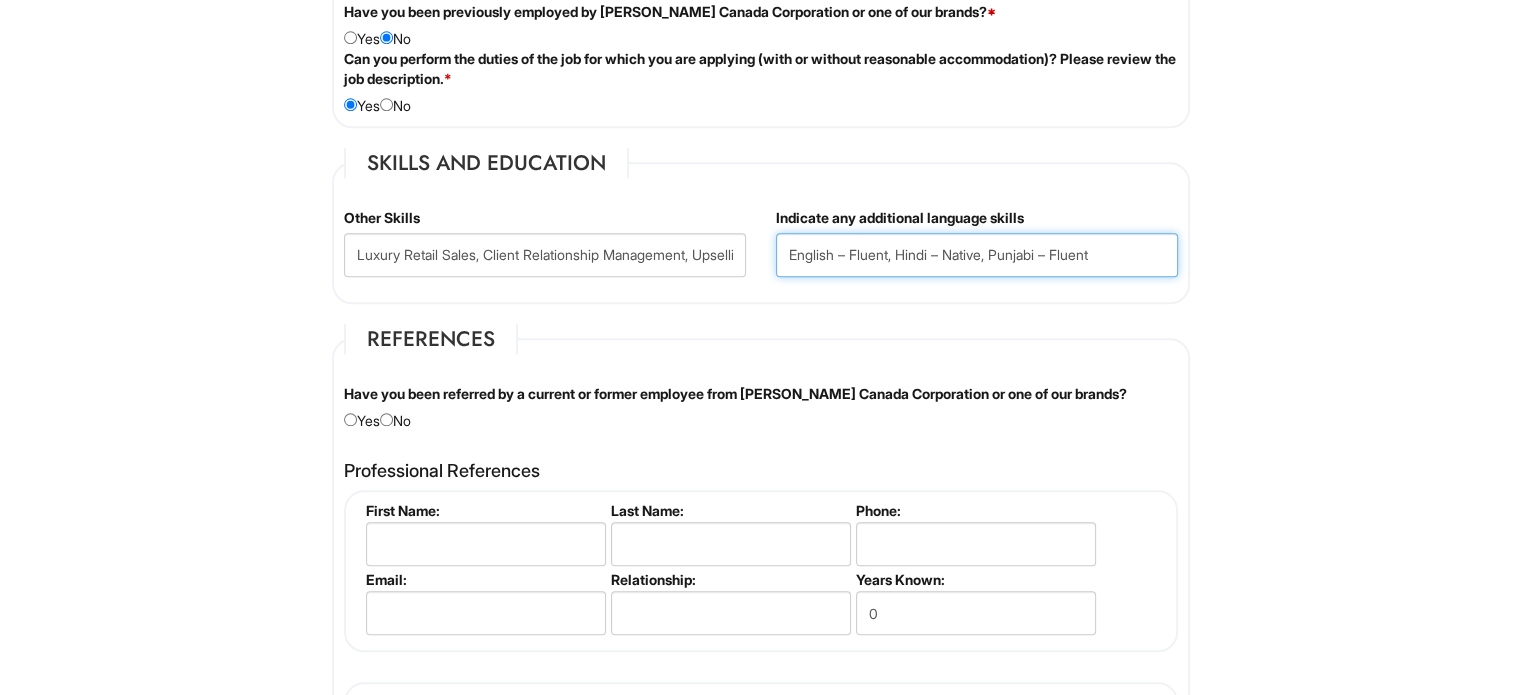 scroll, scrollTop: 1668, scrollLeft: 0, axis: vertical 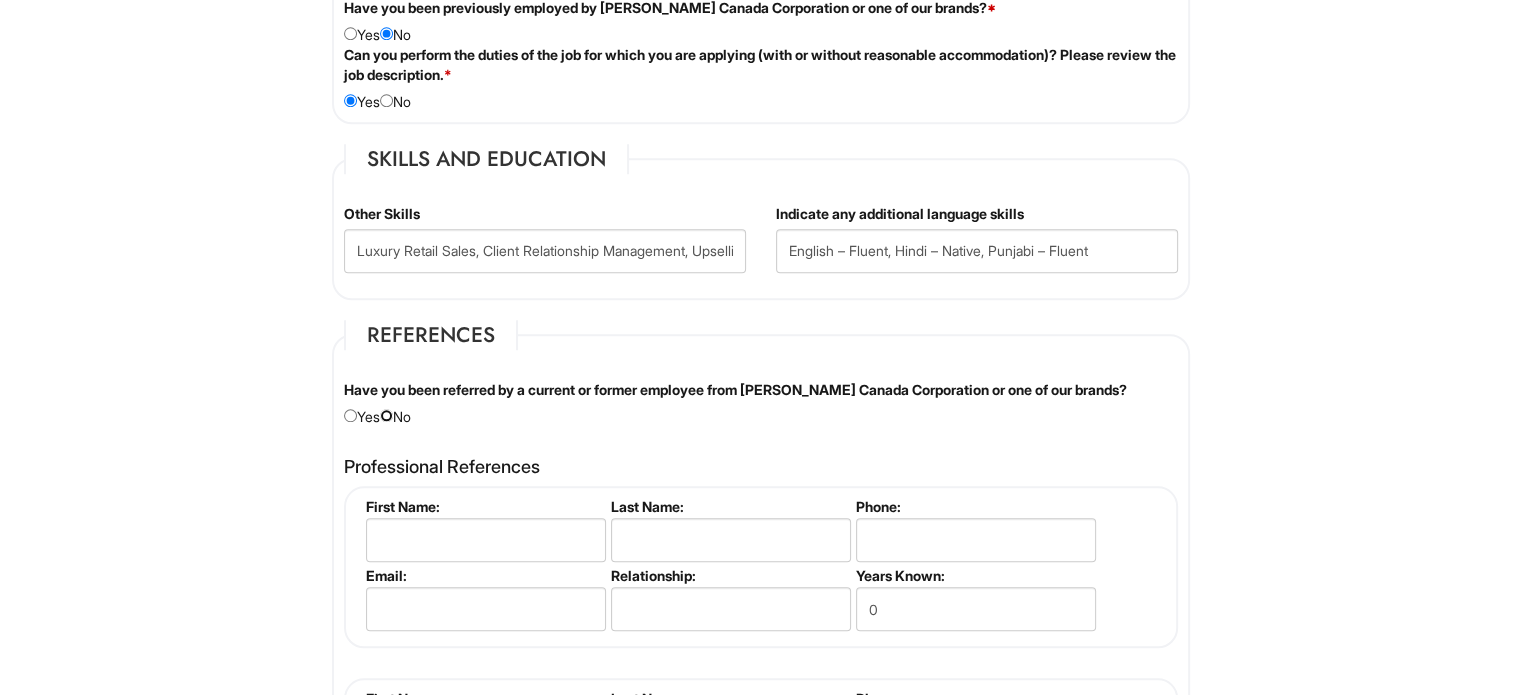 click at bounding box center [386, 415] 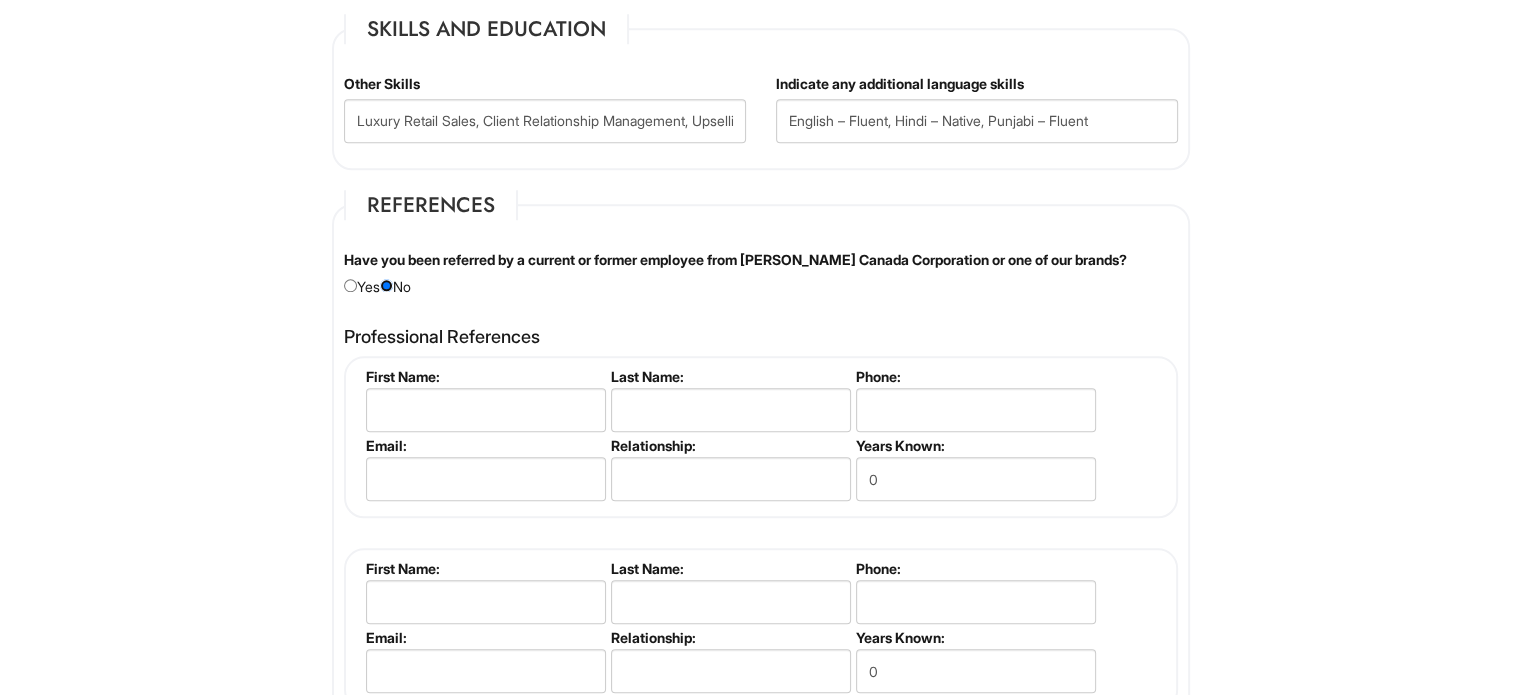 scroll, scrollTop: 1799, scrollLeft: 0, axis: vertical 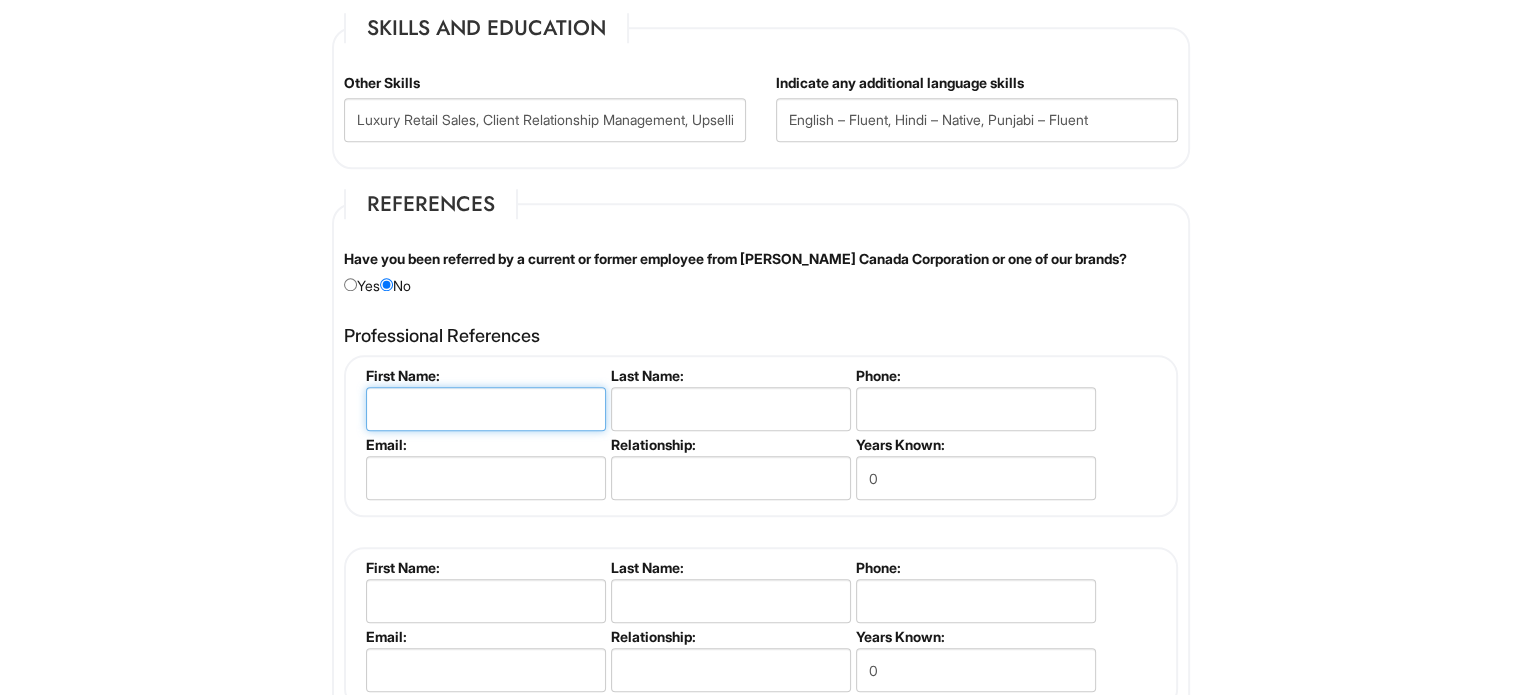 click at bounding box center [486, 409] 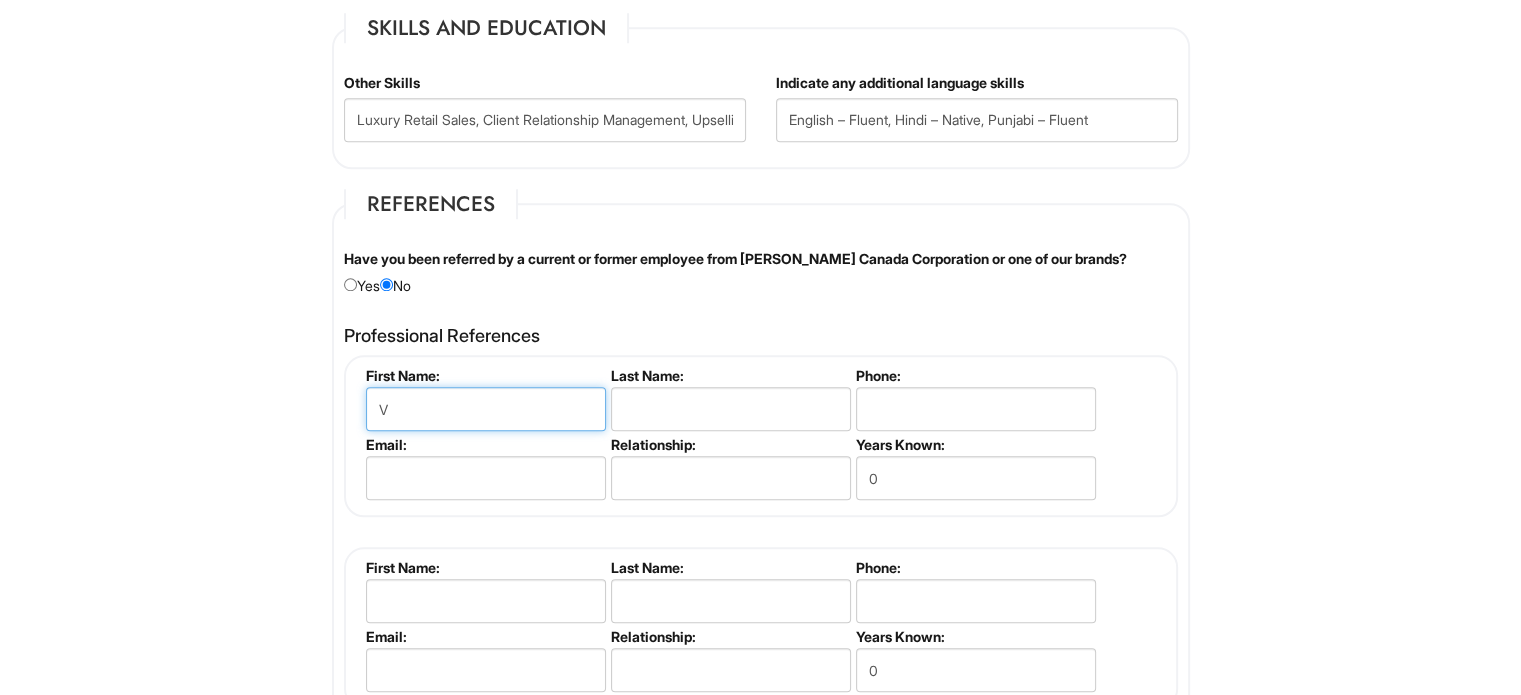 type on "Victoria" 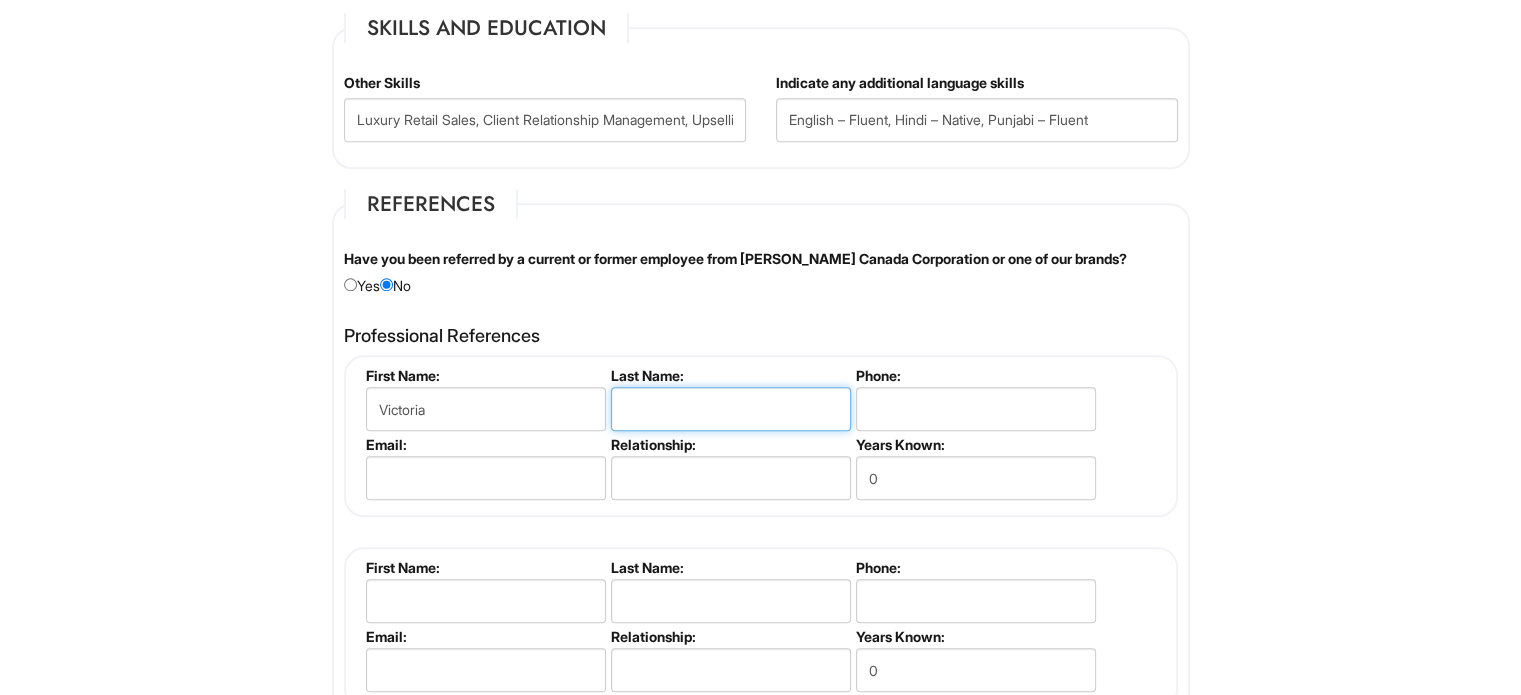 click at bounding box center (731, 409) 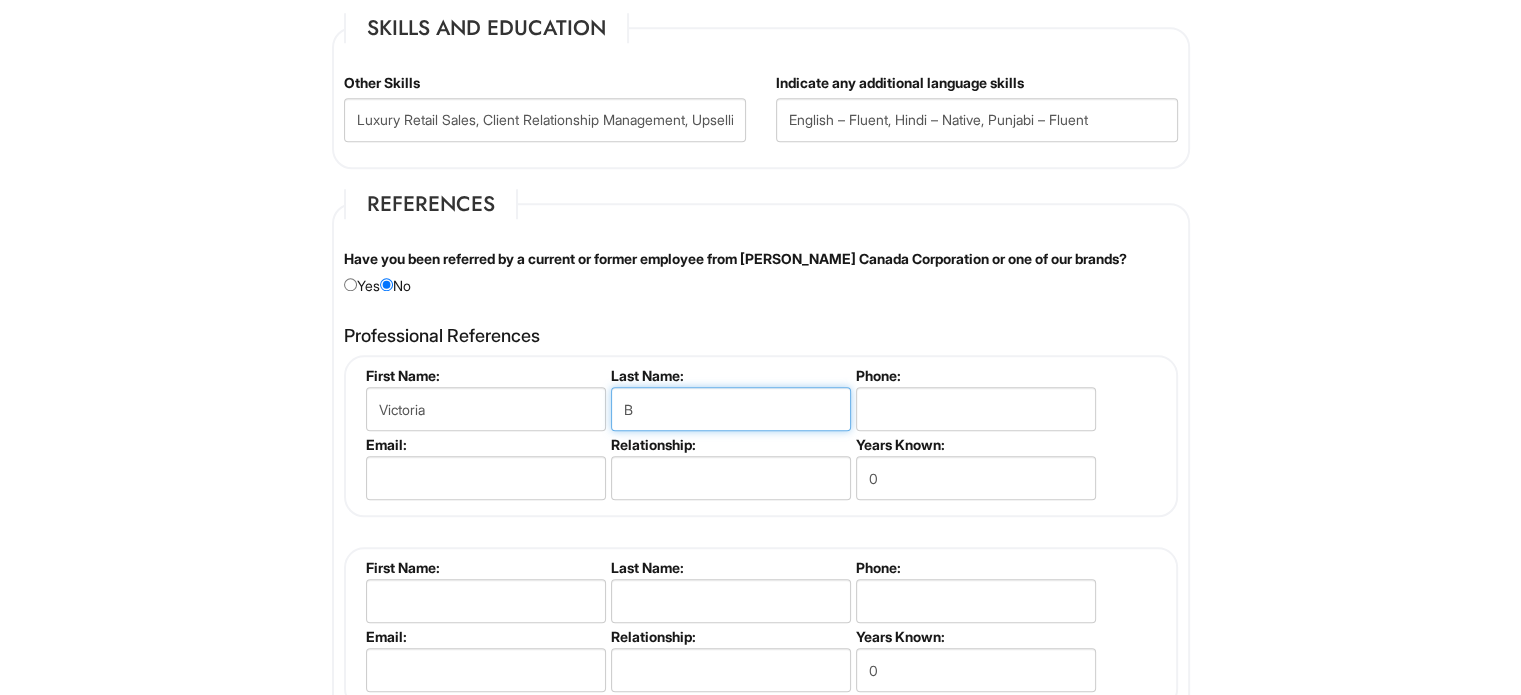 type on "Berndt" 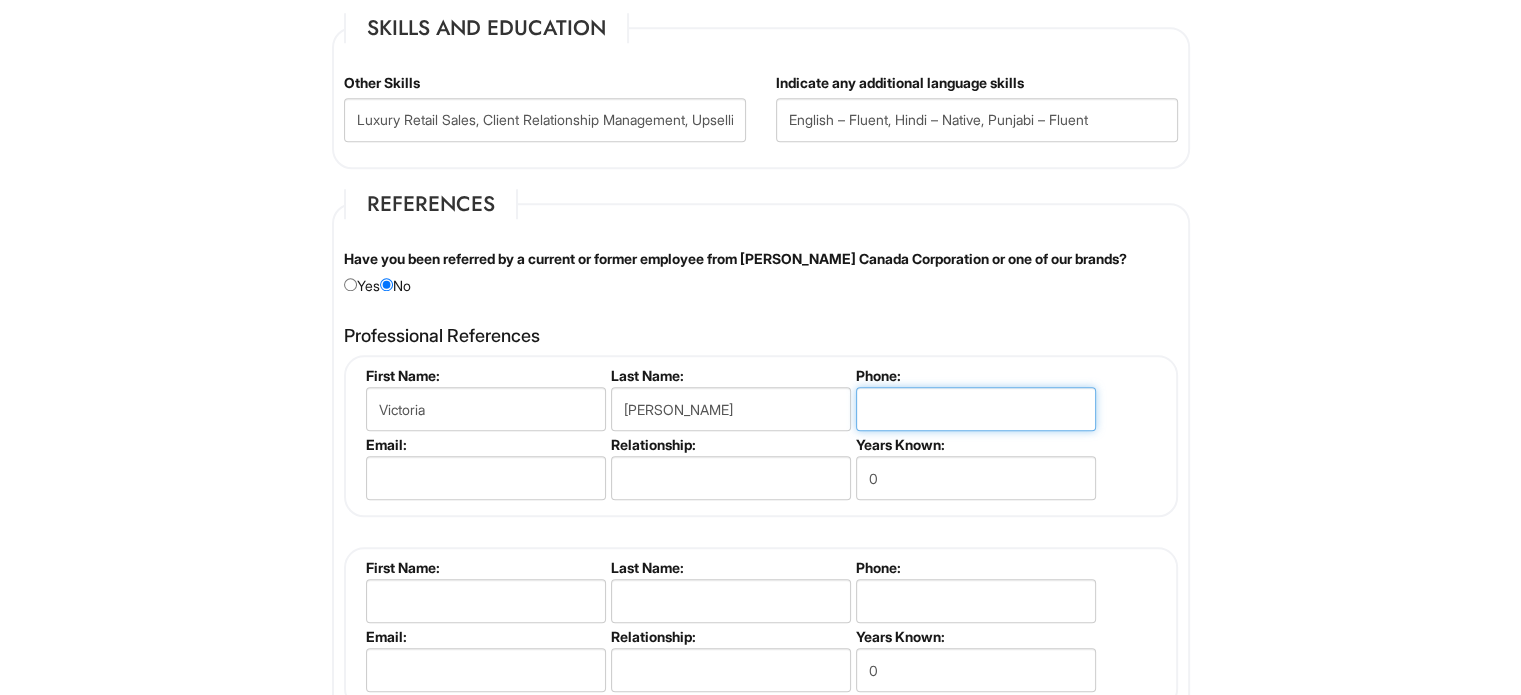 click at bounding box center (976, 409) 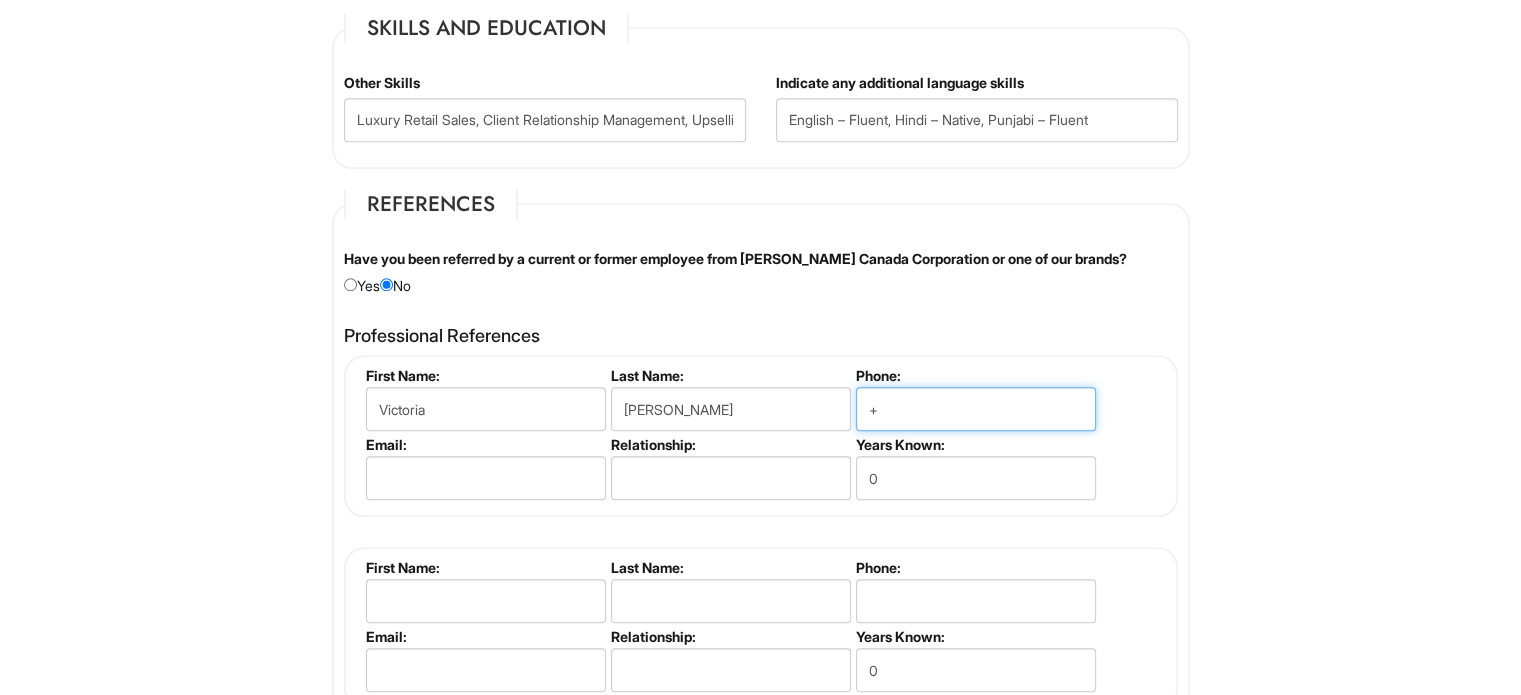type on "+1 647-687-4881" 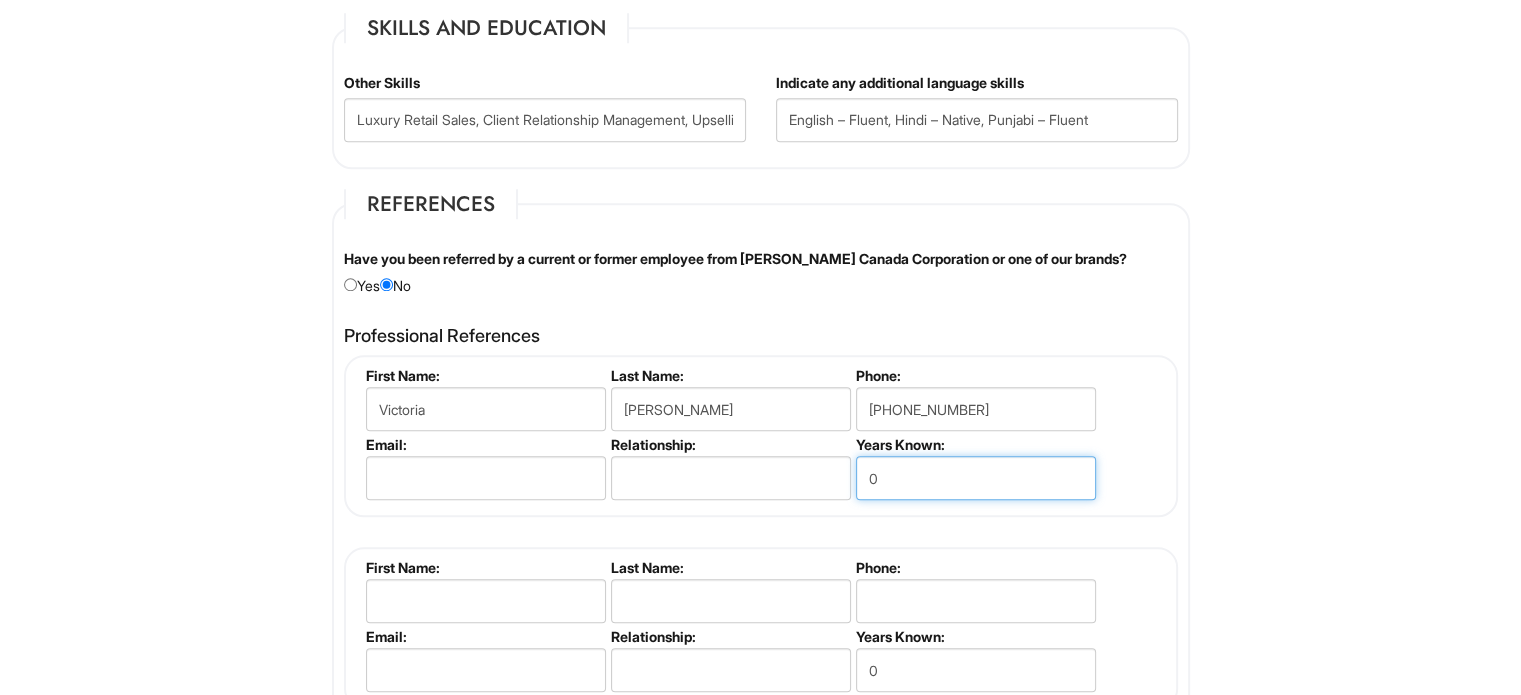 click on "0" at bounding box center [976, 478] 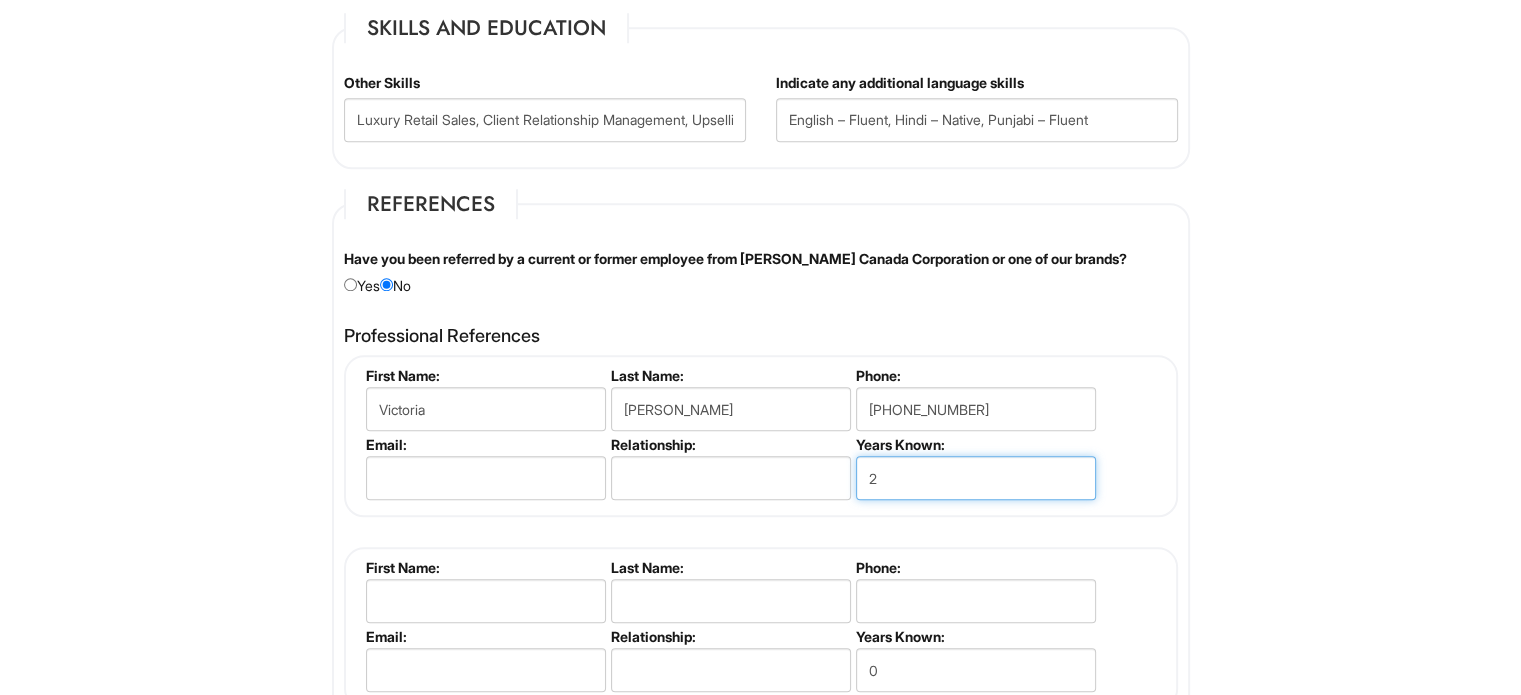 type on "2" 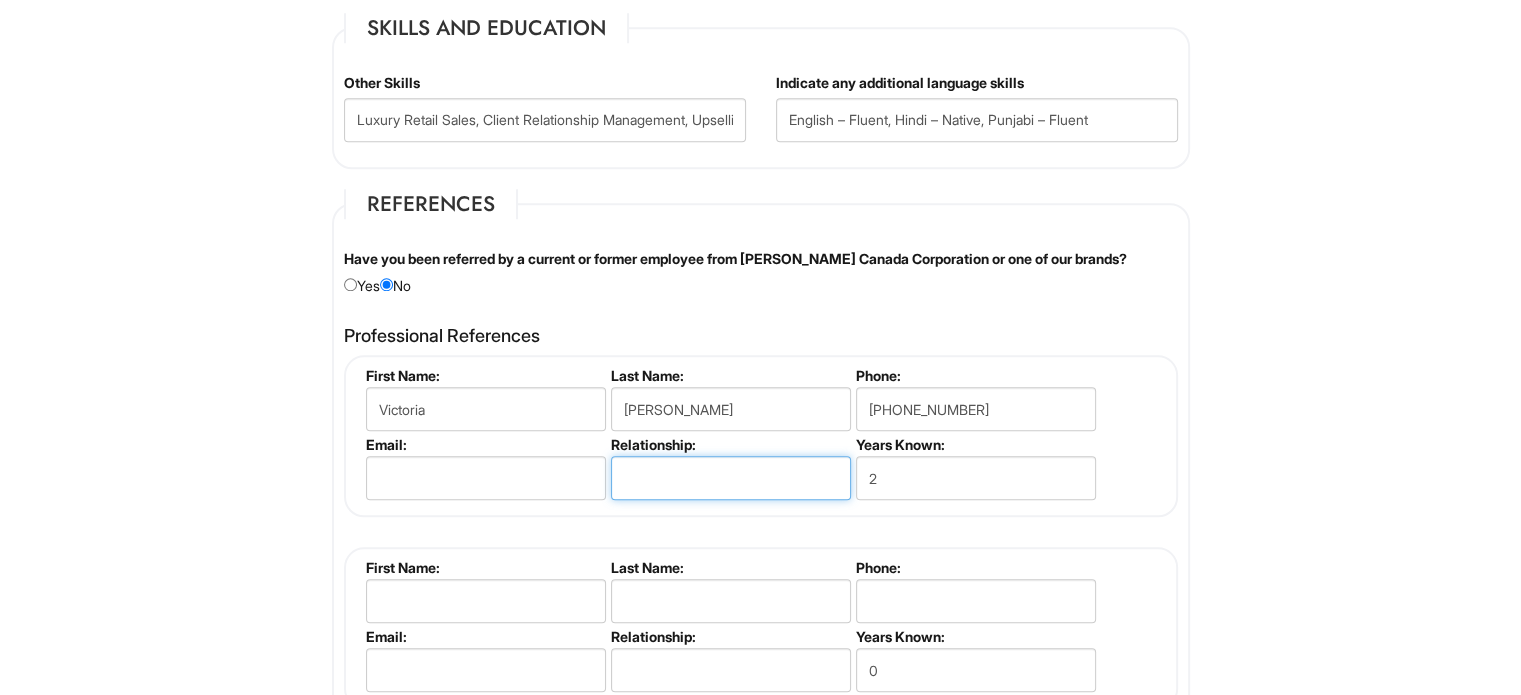click at bounding box center [731, 478] 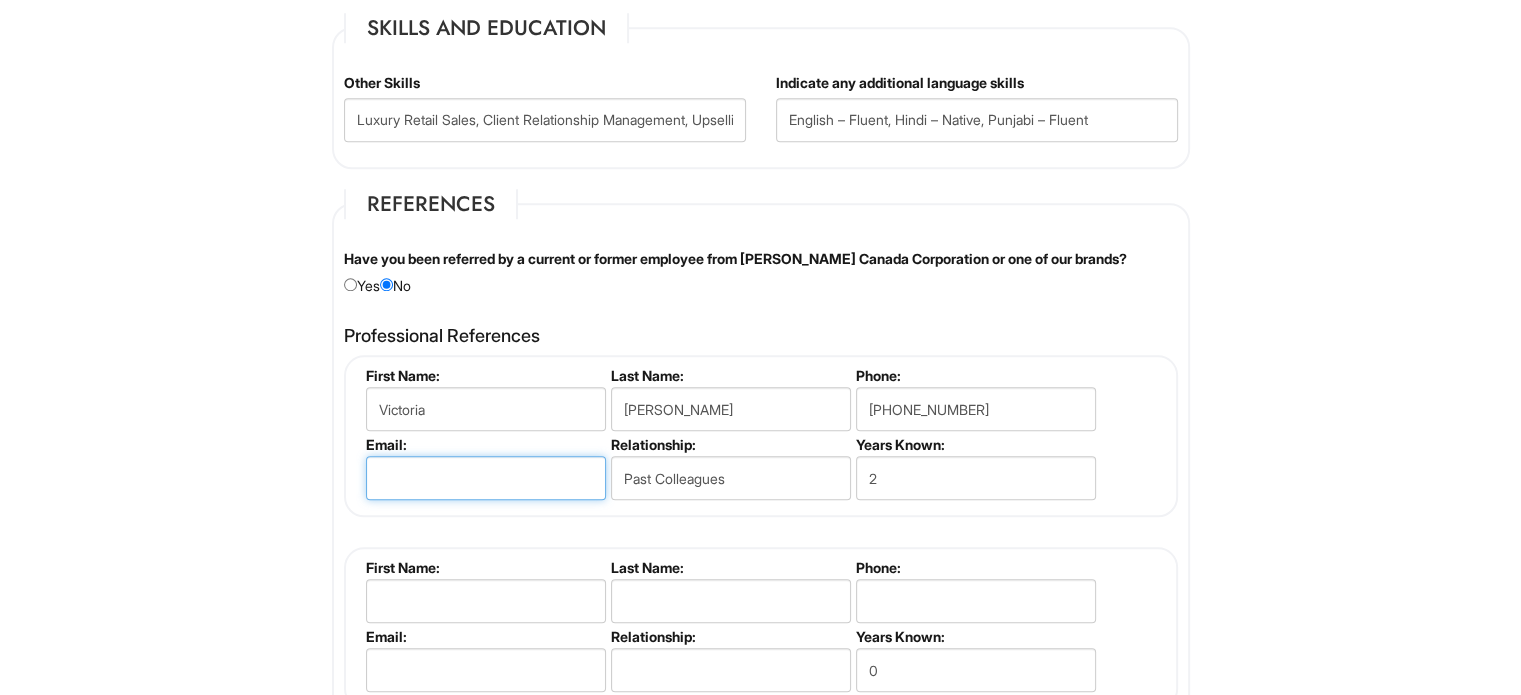 click at bounding box center [486, 478] 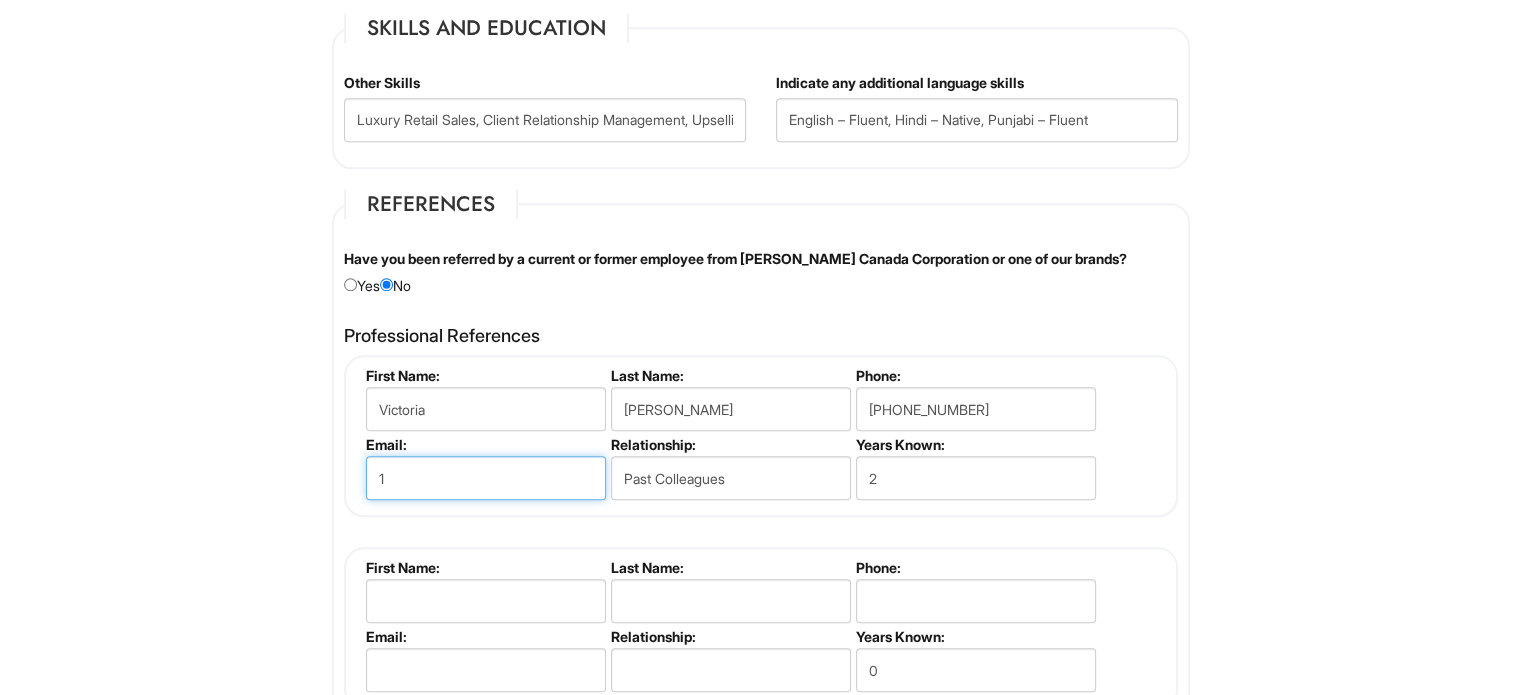 type on "1Berndtvic@gmail.com" 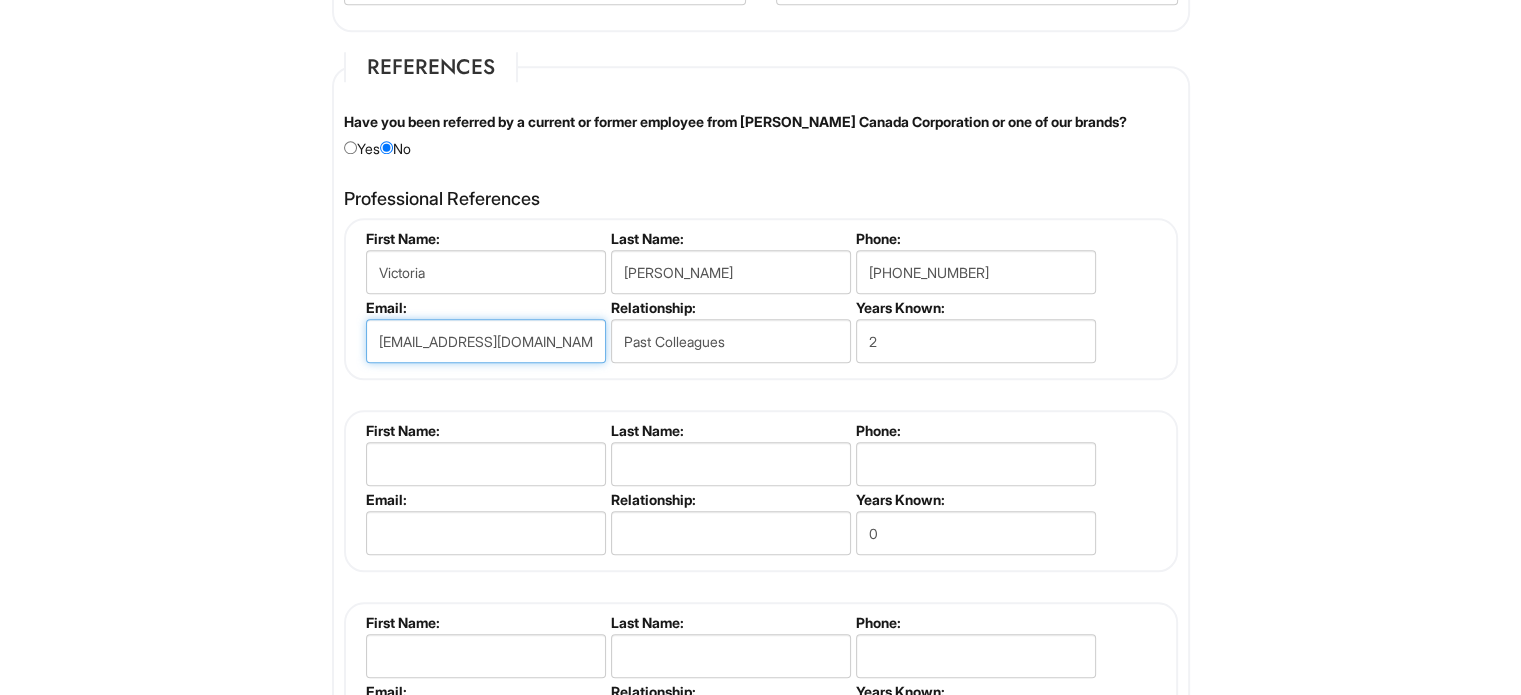 scroll, scrollTop: 1940, scrollLeft: 0, axis: vertical 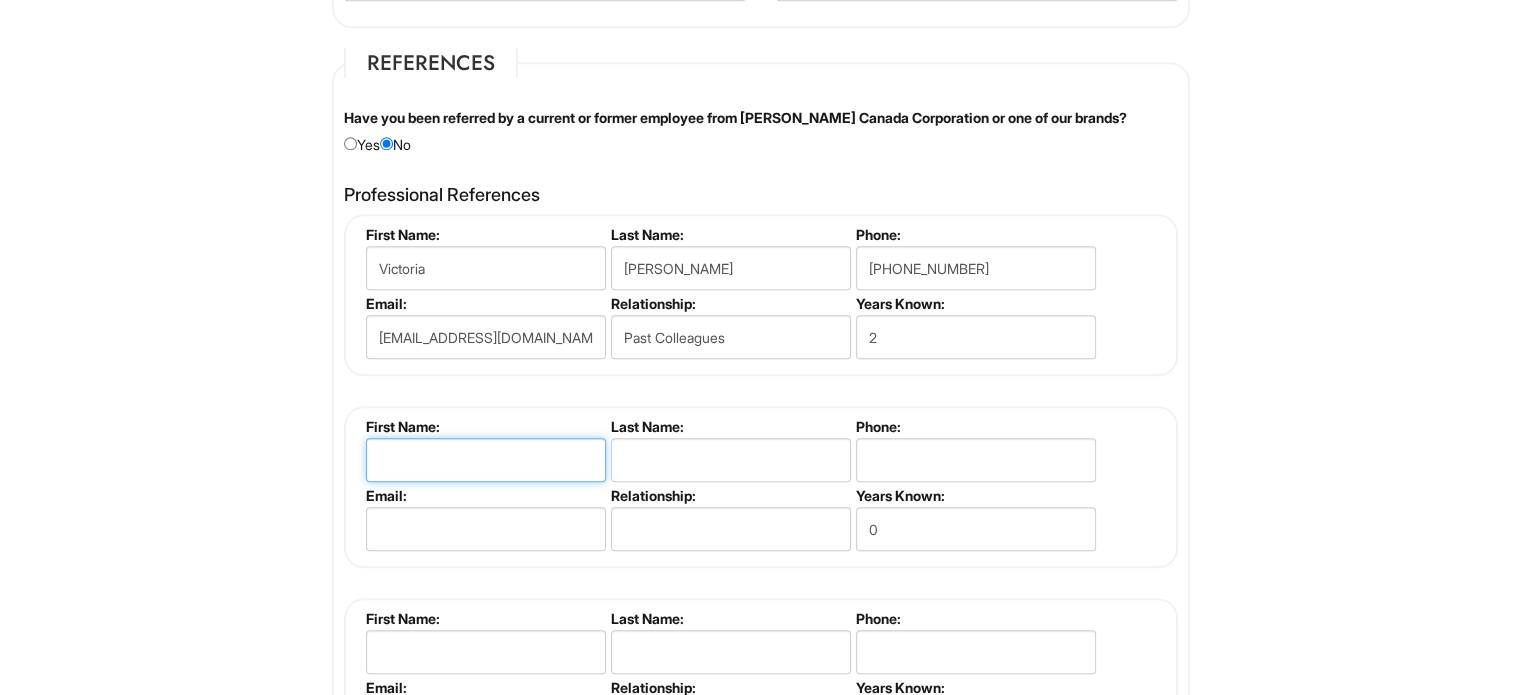 click at bounding box center [486, 460] 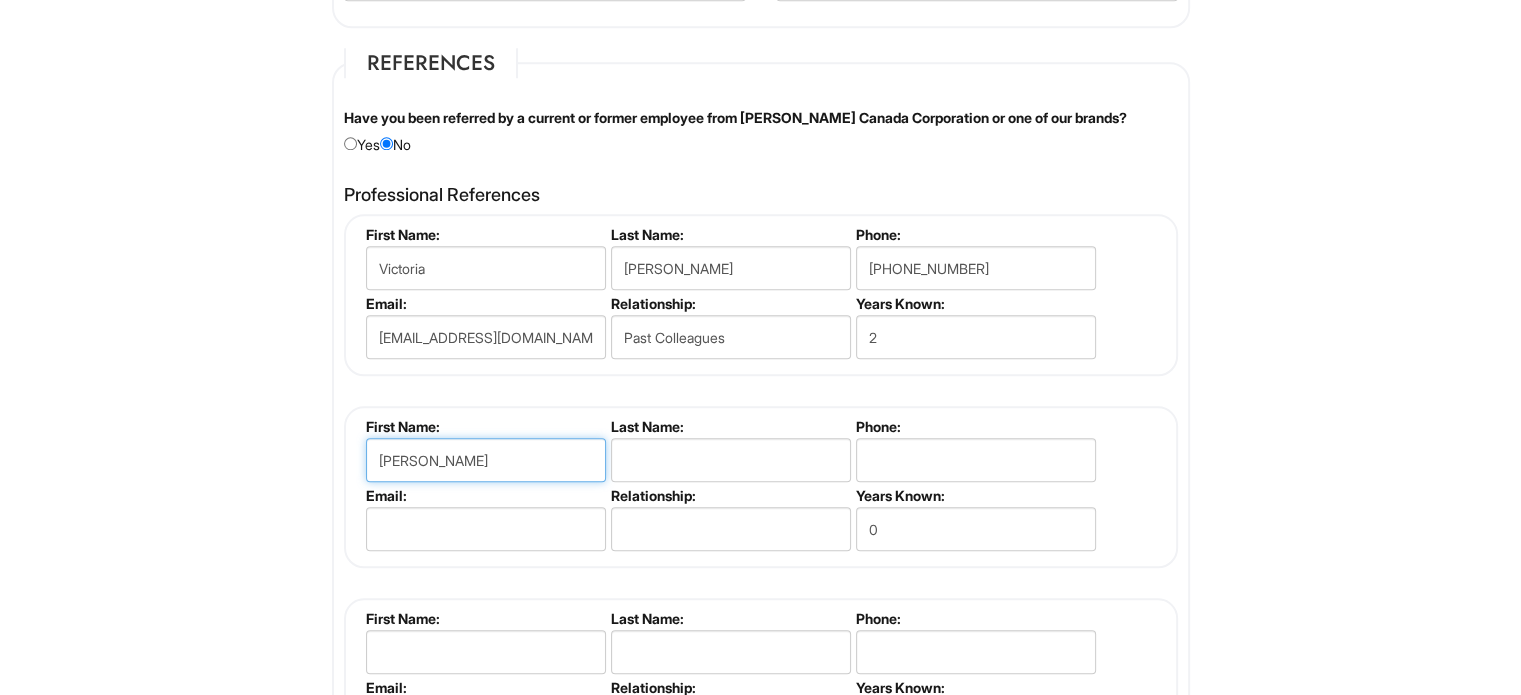type on "Melissa" 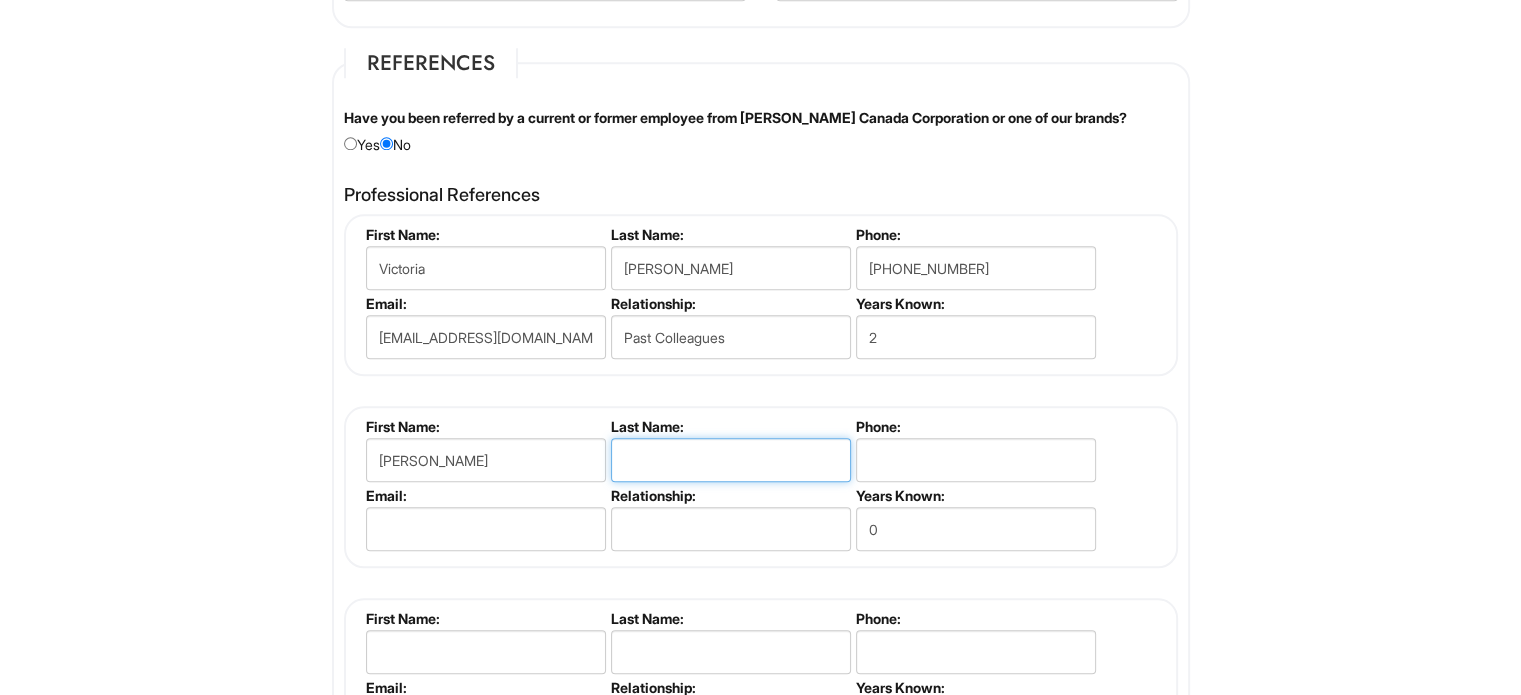 click at bounding box center [731, 460] 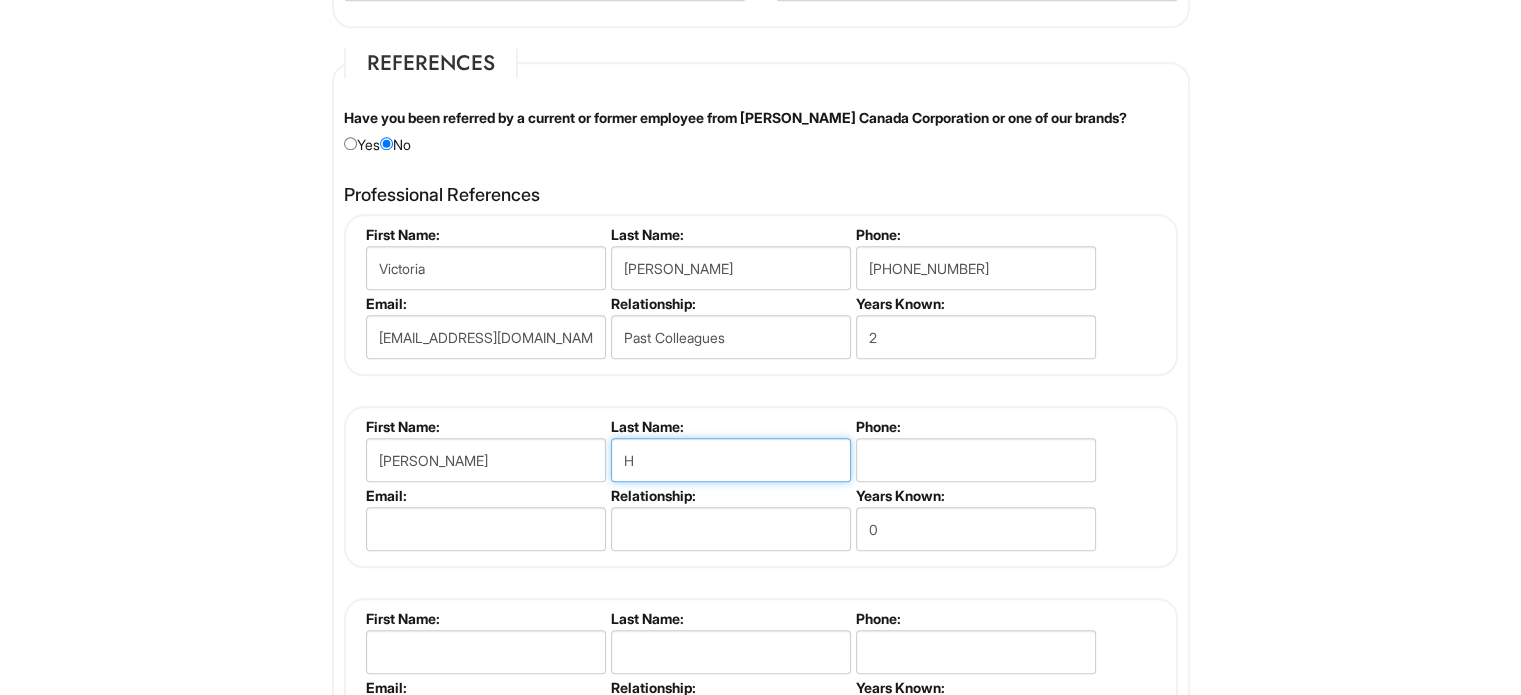 type on "Hallman" 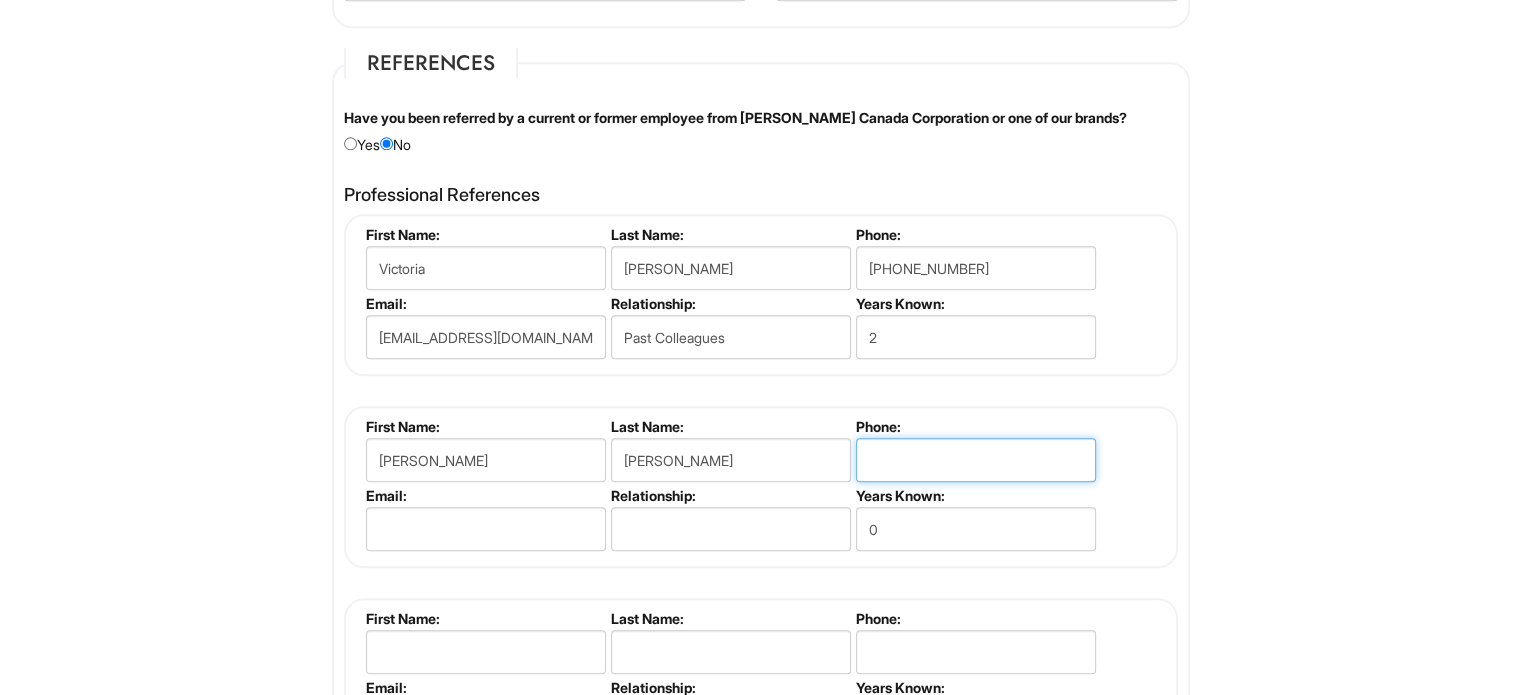 click at bounding box center (976, 460) 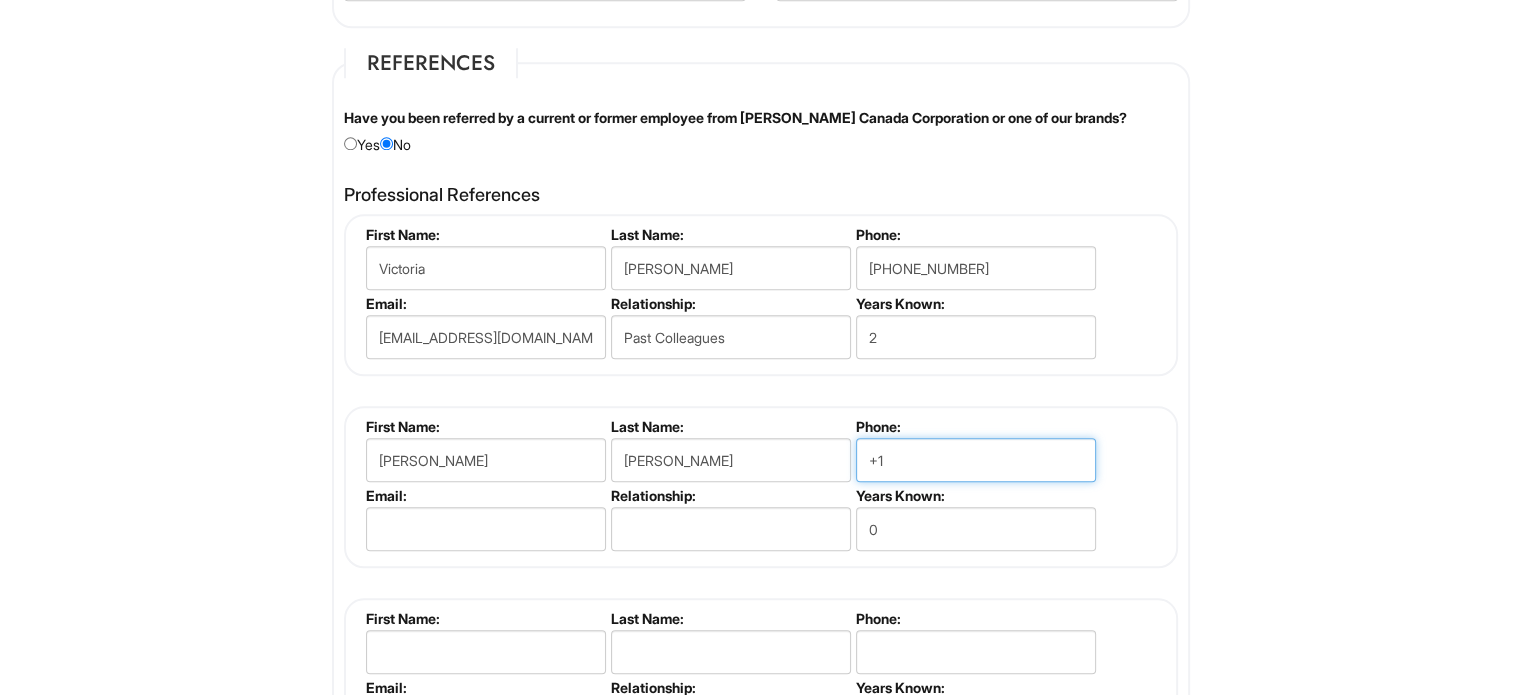 type on "+1 646-939-9613" 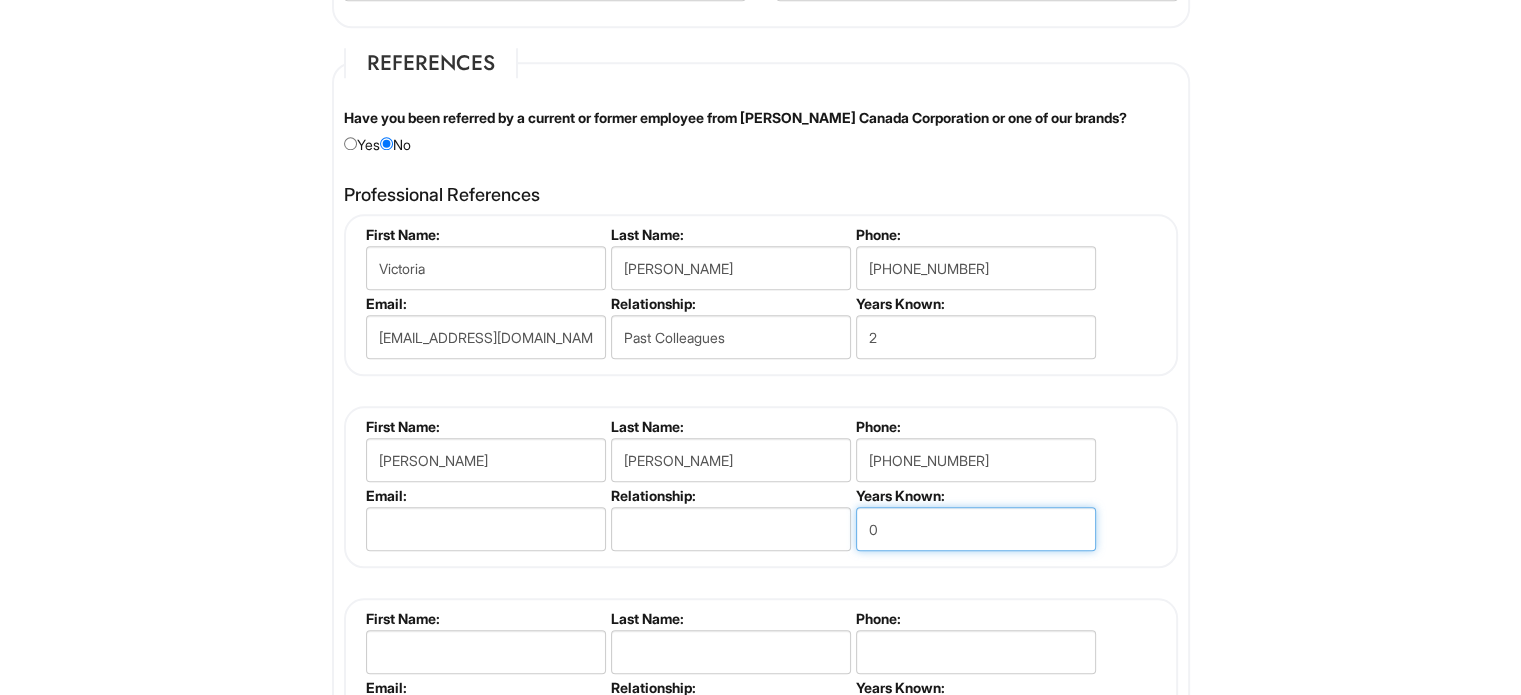 click on "0" at bounding box center (976, 529) 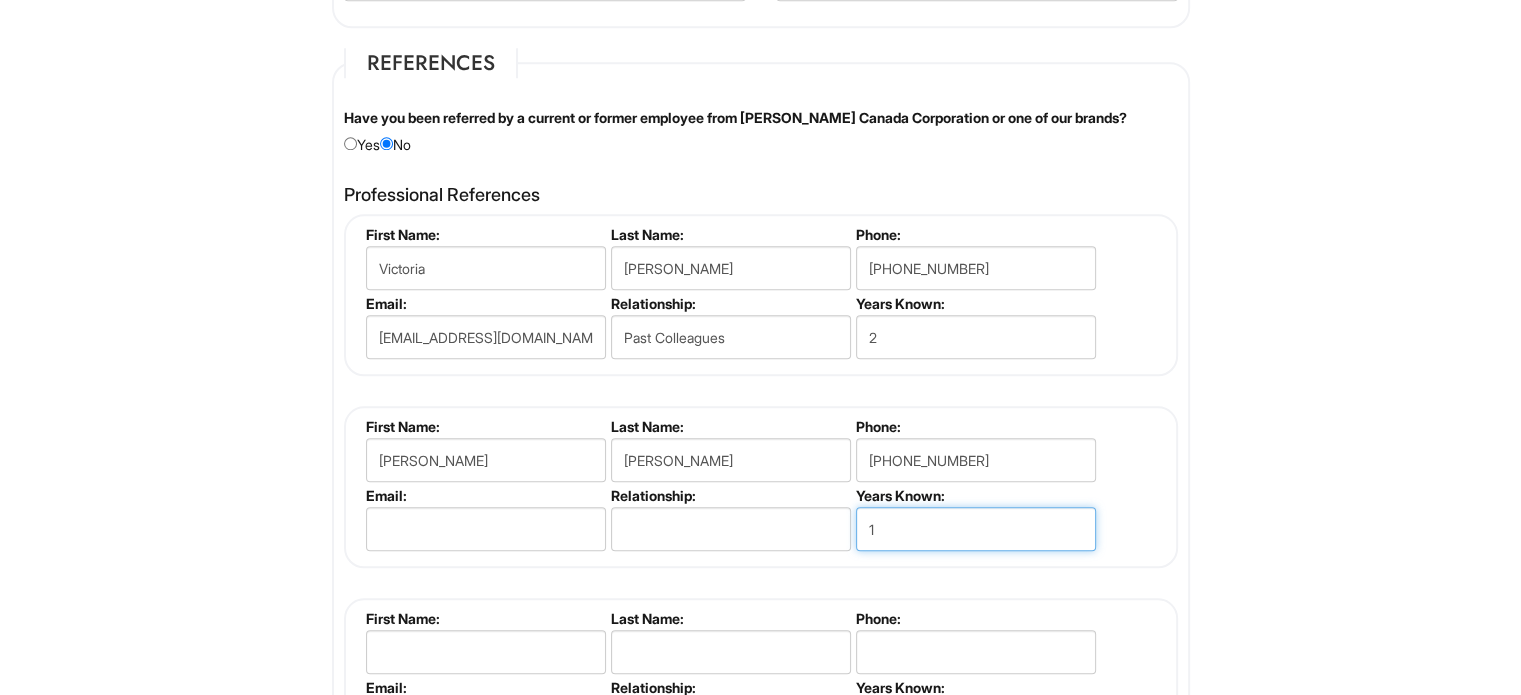 type on "1" 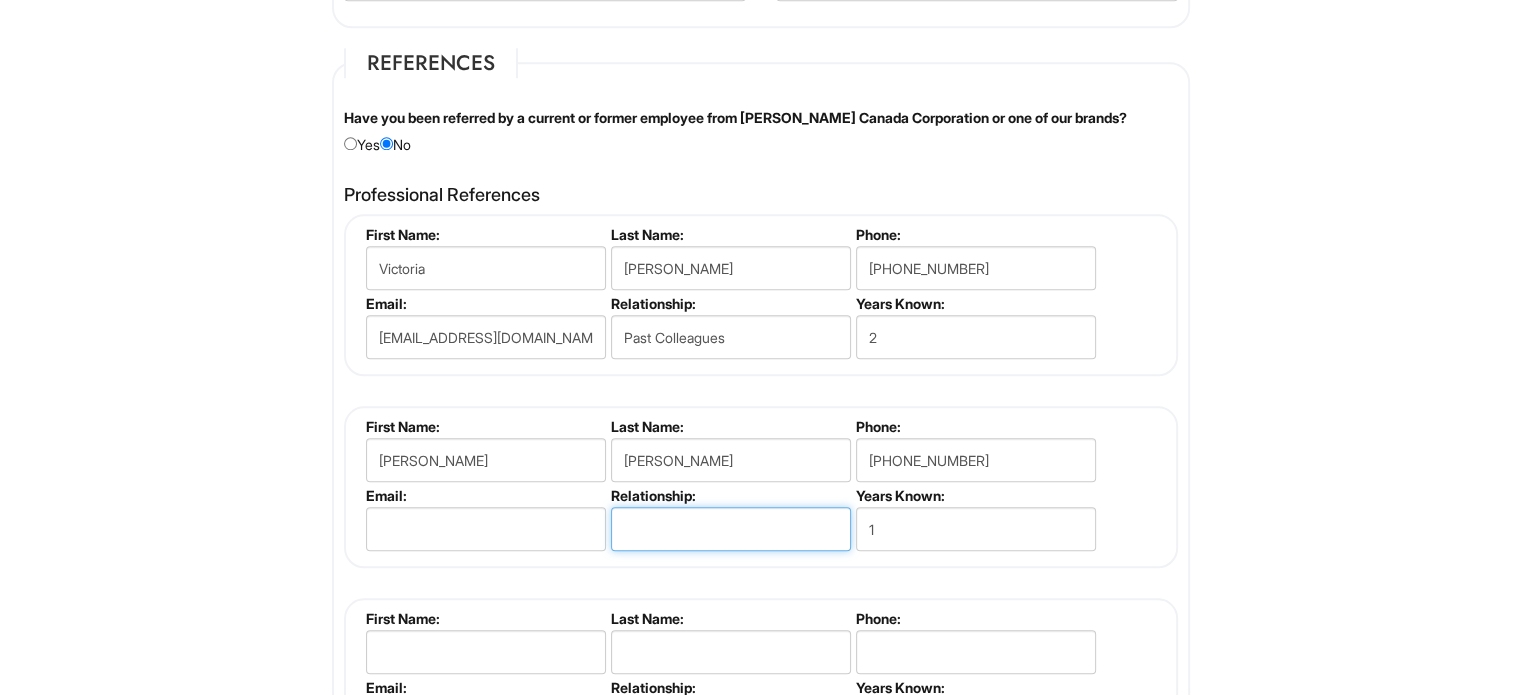 click at bounding box center [731, 529] 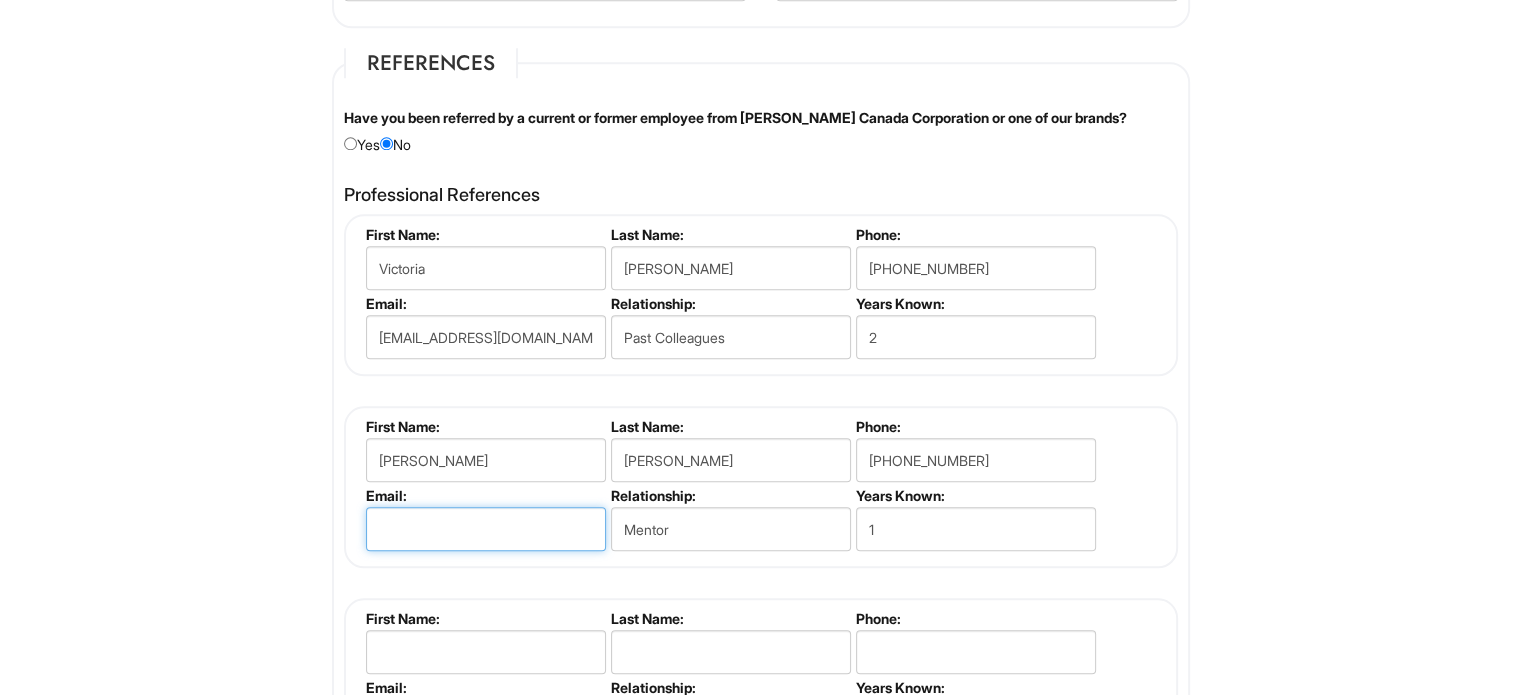 click at bounding box center (486, 529) 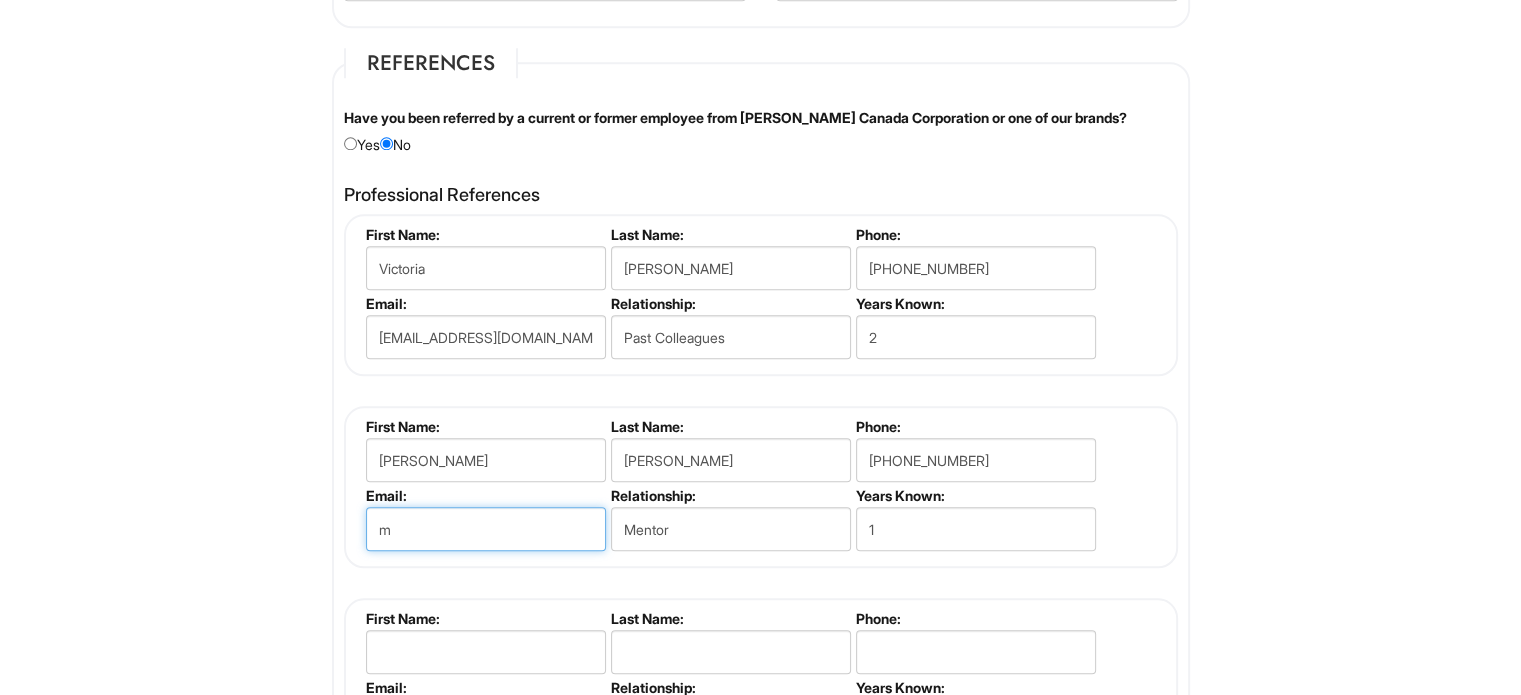 type on "Melissa.Hallman@versacecanada.com" 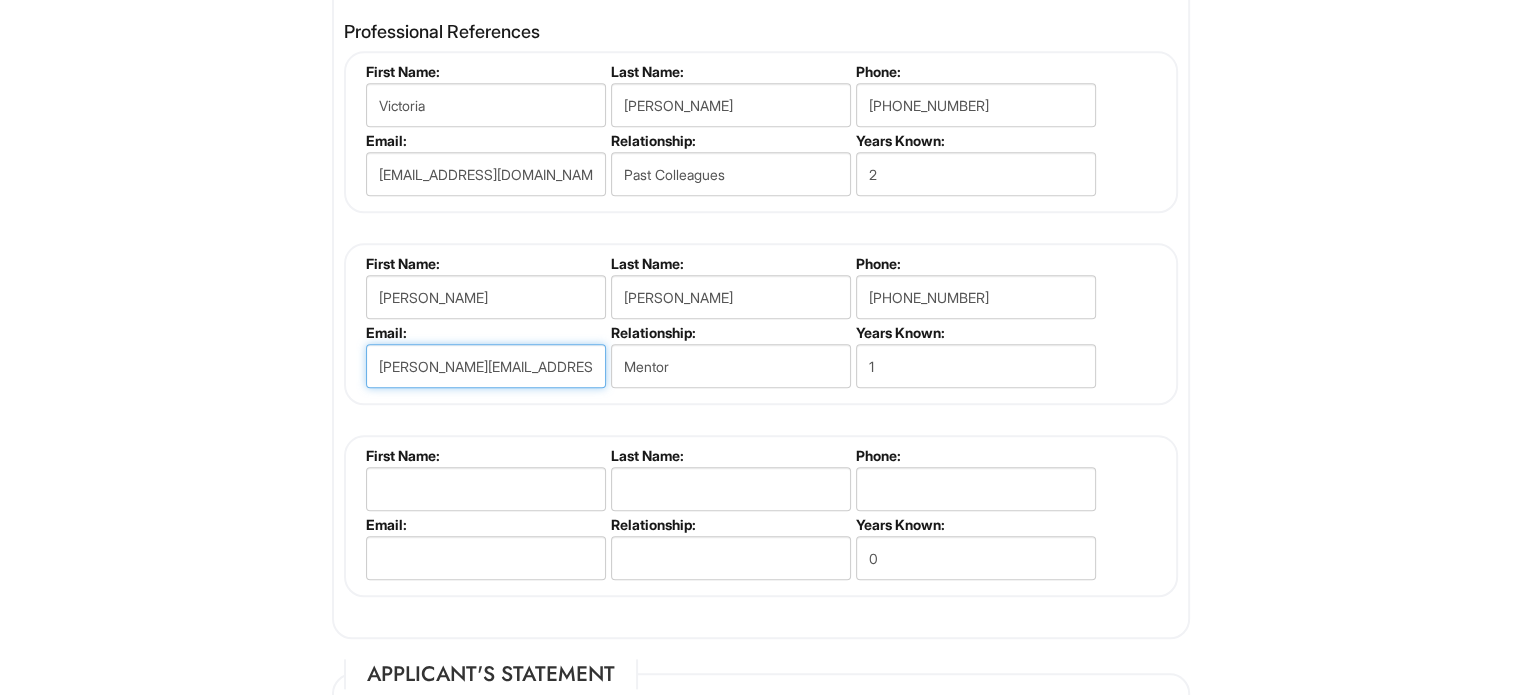 scroll, scrollTop: 2108, scrollLeft: 0, axis: vertical 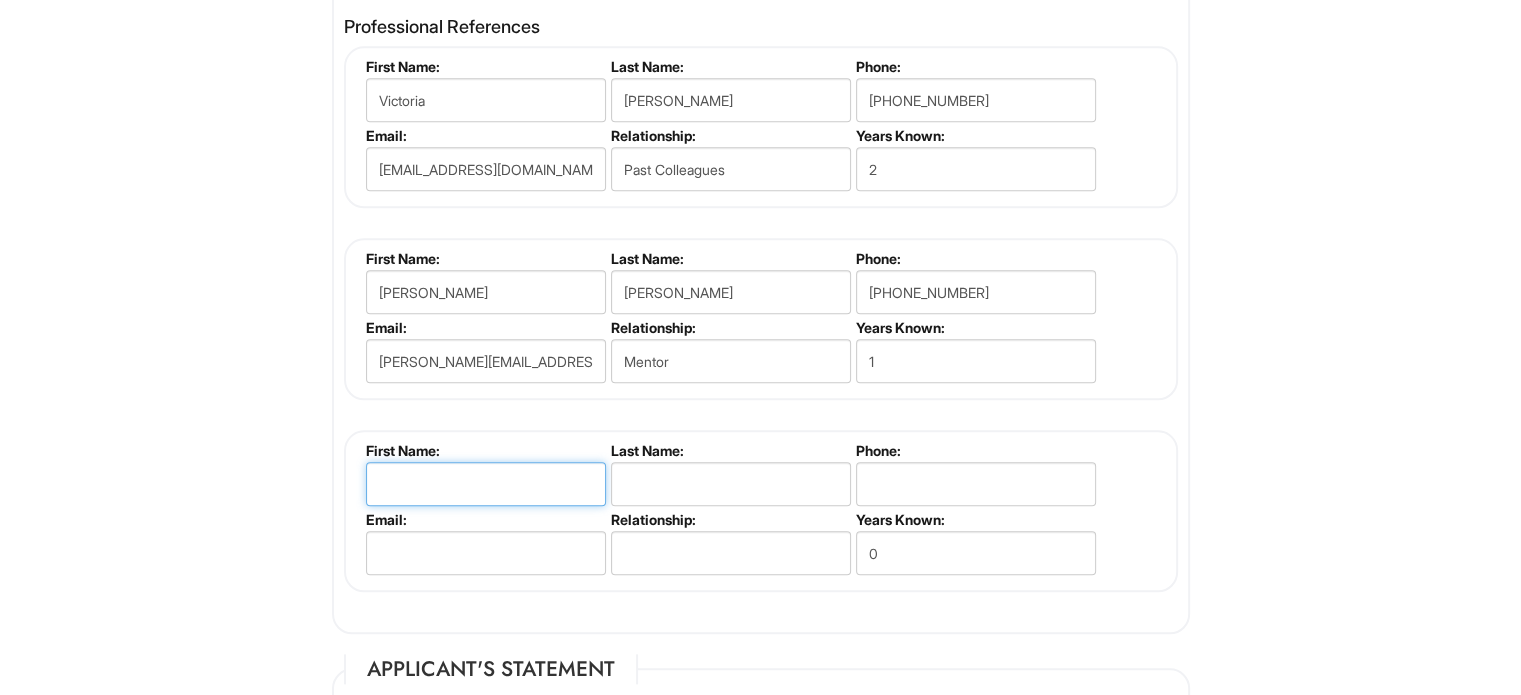 click at bounding box center (486, 484) 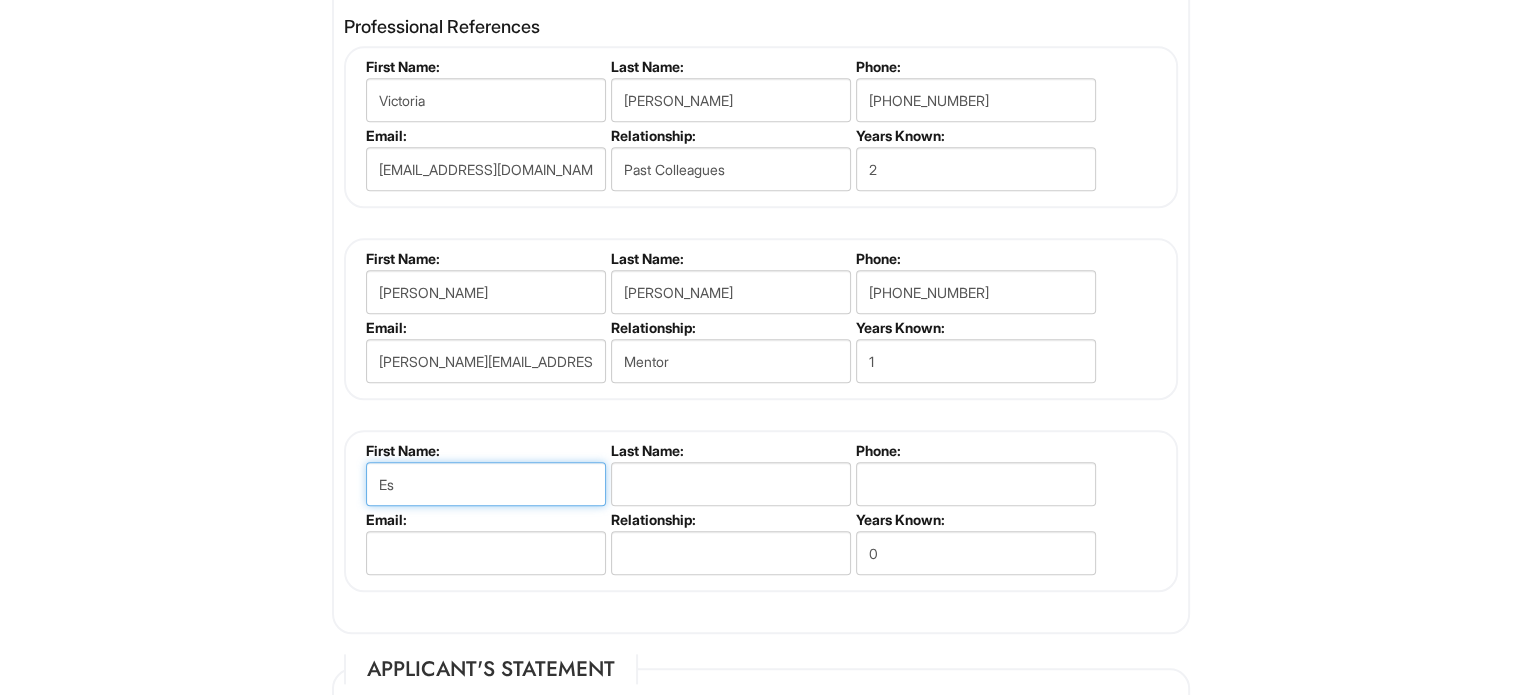 type on "Essa" 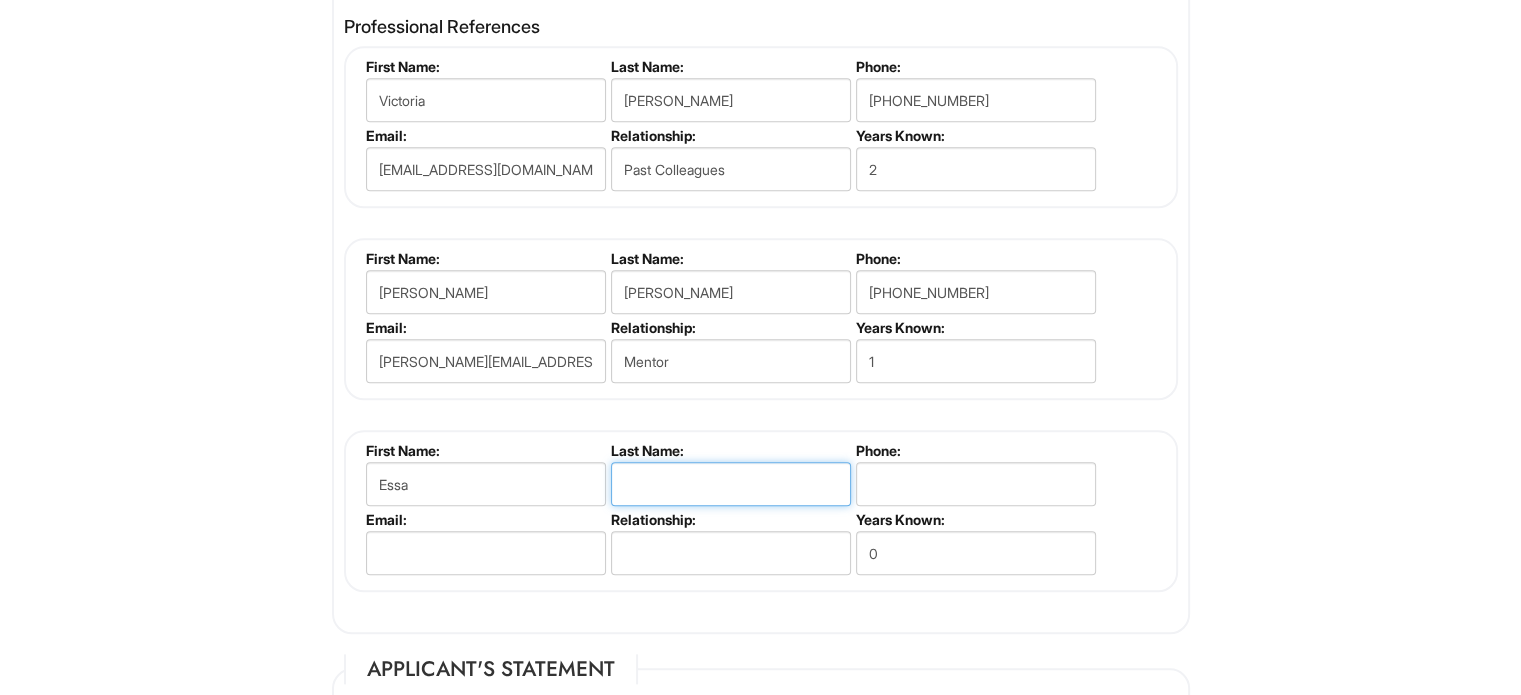 click at bounding box center [731, 484] 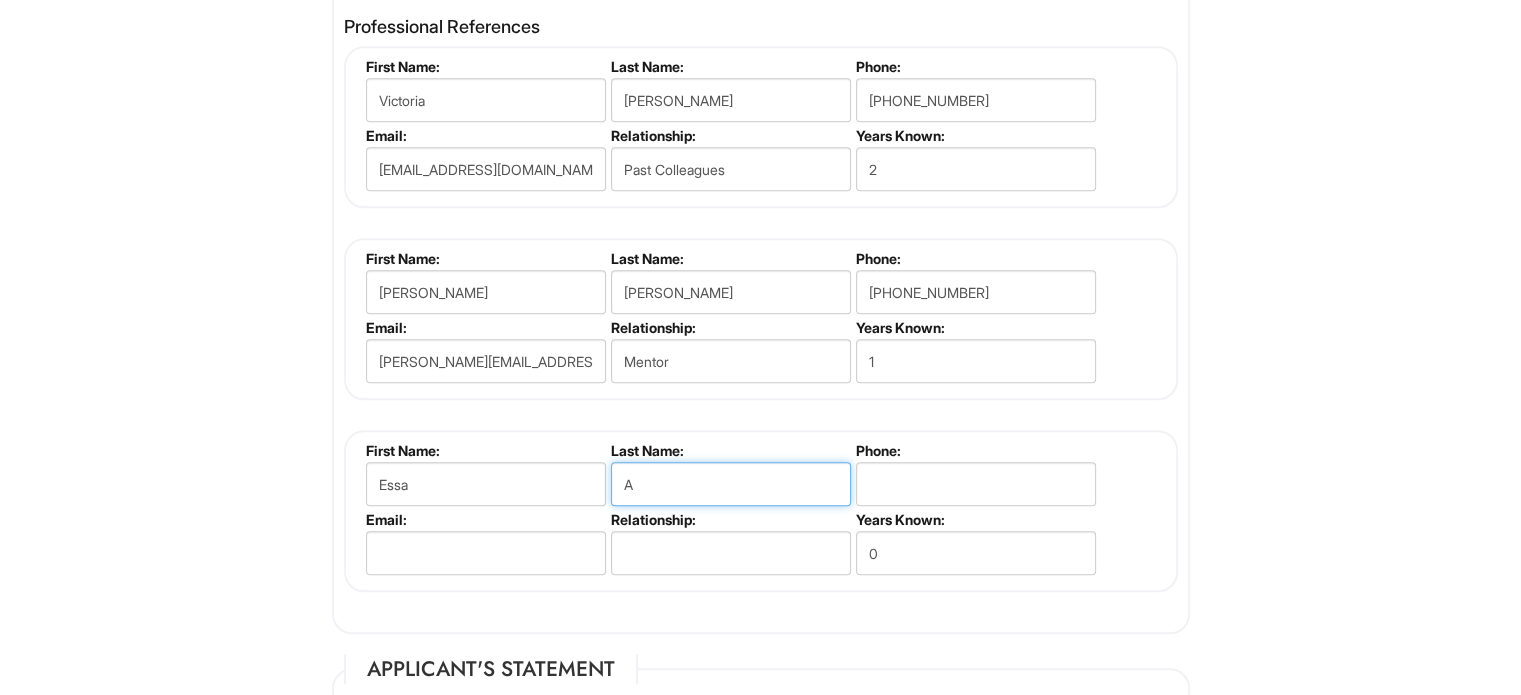 type on "Ali-Khan" 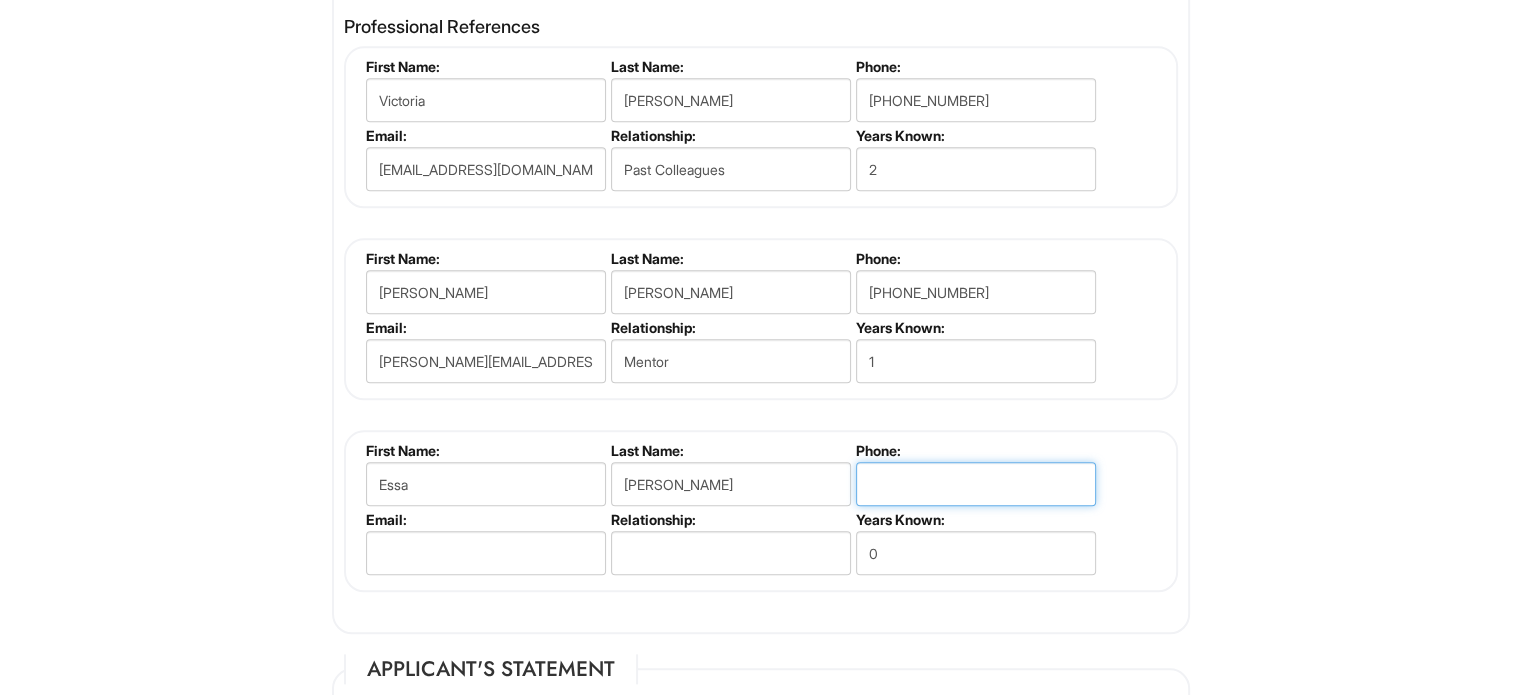click at bounding box center (976, 484) 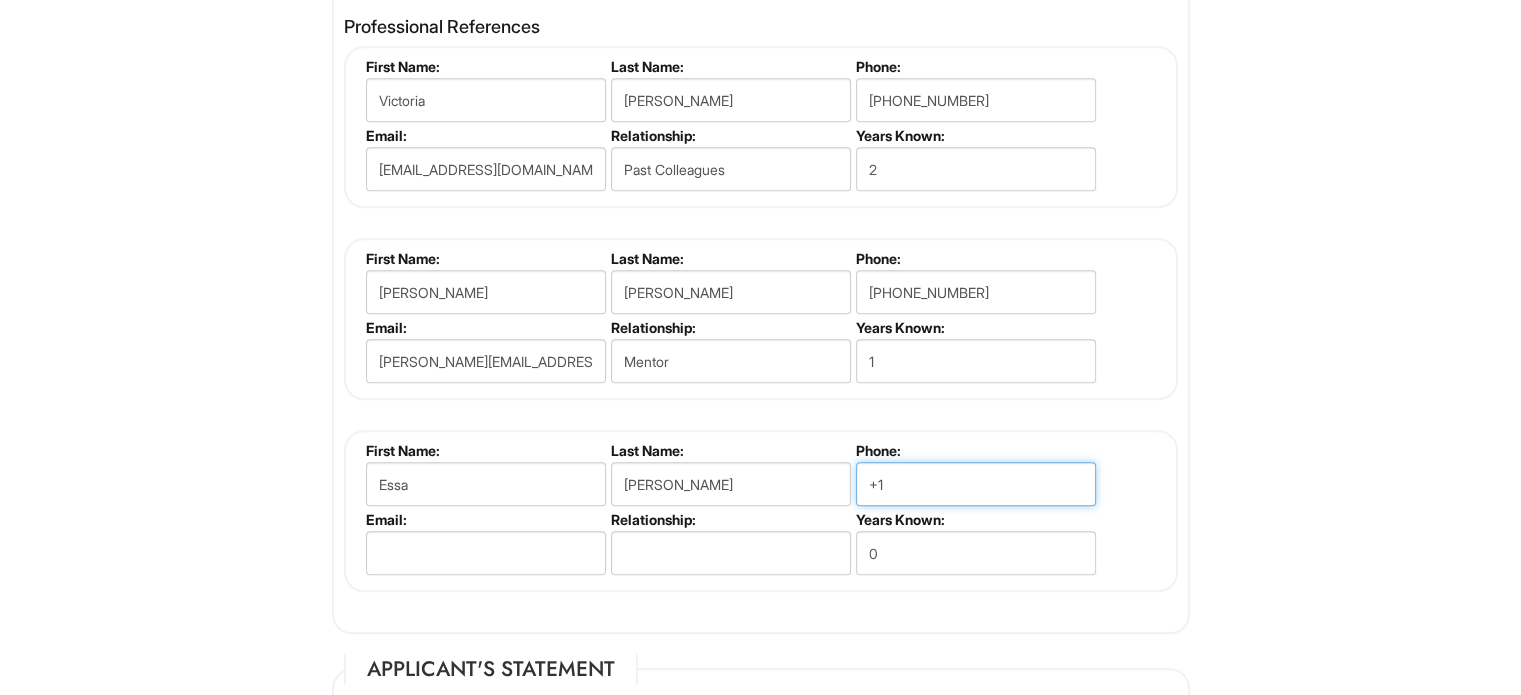 type on "+1 416-526-4472" 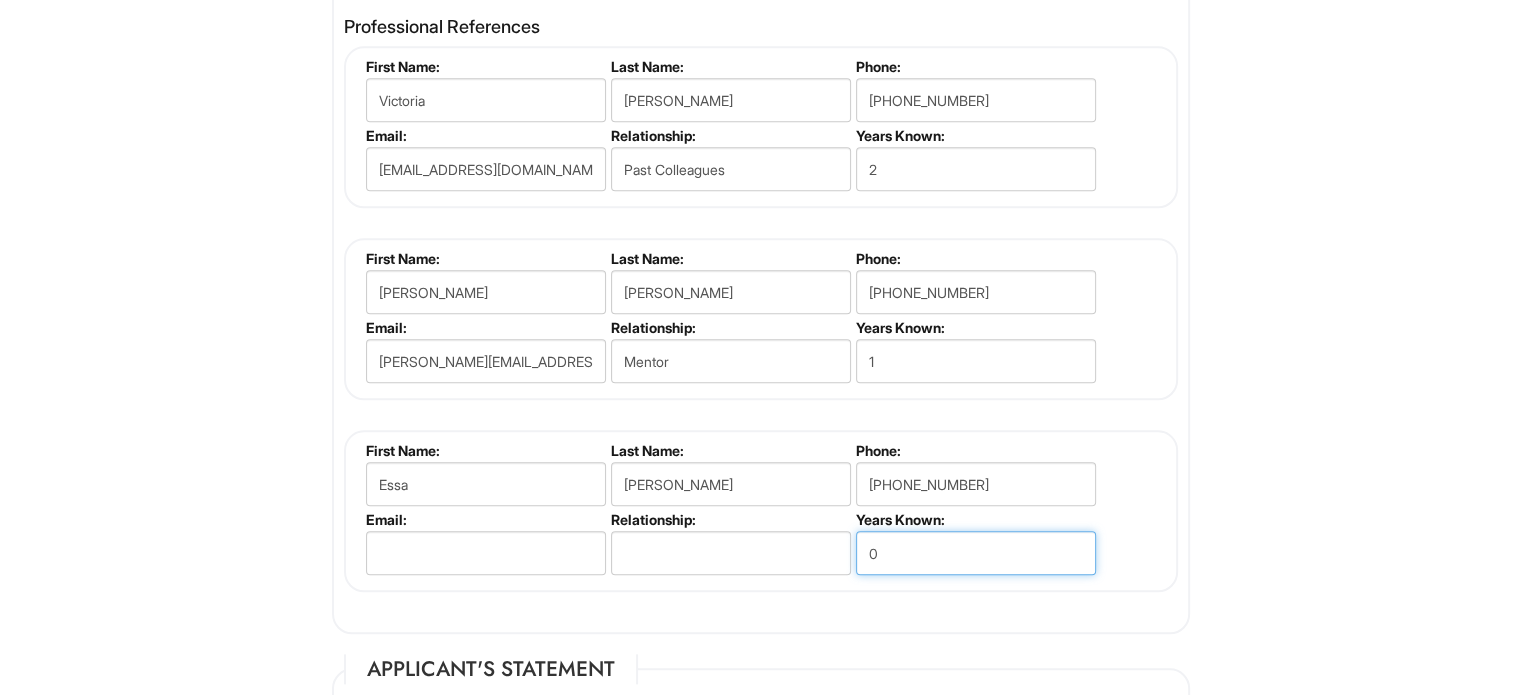 click on "0" at bounding box center (976, 553) 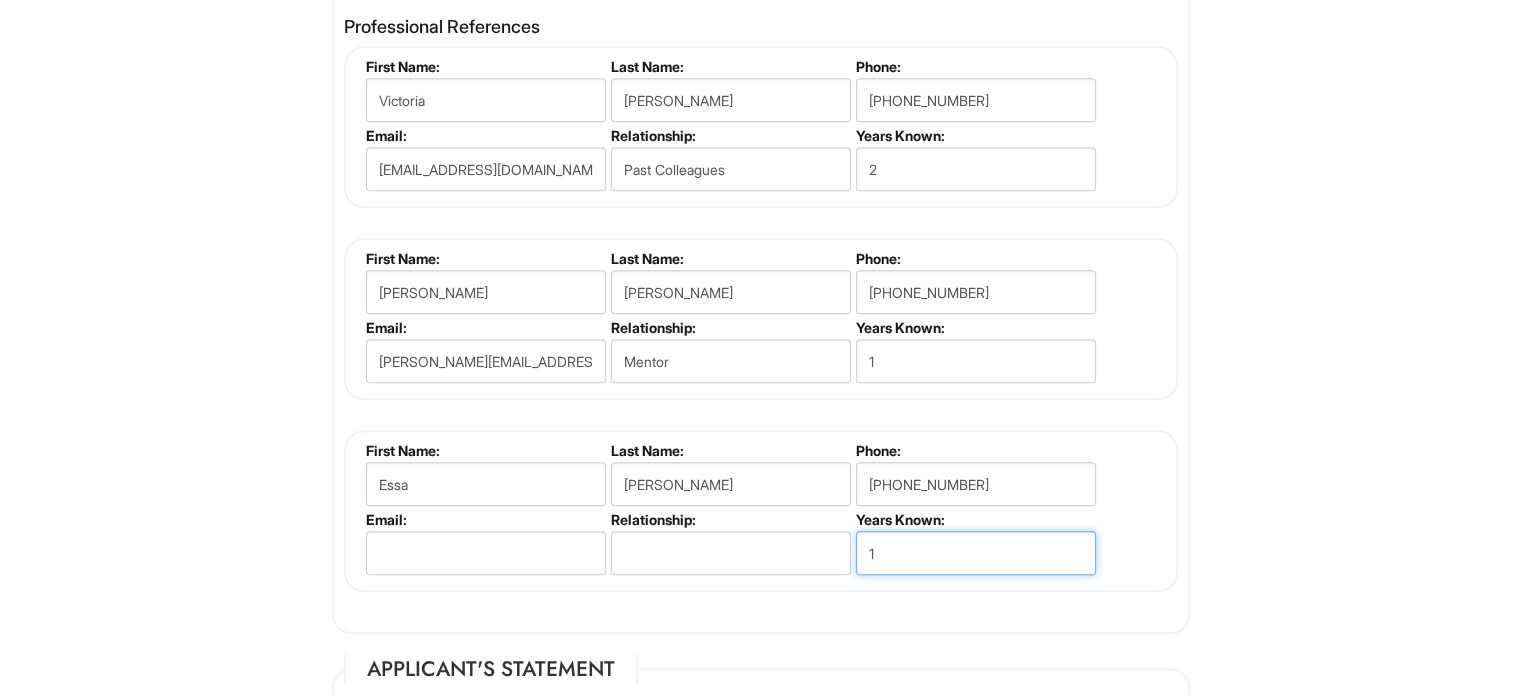 type on "1" 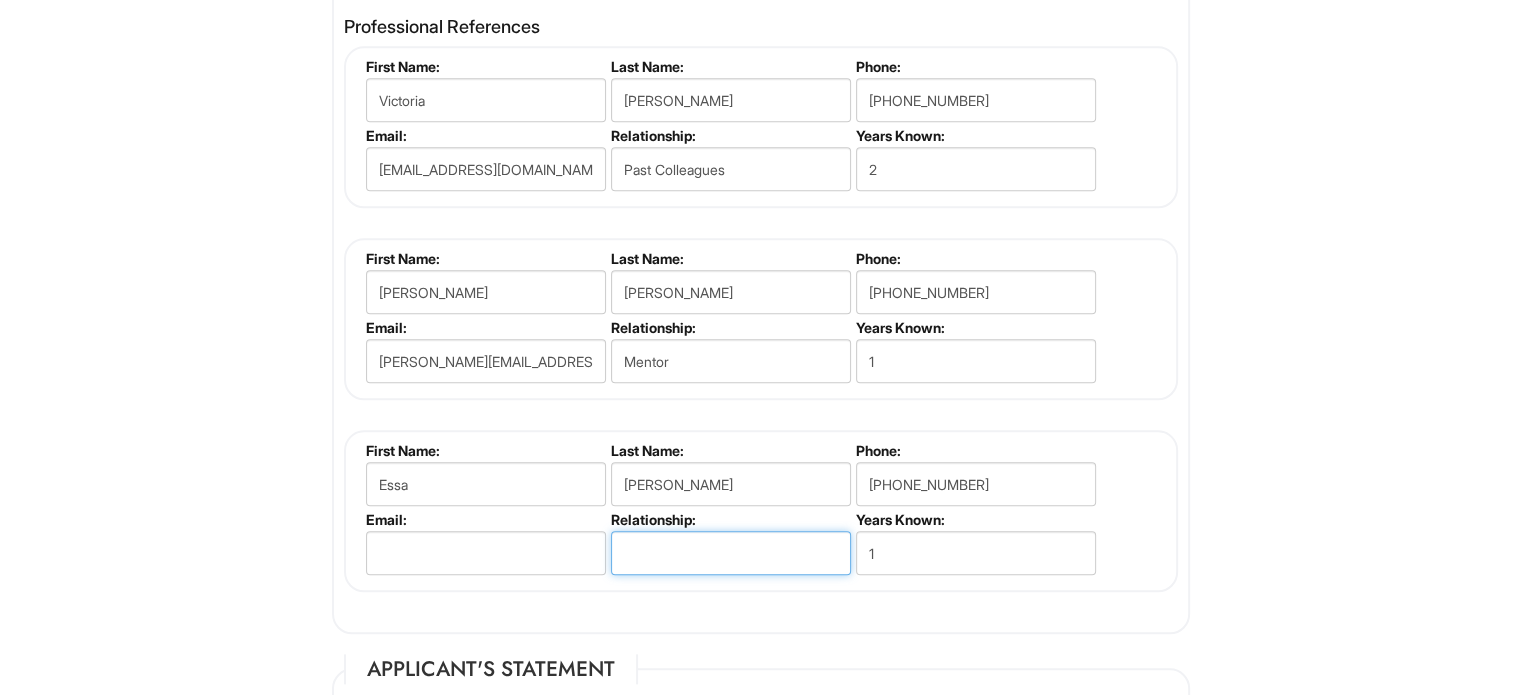 click at bounding box center [731, 553] 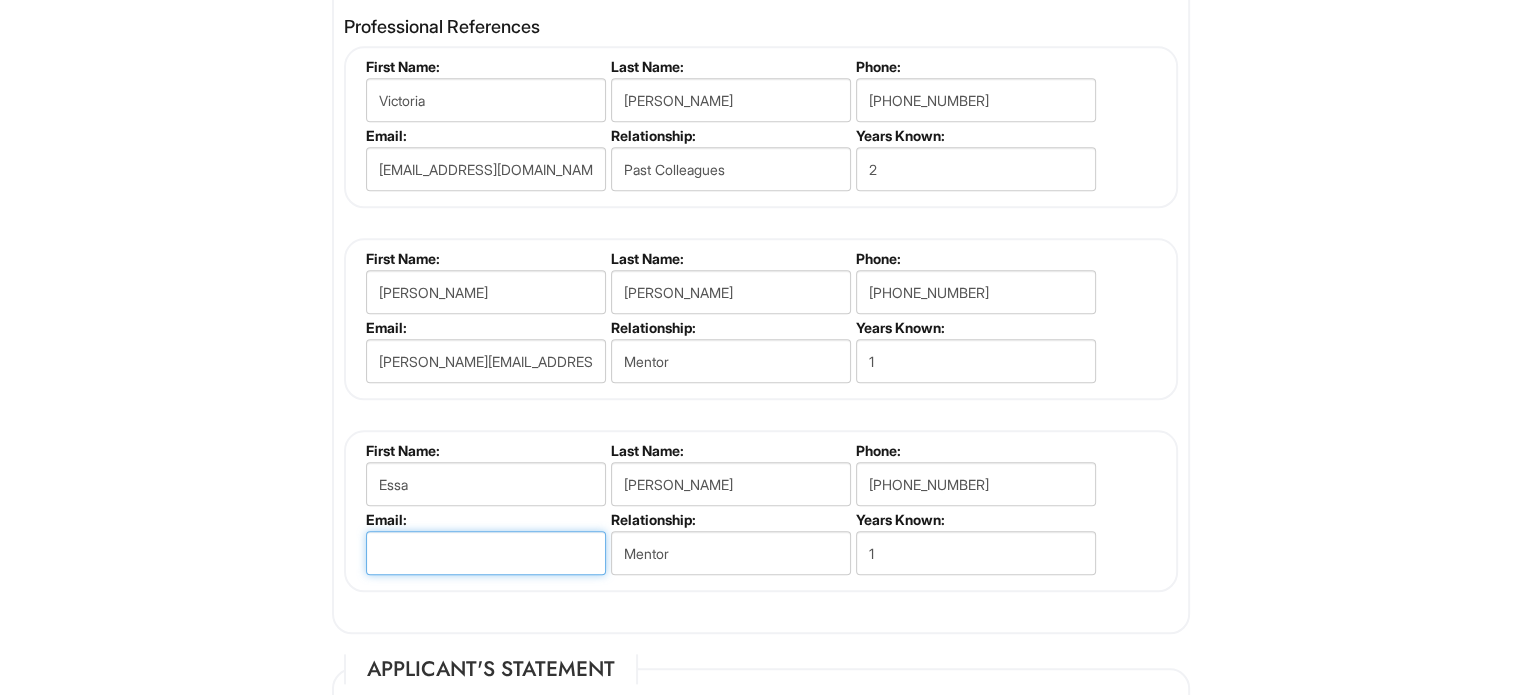 click at bounding box center [486, 553] 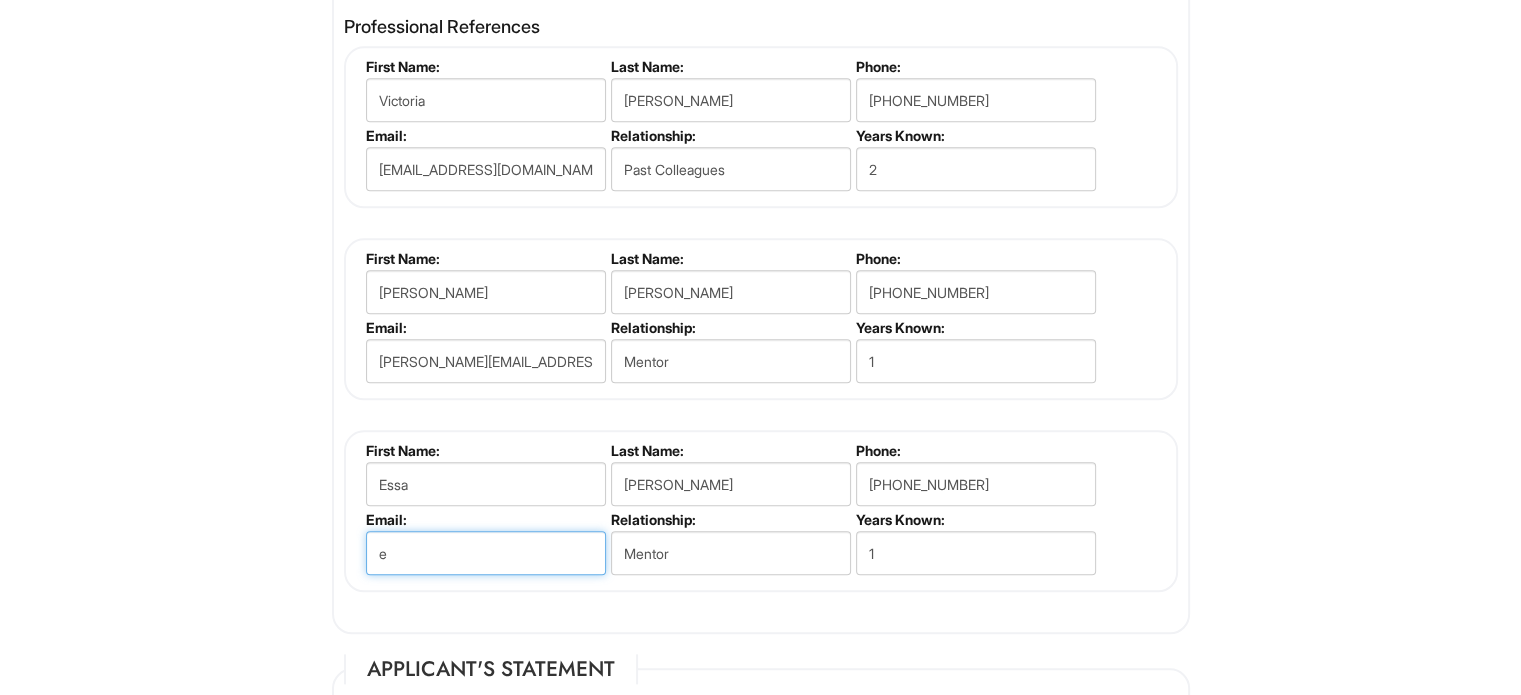type on "Essa.alikhan@versace.com" 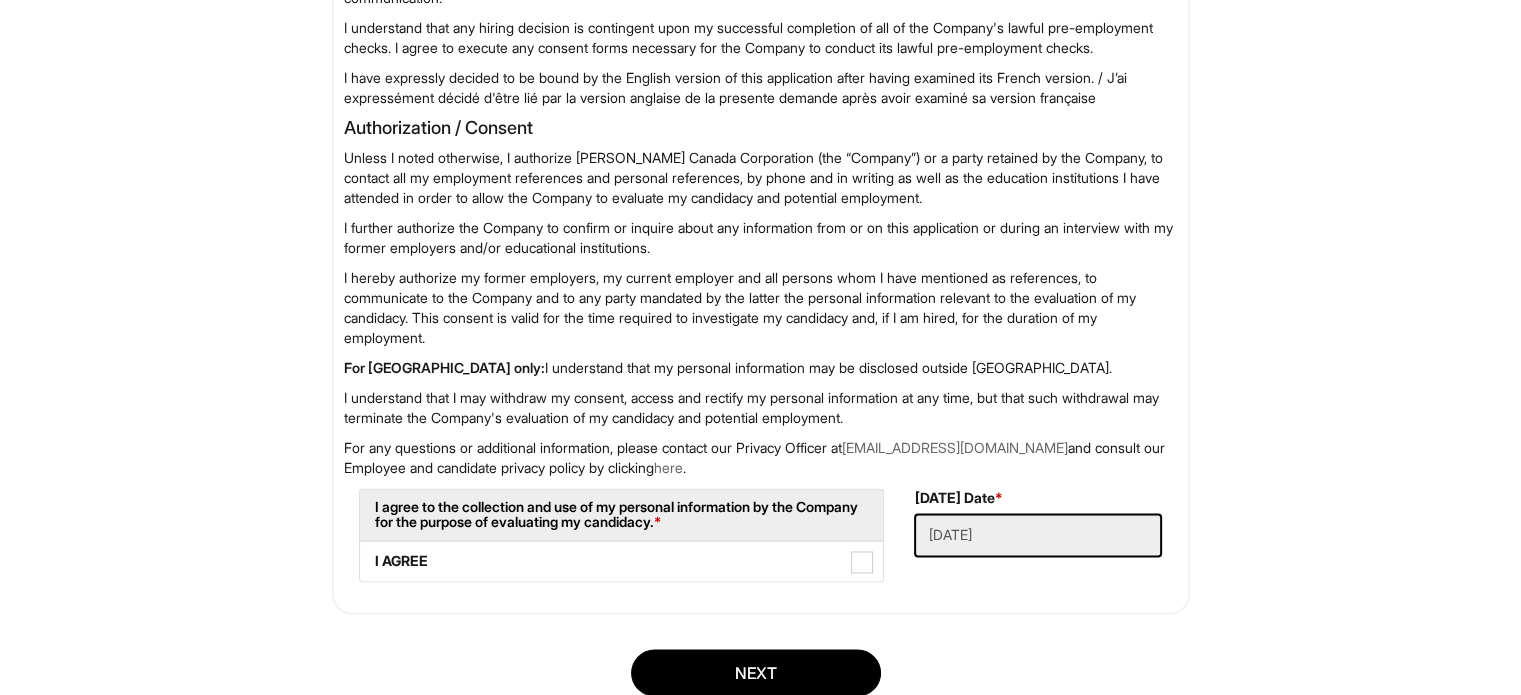 scroll, scrollTop: 3250, scrollLeft: 0, axis: vertical 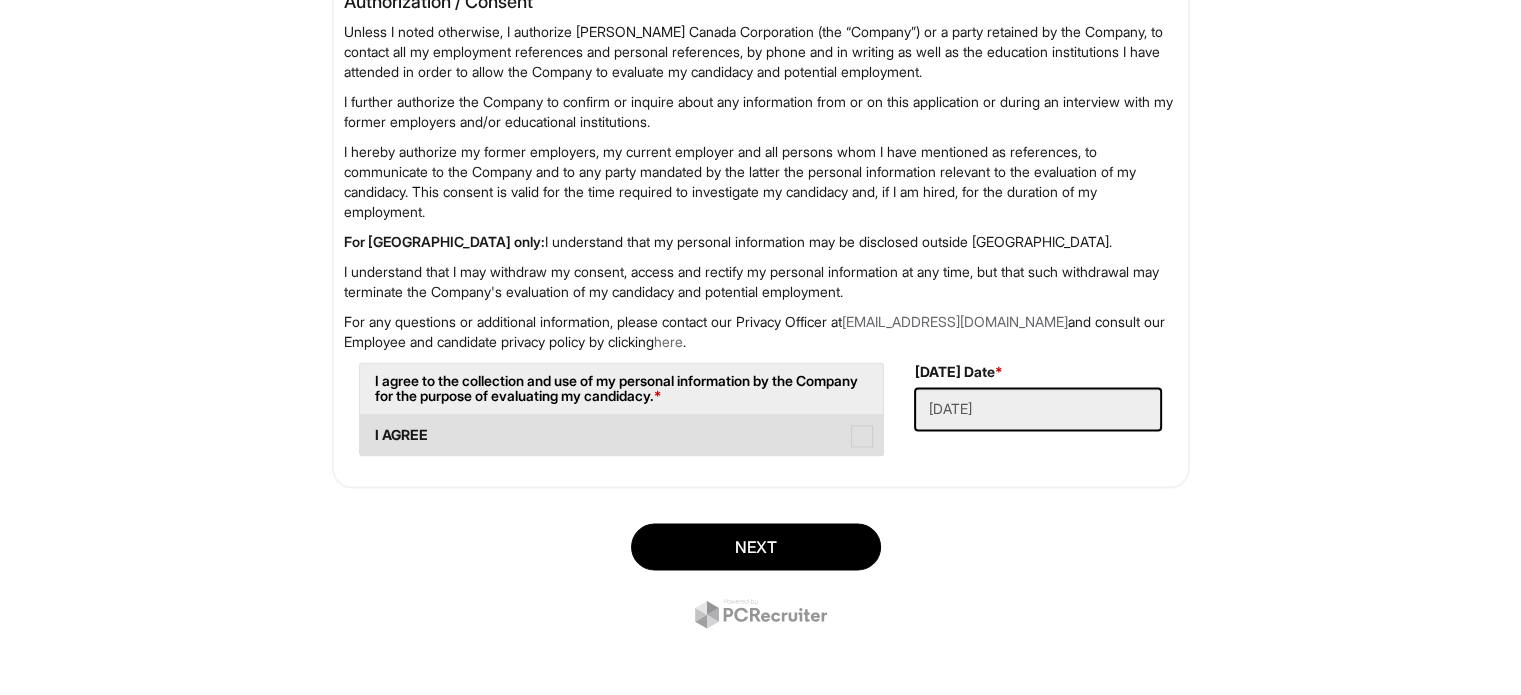 click at bounding box center [862, 436] 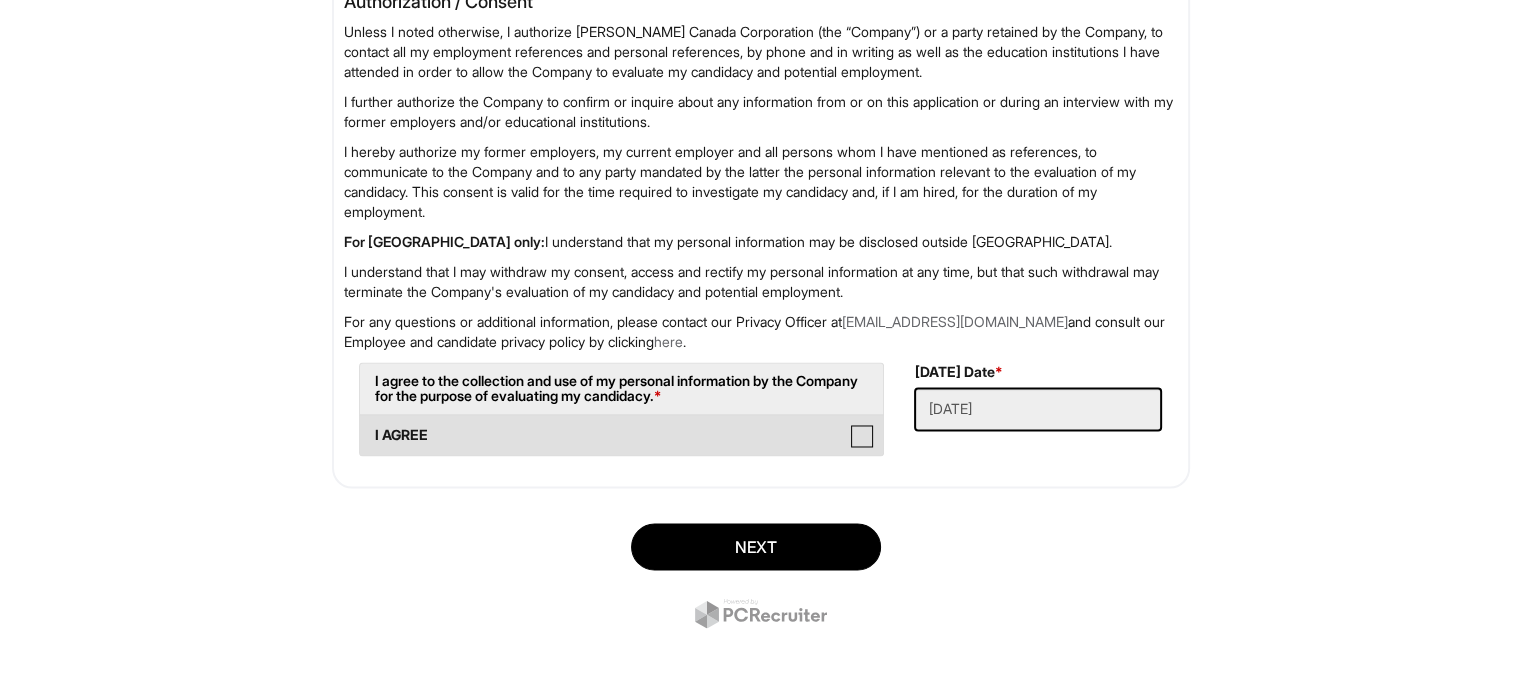 click on "I AGREE" at bounding box center [366, 425] 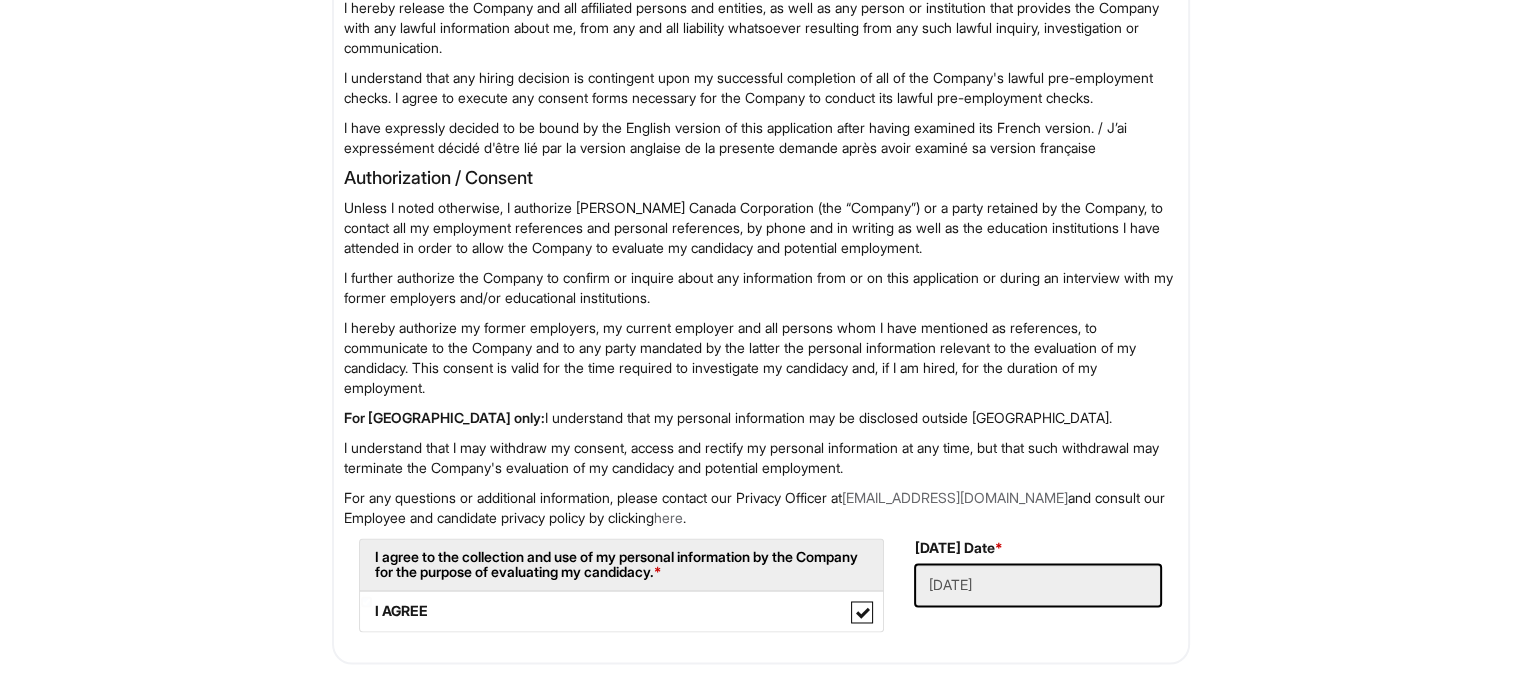 scroll, scrollTop: 3250, scrollLeft: 0, axis: vertical 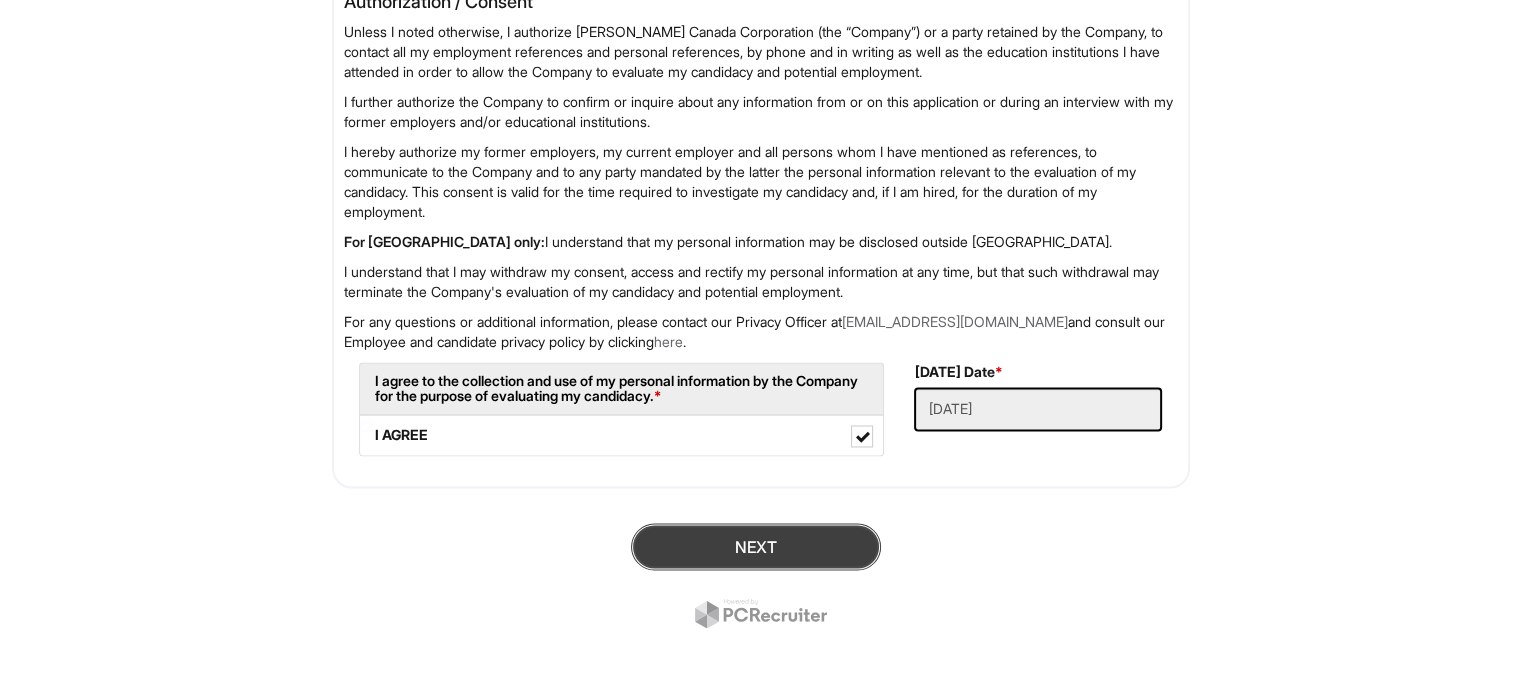 click on "Next" at bounding box center (756, 546) 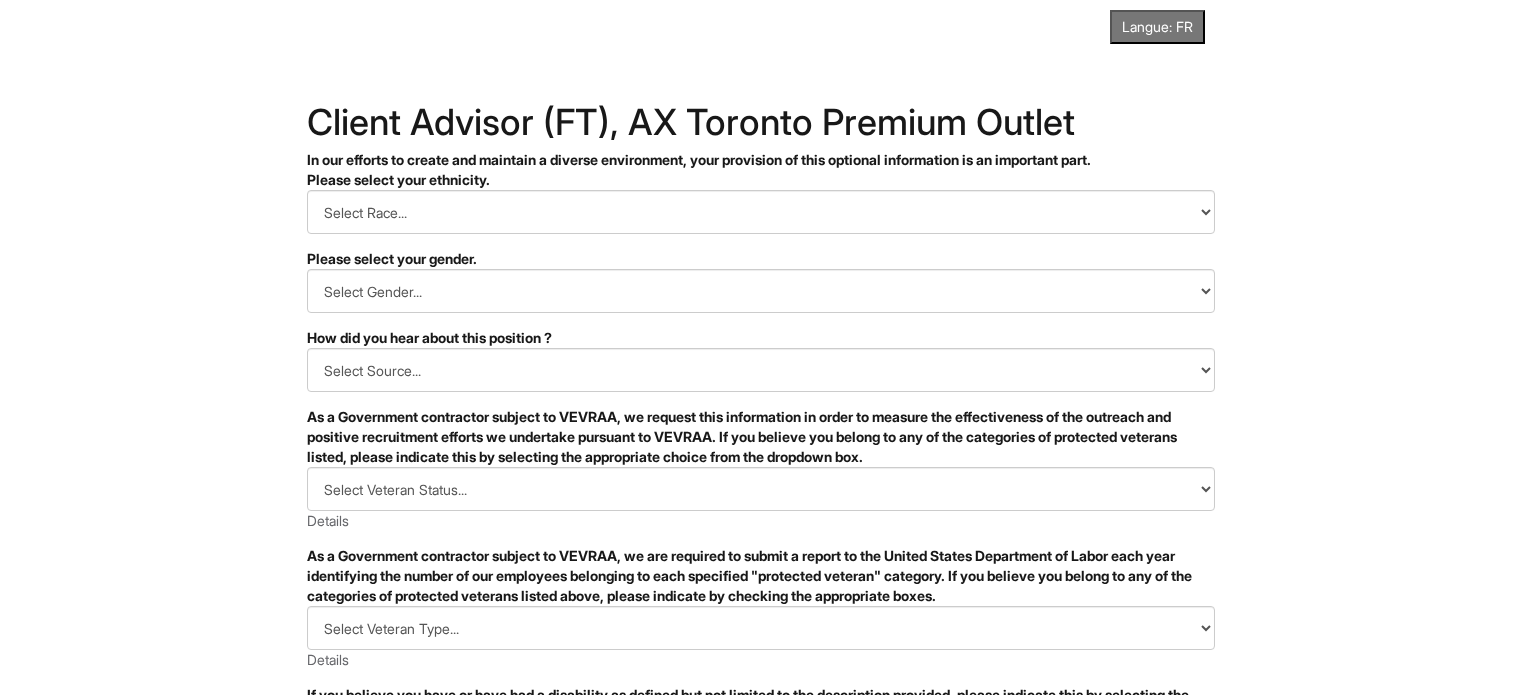 scroll, scrollTop: 0, scrollLeft: 0, axis: both 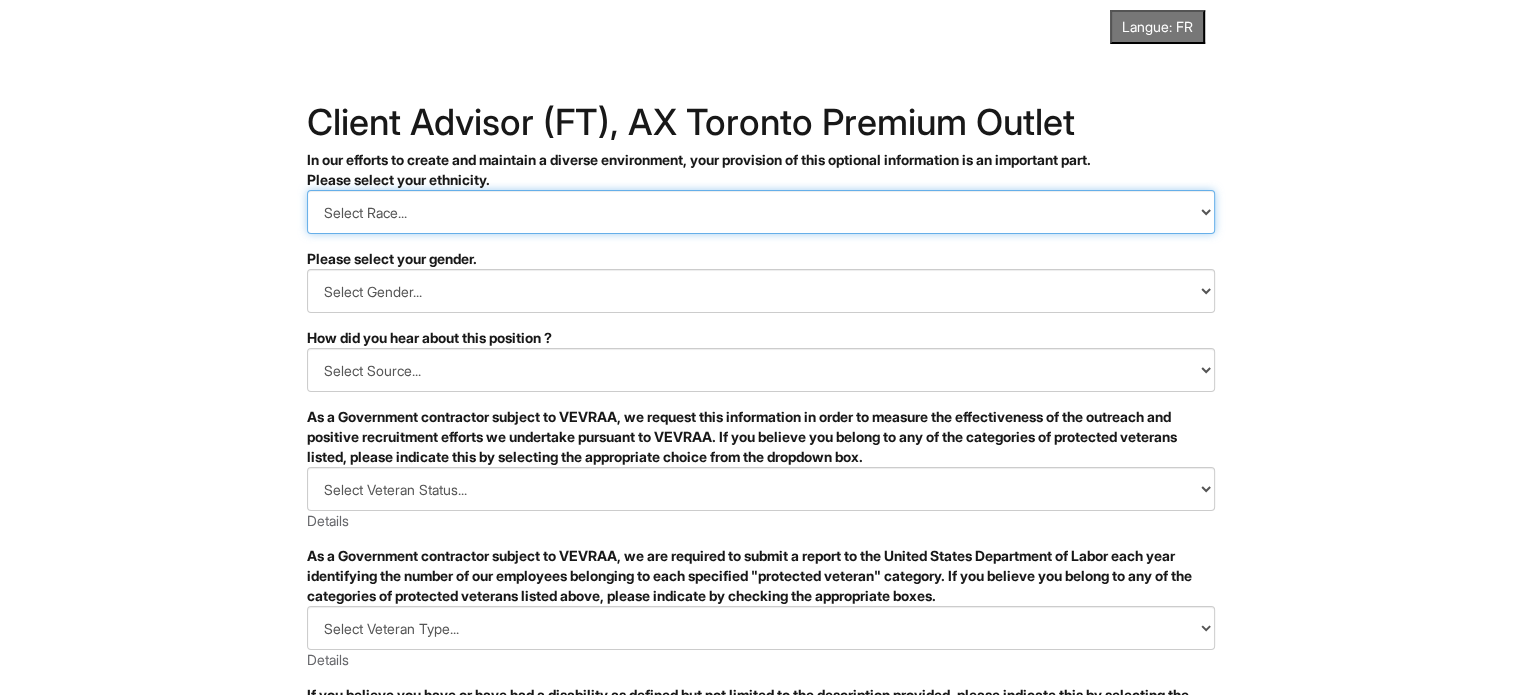 click on "Select Race... Hispanic or Latino White (Not Hispanic or Latino) Black or African American (Not Hispanic or Latino) Native Hawaiian or Pacific Islander (Not Hispanic or Latino) Asian (Not Hispanic or Latino) Native American or Alaska Native (Not Hispanic or Latino) Two or More Races (Not Hispanic or Latino) I Choose Not to Self Identify Race/Ethnicity" at bounding box center [761, 212] 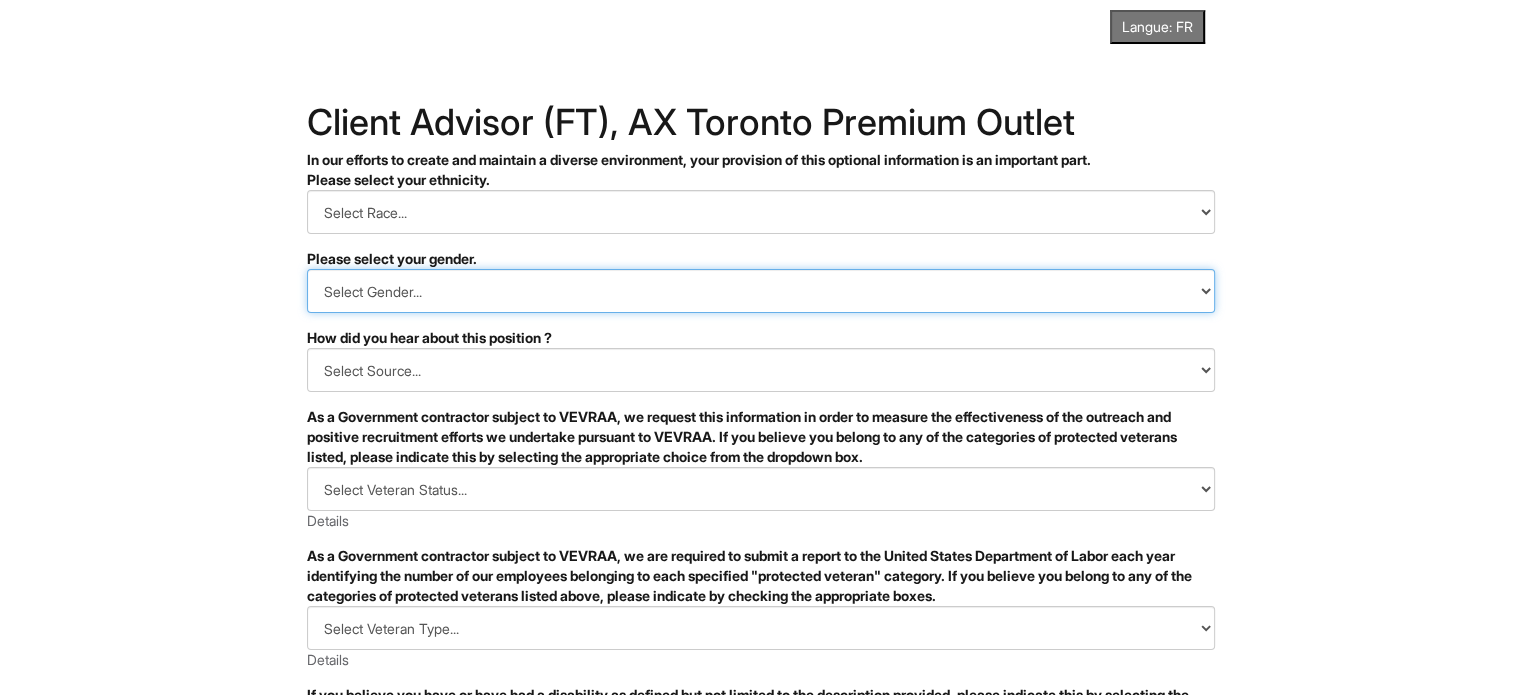 click on "Select Gender... Male Female I Choose Not to Self Identify Gender" at bounding box center [761, 291] 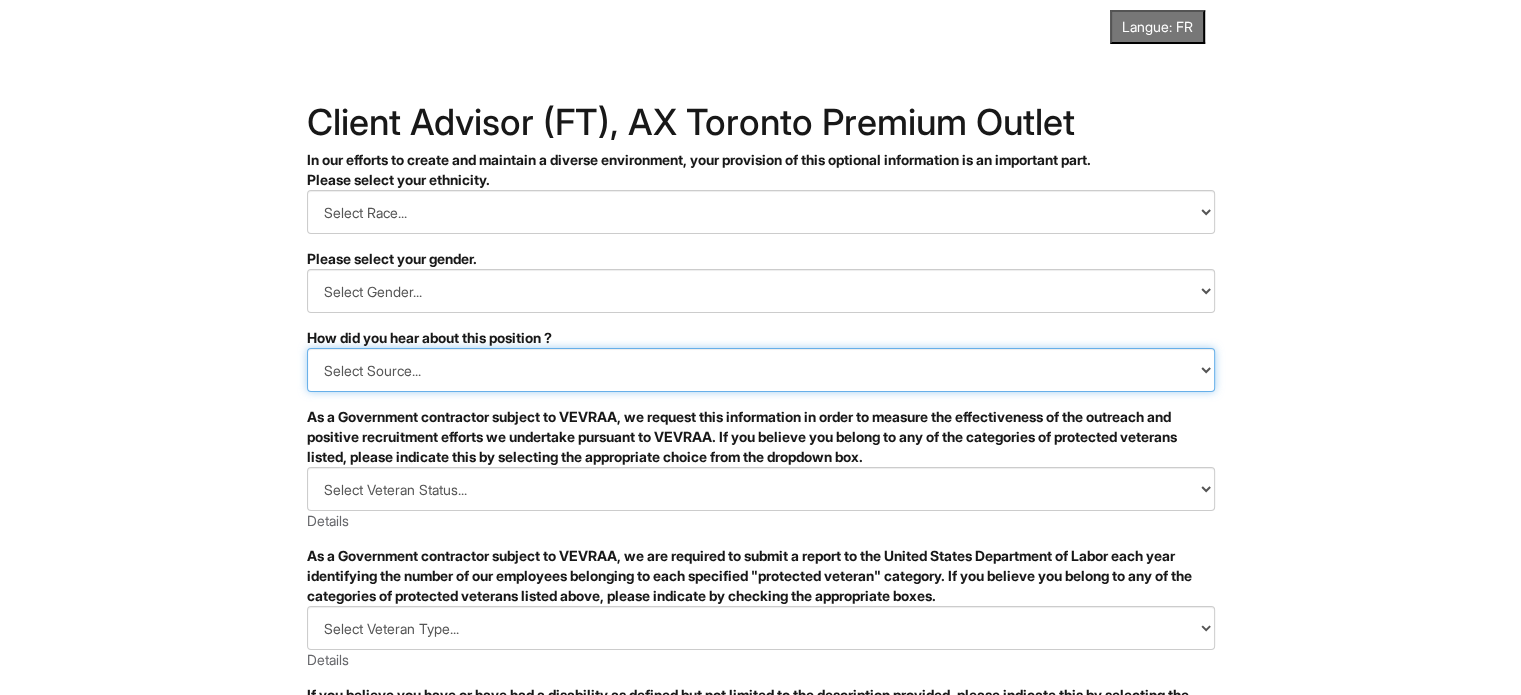 click on "Select Source... CareerBuilder Indeed LinkedIn Monster Referral" at bounding box center [761, 370] 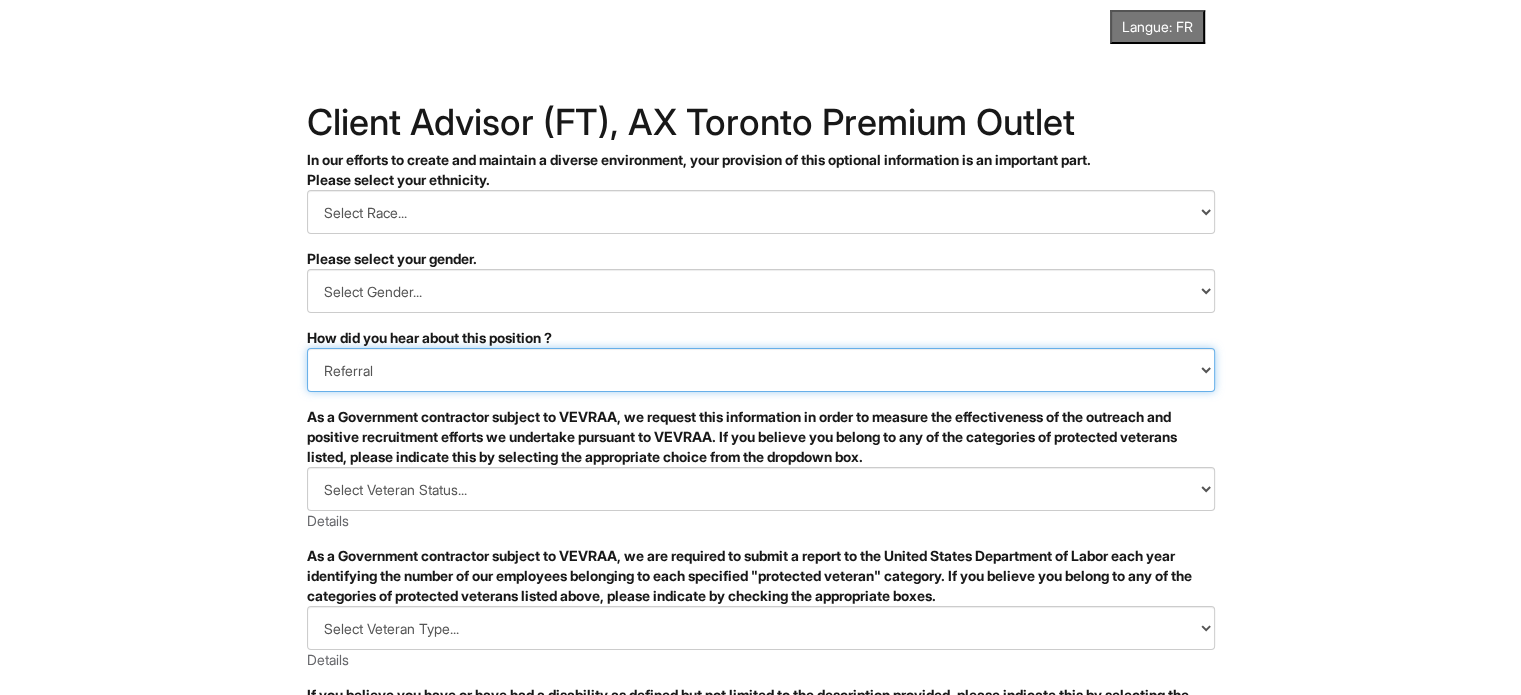 click on "Select Source... CareerBuilder Indeed LinkedIn Monster Referral" at bounding box center (761, 370) 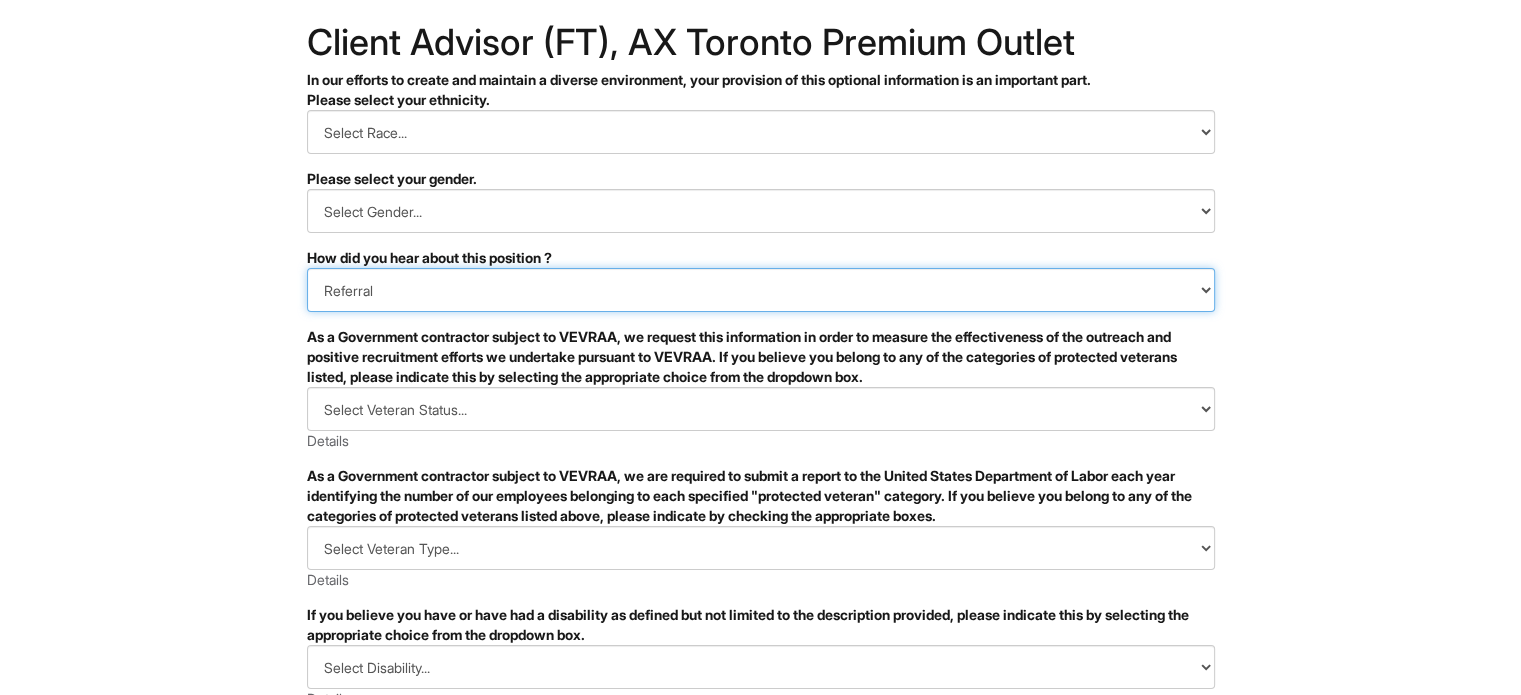 scroll, scrollTop: 84, scrollLeft: 0, axis: vertical 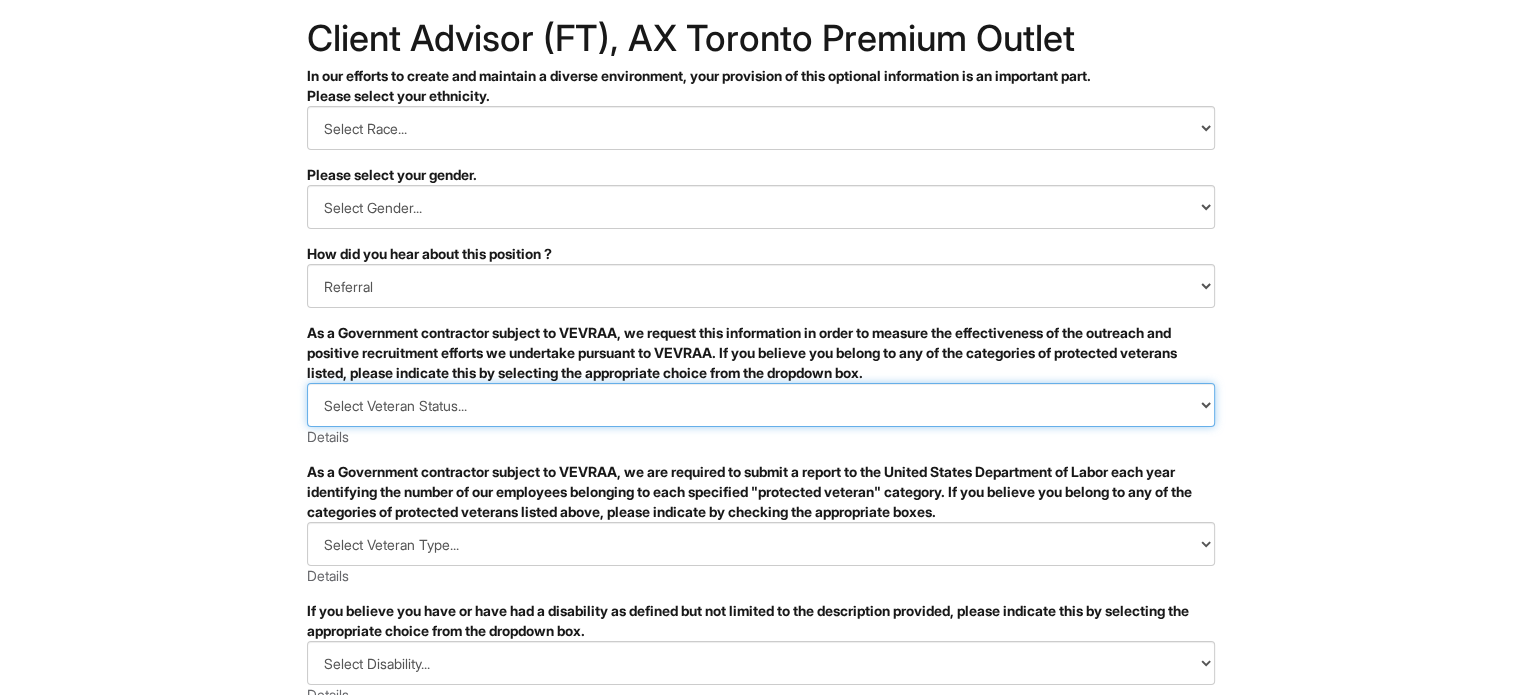 click on "Select Veteran Status... I IDENTIFY AS ONE OR MORE OF THE CLASSIFICATIONS OF PROTECTED VETERANS LISTED I AM NOT A PROTECTED VETERAN I PREFER NOT TO ANSWER" at bounding box center (761, 405) 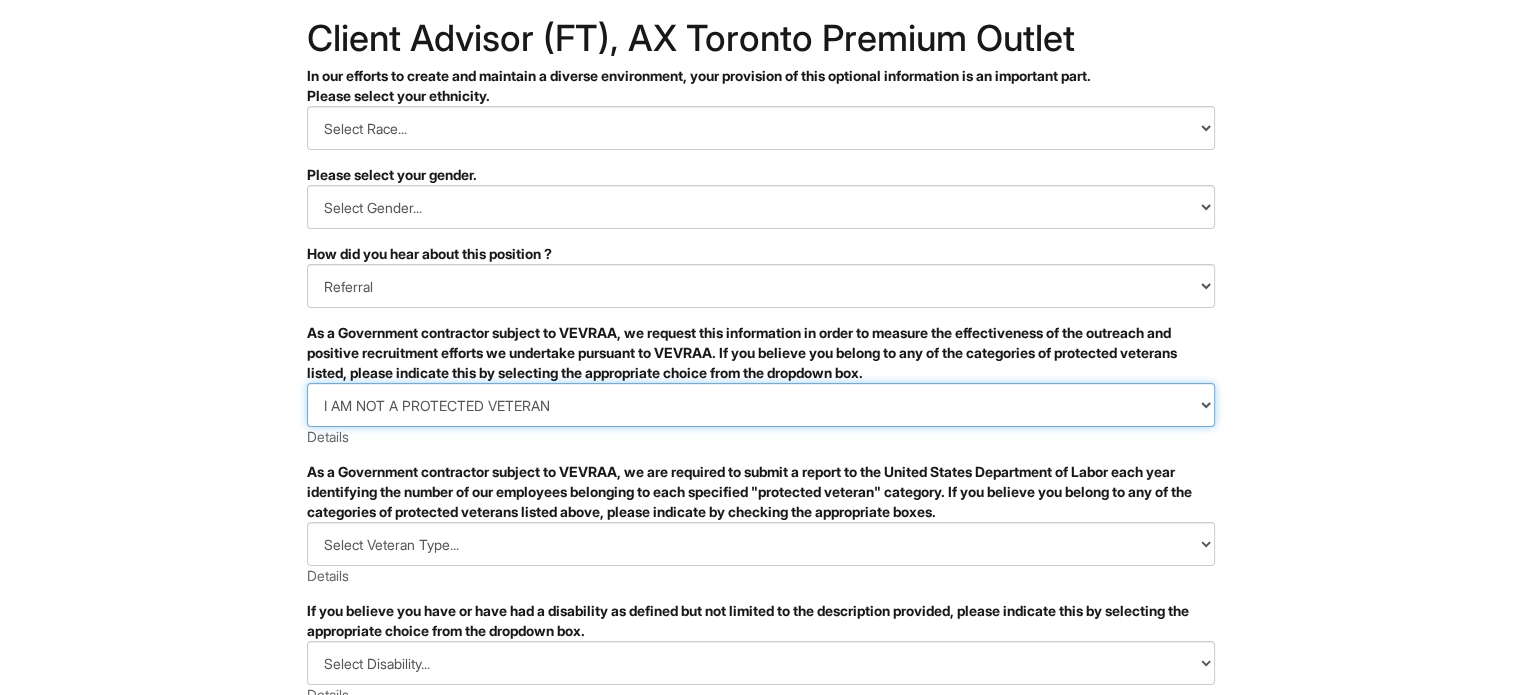 click on "Select Veteran Status... I IDENTIFY AS ONE OR MORE OF THE CLASSIFICATIONS OF PROTECTED VETERANS LISTED I AM NOT A PROTECTED VETERAN I PREFER NOT TO ANSWER" at bounding box center (761, 405) 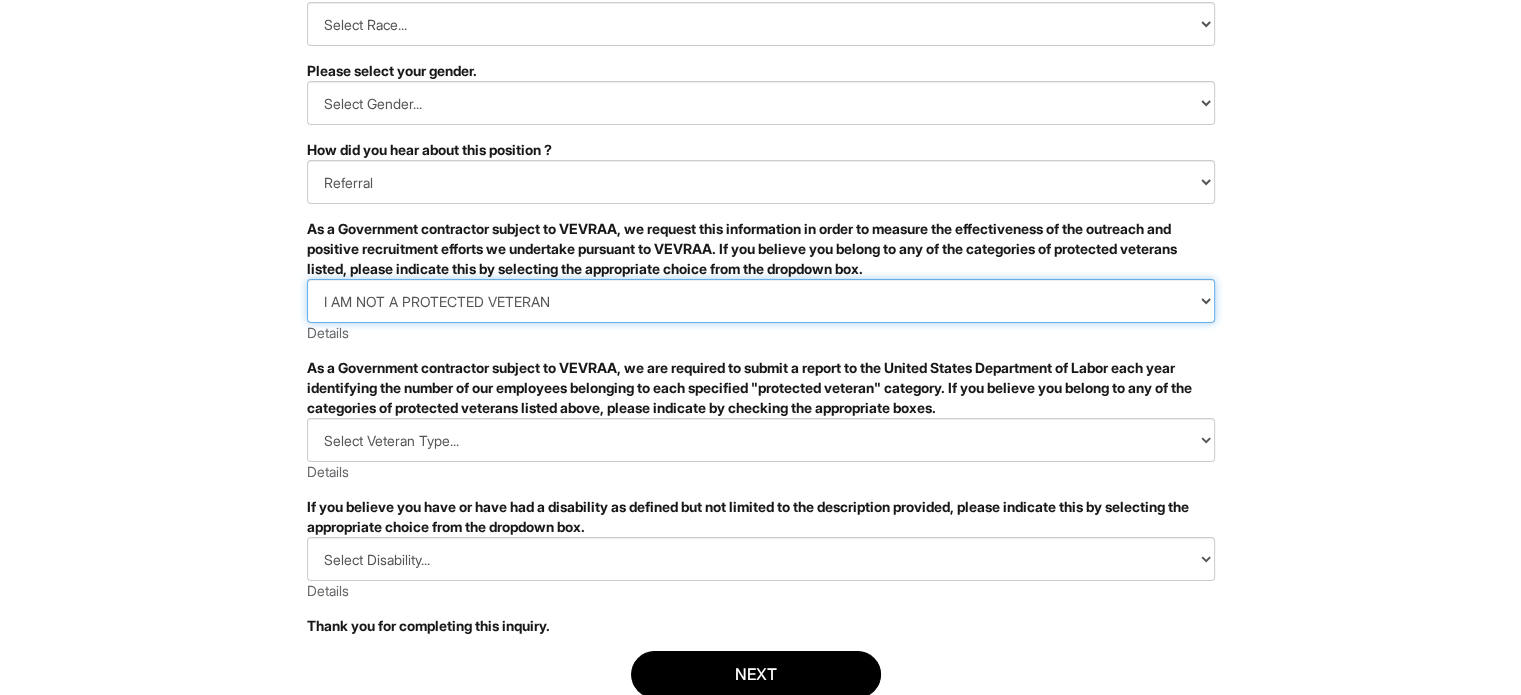 scroll, scrollTop: 194, scrollLeft: 0, axis: vertical 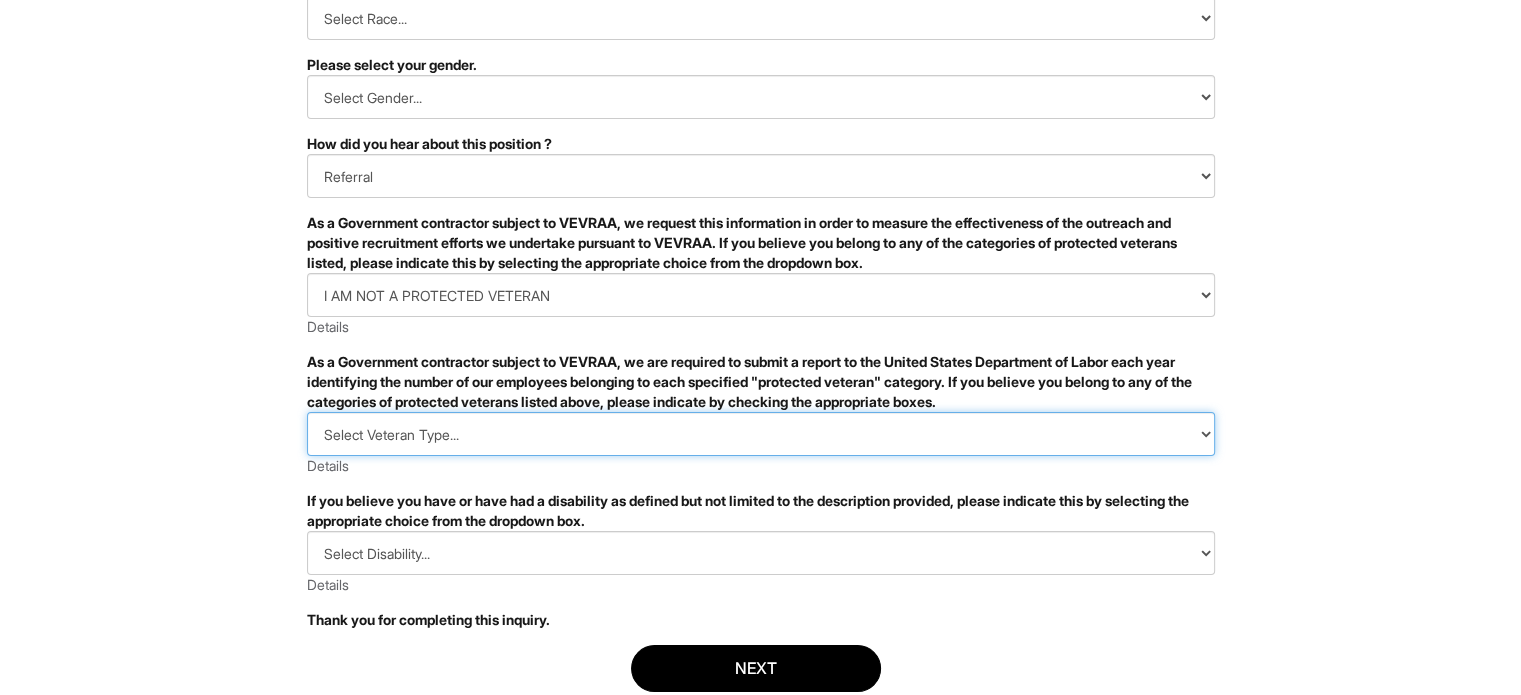 click on "Select Veteran Type... DISABLED VETERAN RECENTLY SEPARATED VETERAN ACTIVE WARTIME OR CAMPAIGN BADGE VETERAN ARMED FORCES SERVICE MEDAL VETERAN I am a protected veteran, but I choose not to self-identify the classifications to which I belong I am NOT a protected veteran" at bounding box center (761, 434) 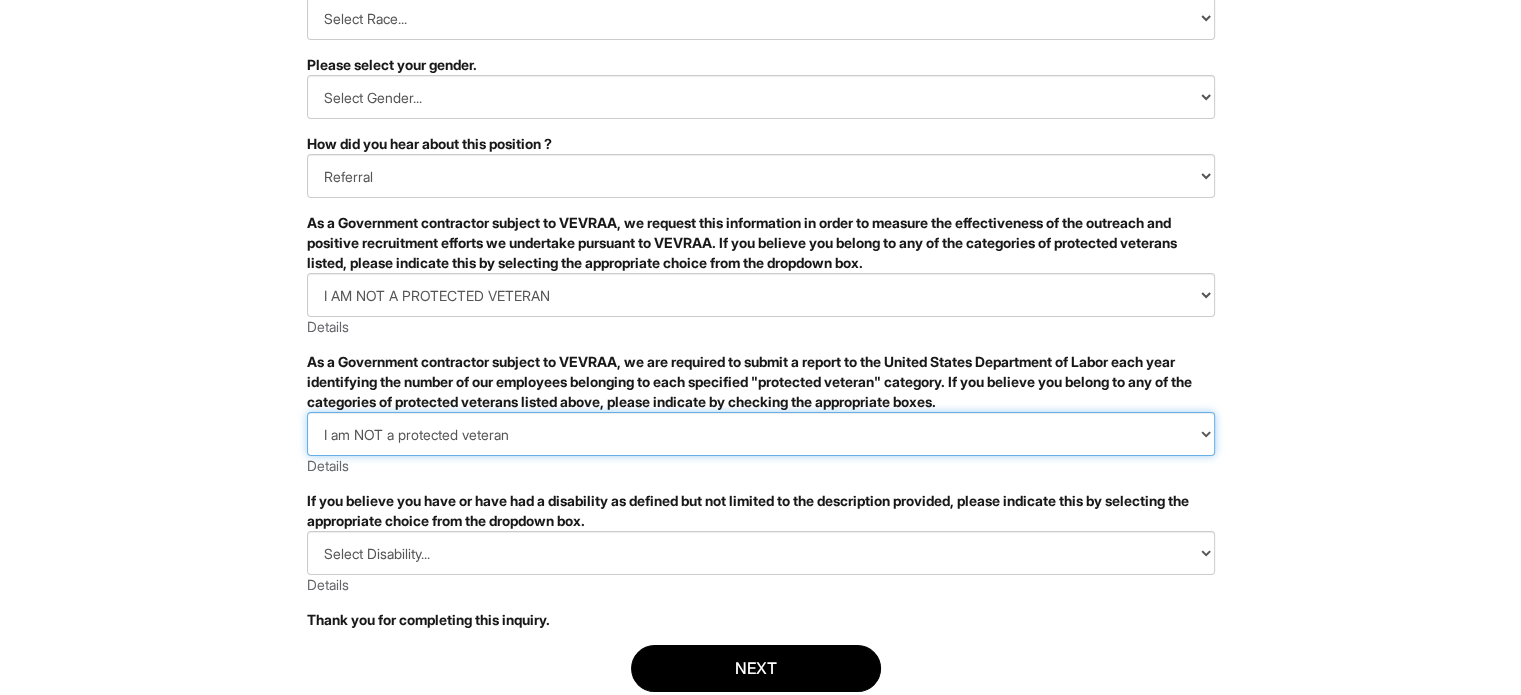 click on "Select Veteran Type... DISABLED VETERAN RECENTLY SEPARATED VETERAN ACTIVE WARTIME OR CAMPAIGN BADGE VETERAN ARMED FORCES SERVICE MEDAL VETERAN I am a protected veteran, but I choose not to self-identify the classifications to which I belong I am NOT a protected veteran" at bounding box center (761, 434) 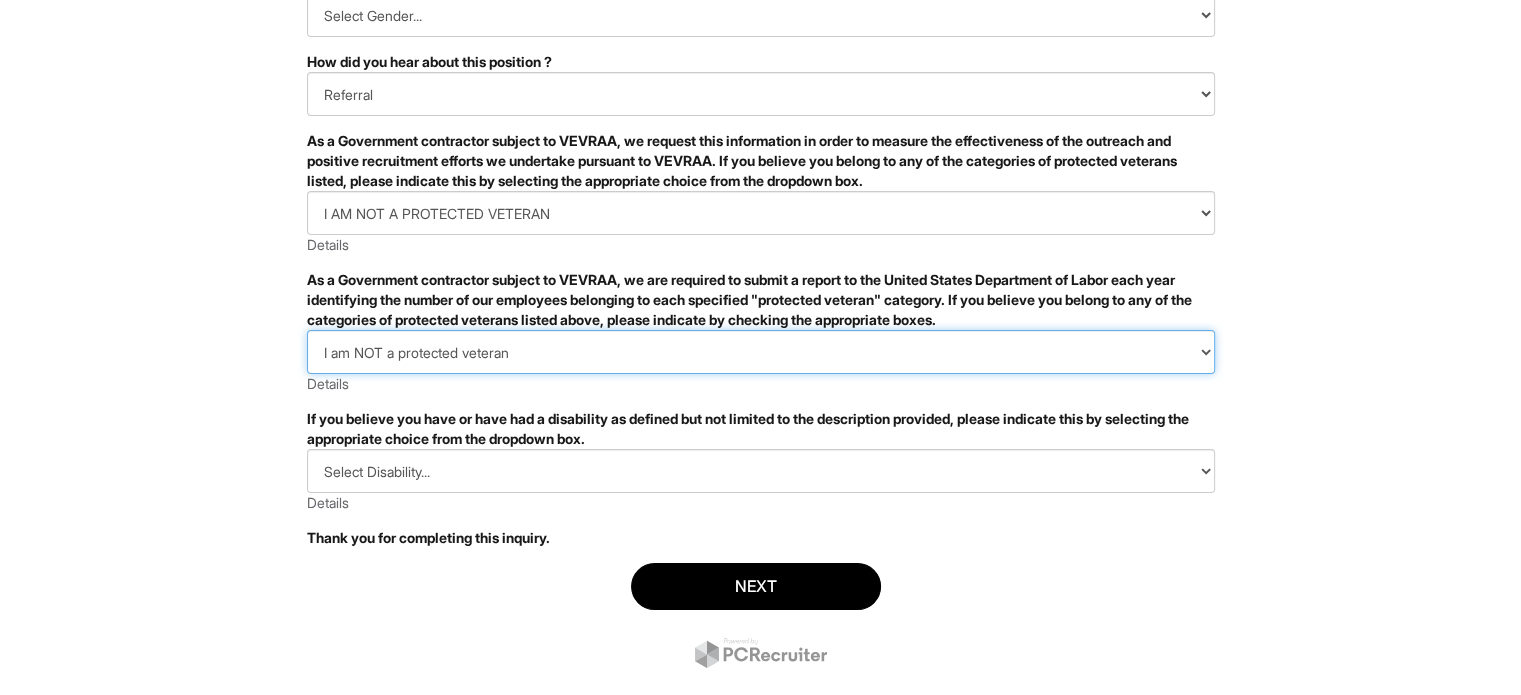 scroll, scrollTop: 317, scrollLeft: 0, axis: vertical 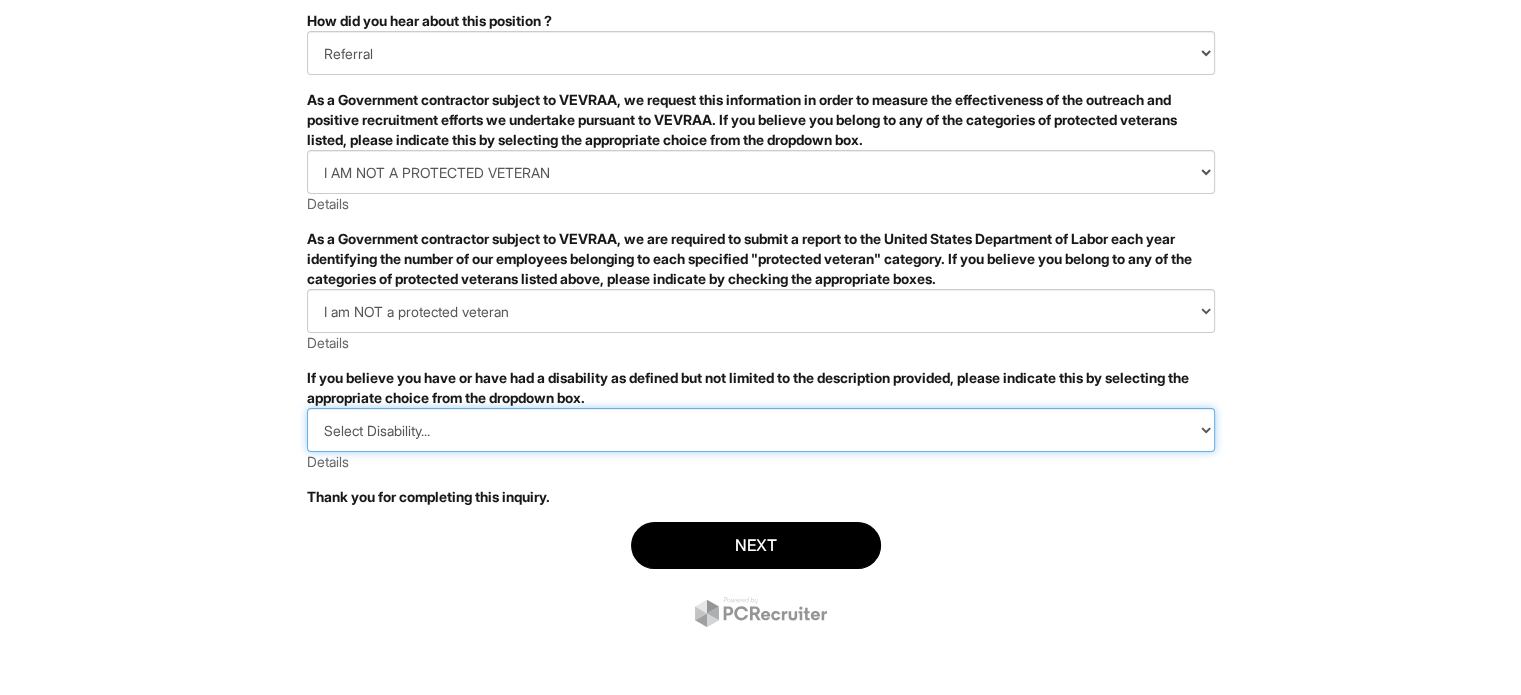 click on "Select Disability... YES, I HAVE A DISABILITY (or previously had a disability) NO, I DON'T HAVE A DISABILITY I DON'T WISH TO ANSWER" at bounding box center [761, 430] 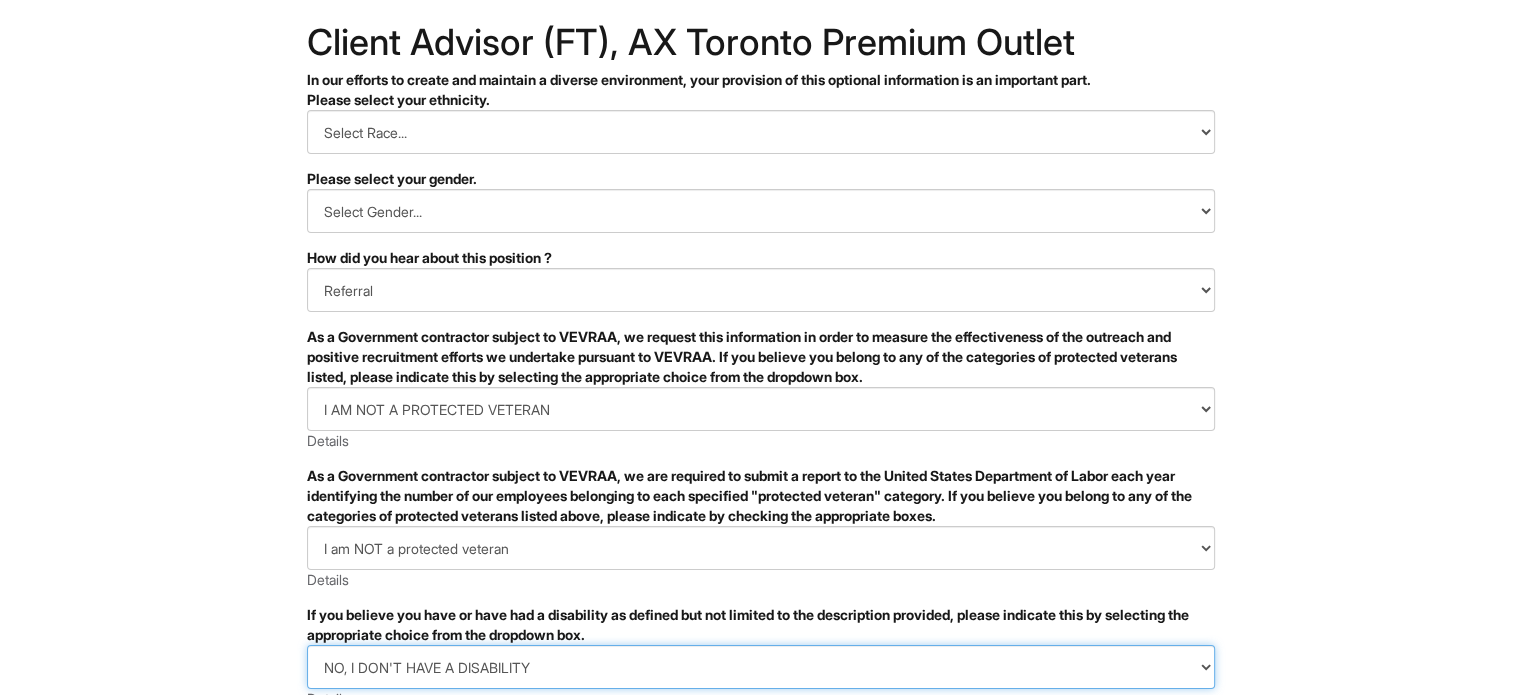 scroll, scrollTop: 317, scrollLeft: 0, axis: vertical 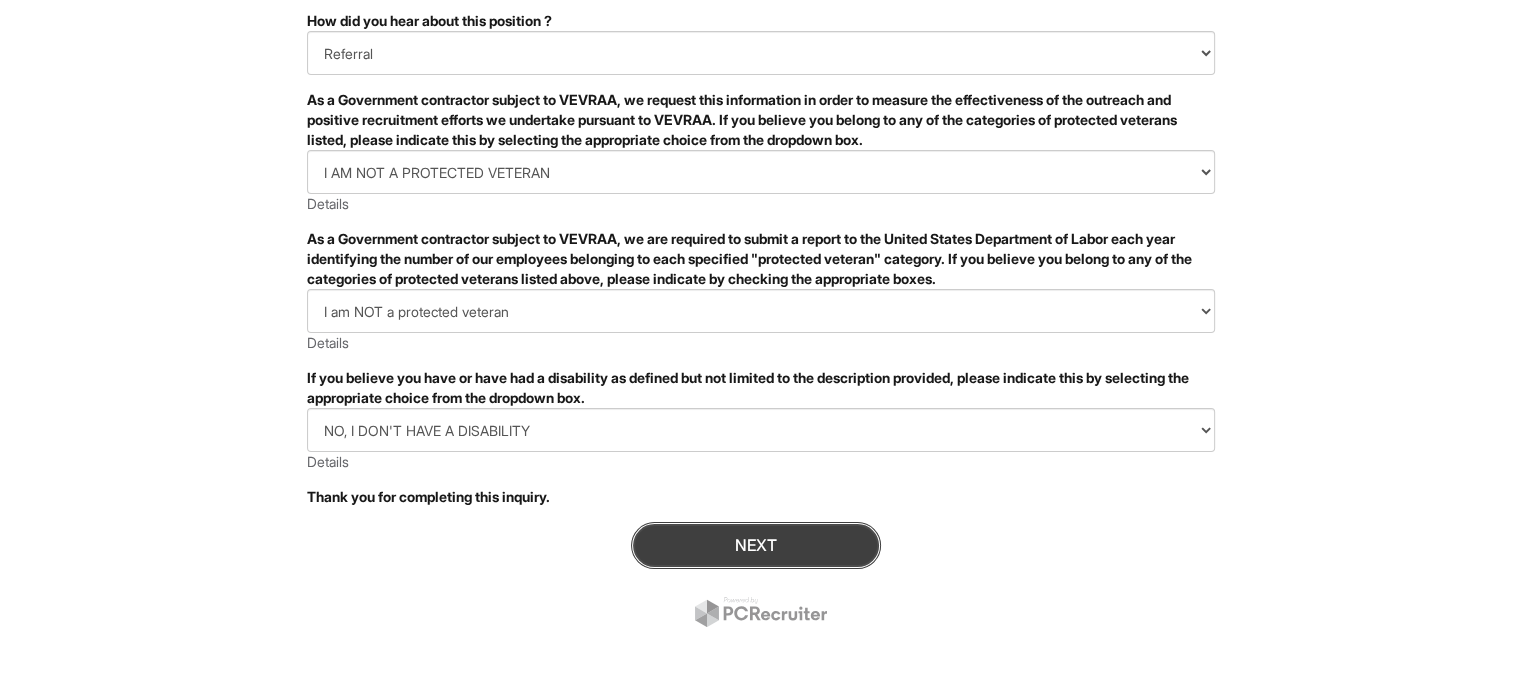click on "Next" at bounding box center (756, 545) 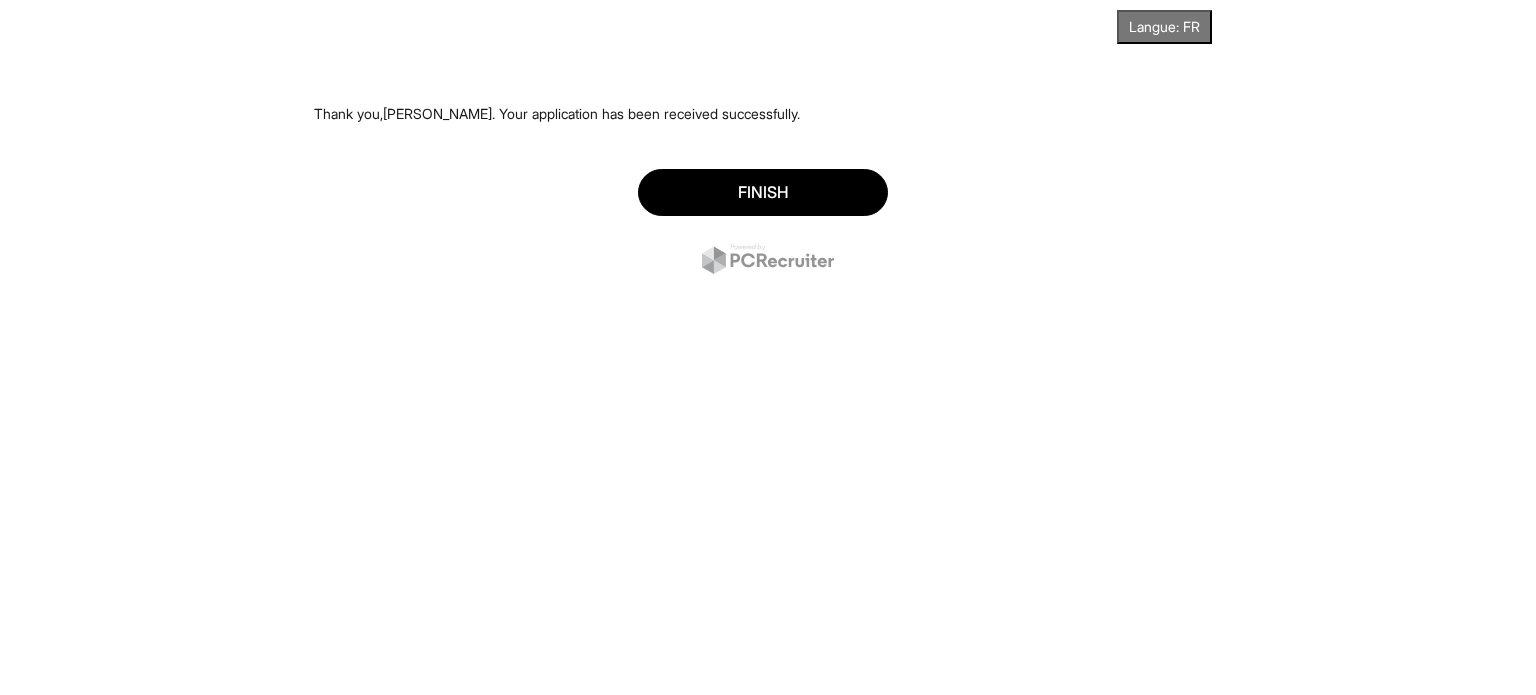 scroll, scrollTop: 0, scrollLeft: 0, axis: both 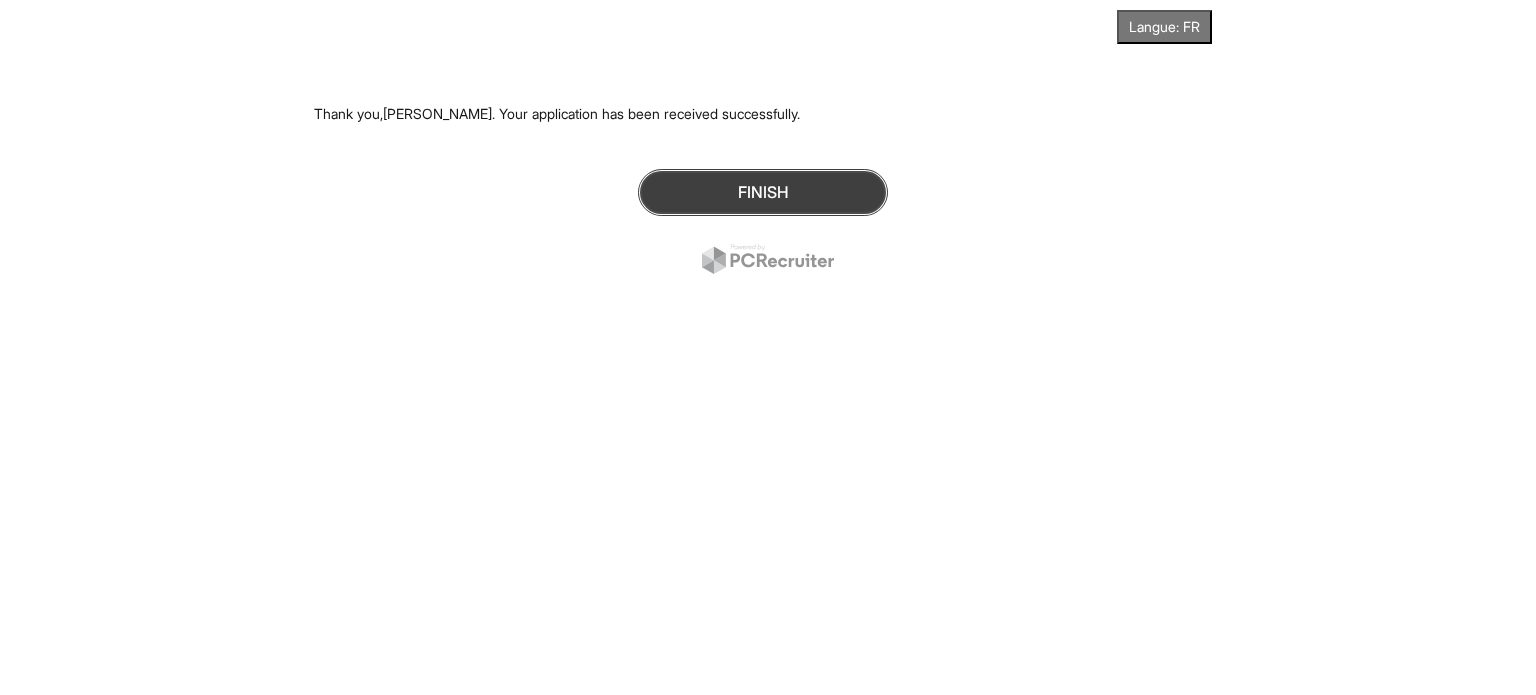 click on "Finish" at bounding box center (763, 192) 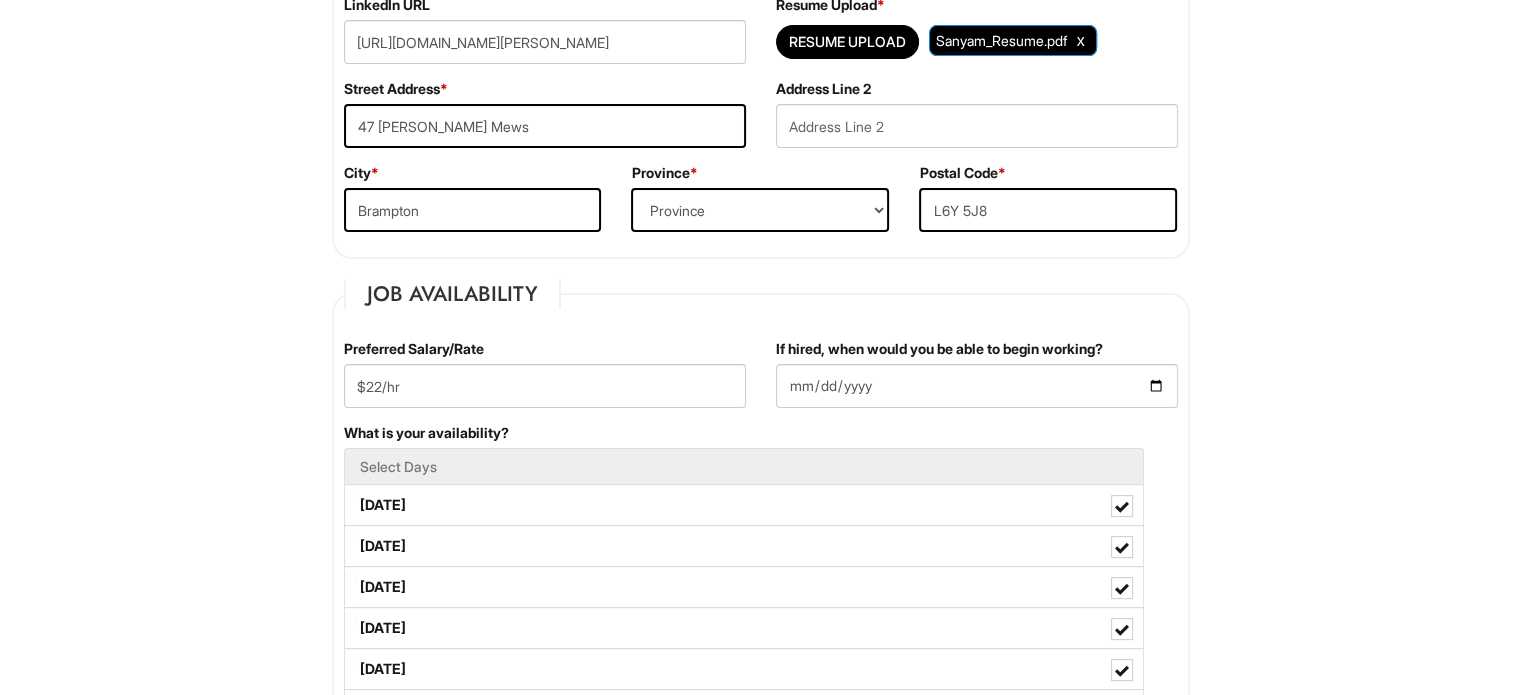 scroll, scrollTop: 443, scrollLeft: 0, axis: vertical 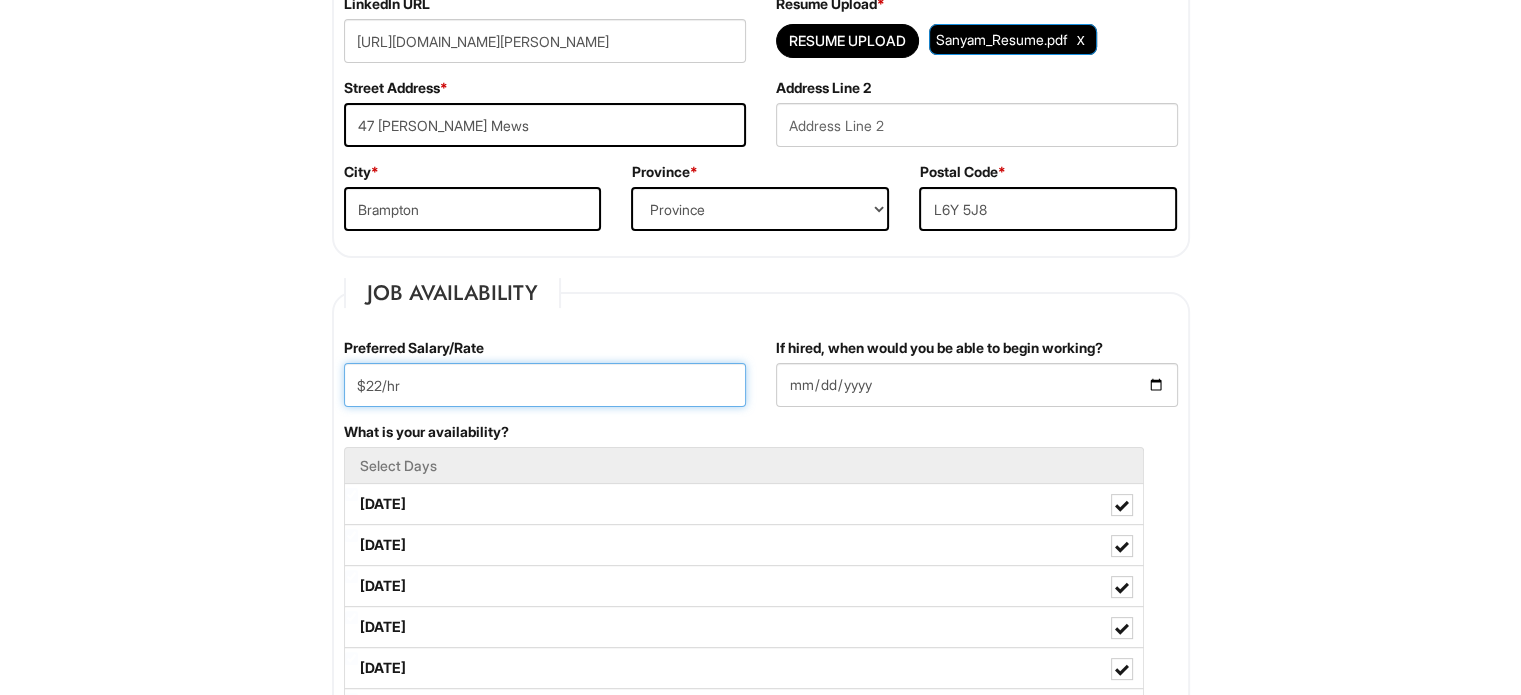 click on "$22/hr" at bounding box center [545, 385] 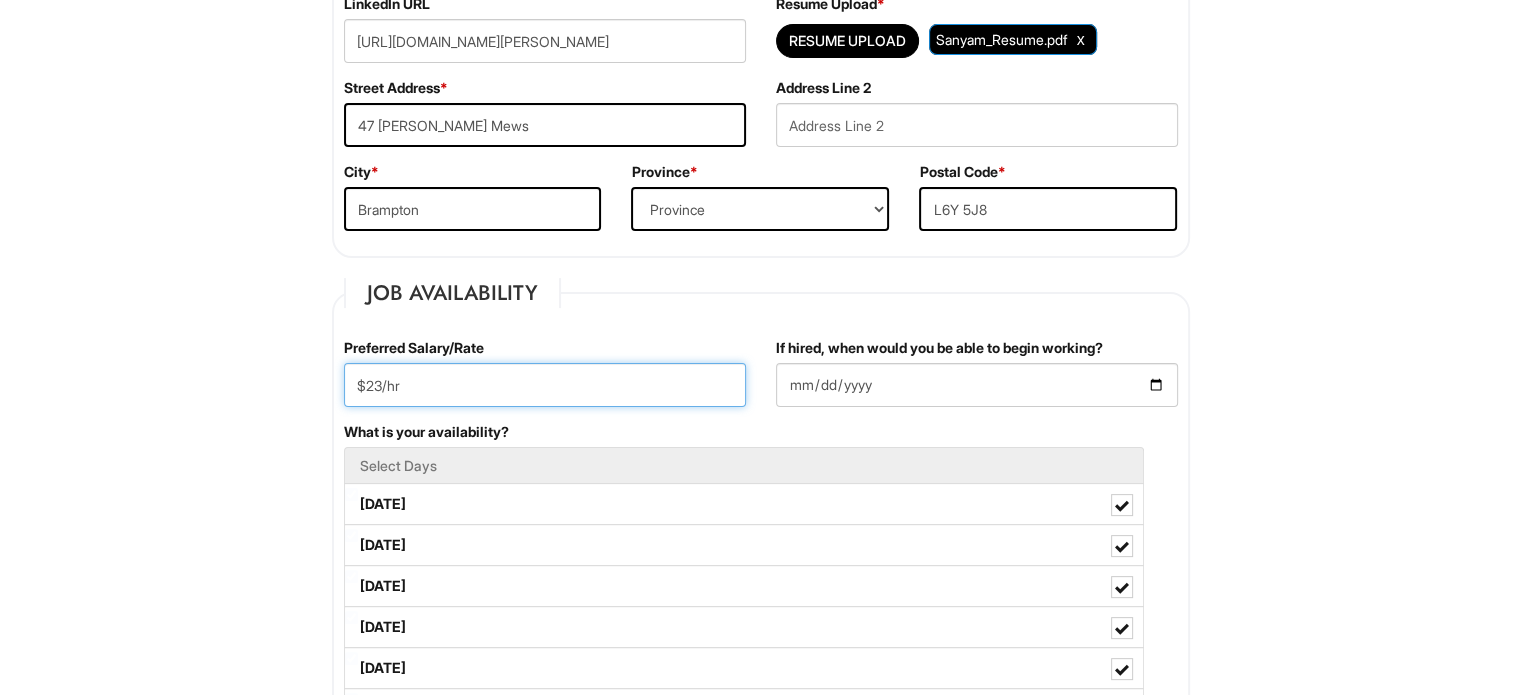 type on "$23/hr" 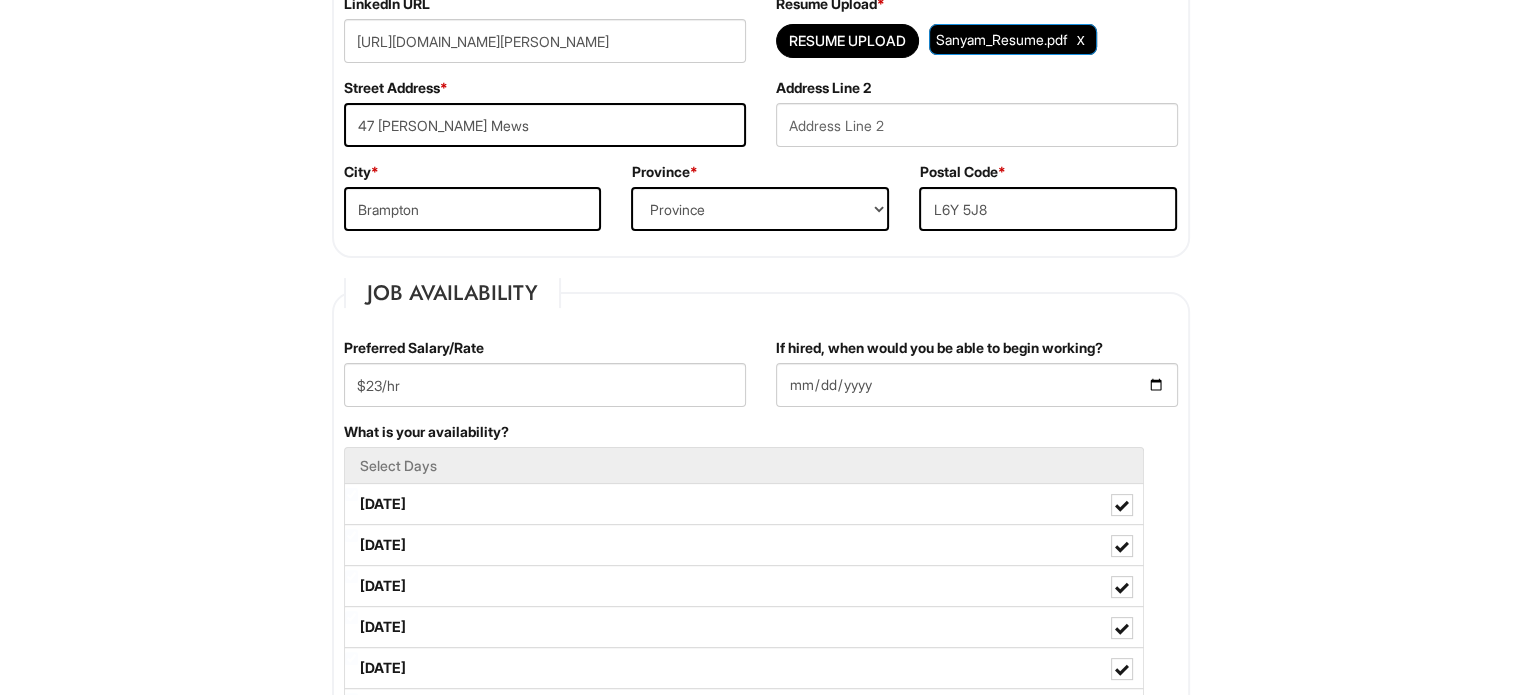 click on "Langue: FR
Please Complete This Form 1 2 3 Client Advisor (FT), Emporio Armani PLEASE COMPLETE ALL REQUIRED FIELDS
Personal Information
Last Name  *   Sanyam
First Name  *   Sanyam
Middle Name
E-mail Address  *   asanyam849@gmail.com
Phone  *   (437) 566-1664
LinkedIn URL   https://www.linkedin.com/in/sanyam-s-177992262/
Resume Upload *   Resume Upload Sanyam_Resume.pdf
Street Address  *   47 Millhouse Mews
Address Line 2
City  *   Brampton
Province  *   Province ALBERTA BRITISH COLUMBIA MANITOBA NEW BRUNSWICK NEWFOUNDLAND NOVA SCOTIA NORTHWEST TERRITORIES NUNAVUT ONTARIO PRINCE EDWARD ISLAND QUEBEC SASKATCHEWAN YUKON TERRITORY ALABAMA ALASKA ARIZONA ARKANSAS CALIFORNIA COLORADO CONNECTICUT DELAWARE DISTRICT OF COLUMBIA FLORIDA GEORGIA HAWAII IDAHO ILLINOIS INDIANA IOWA KANSAS KENTUCKY LOUISIANA MAINE MARYLAND MASSACHUSETTS MICHIGAN MINNESOTA MISSISSIPPI MISSOURI MONTANA NEBRASKA NEVADA NEW HAMPSHIRE NEW JERSEY NEW MEXICO NEW YORK NORTH CAROLINA OHIO
*" at bounding box center [760, 1429] 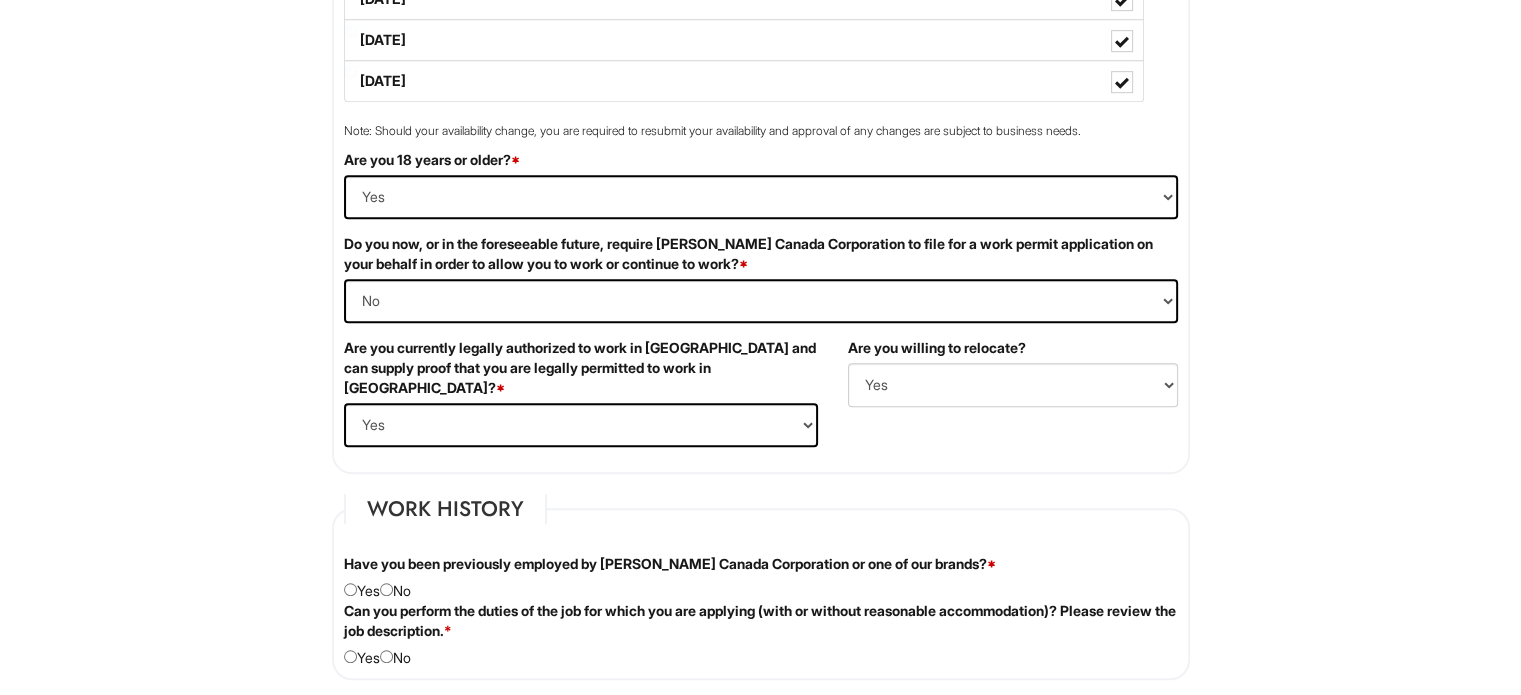 scroll, scrollTop: 1199, scrollLeft: 0, axis: vertical 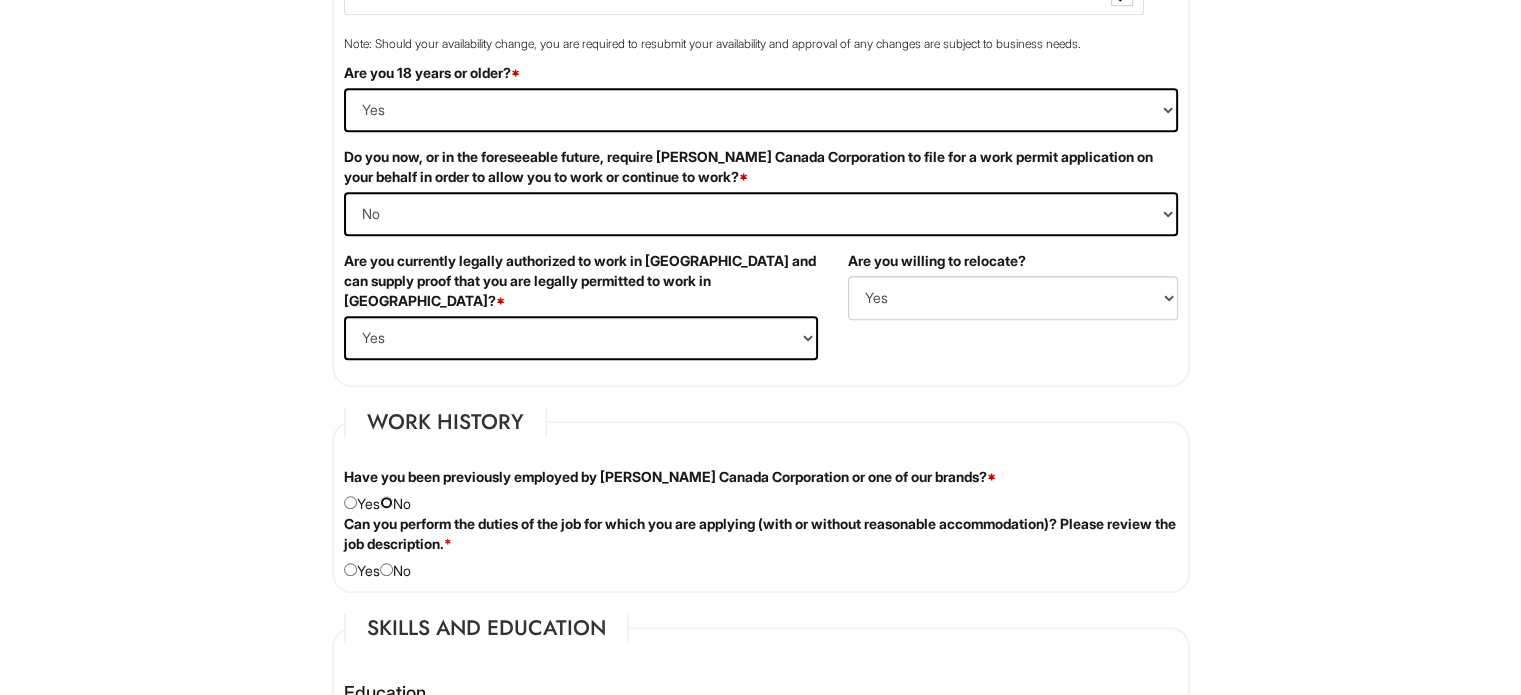click at bounding box center [386, 502] 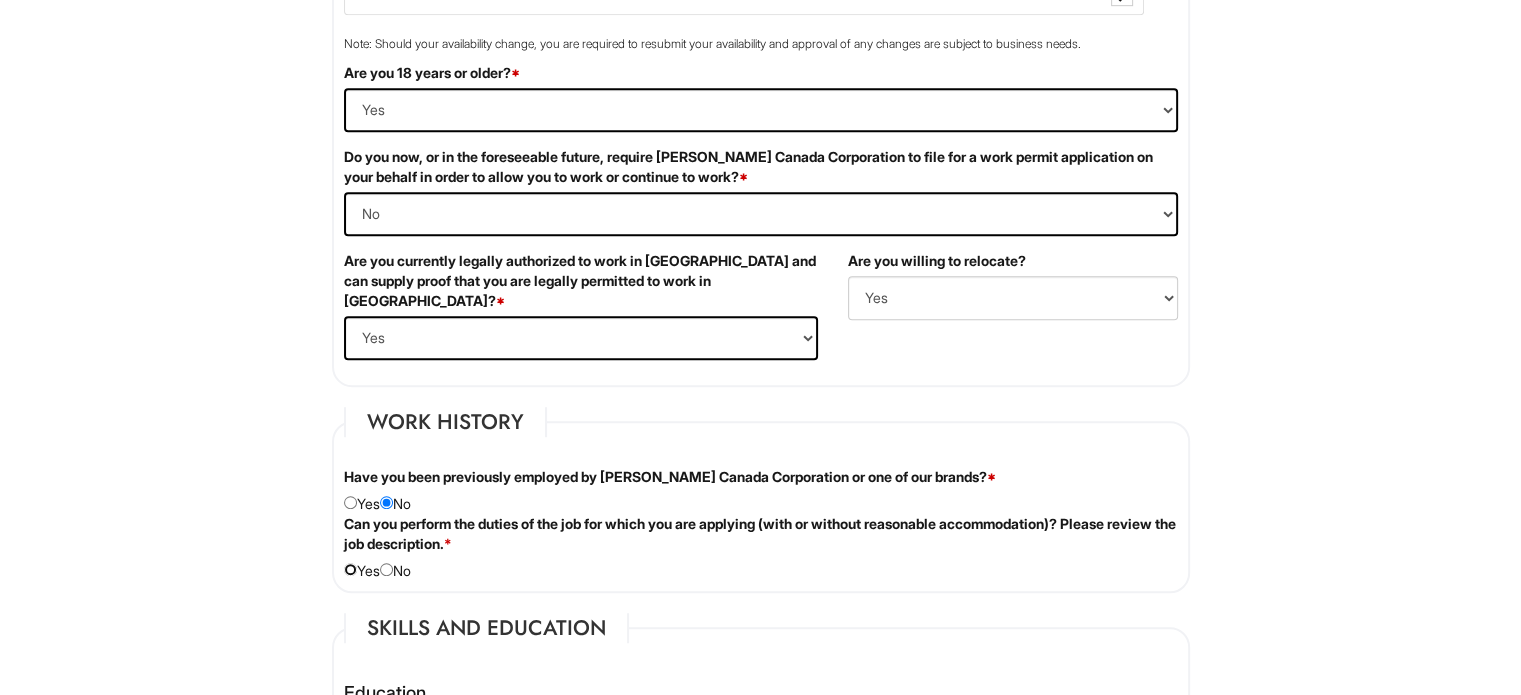 click at bounding box center (350, 569) 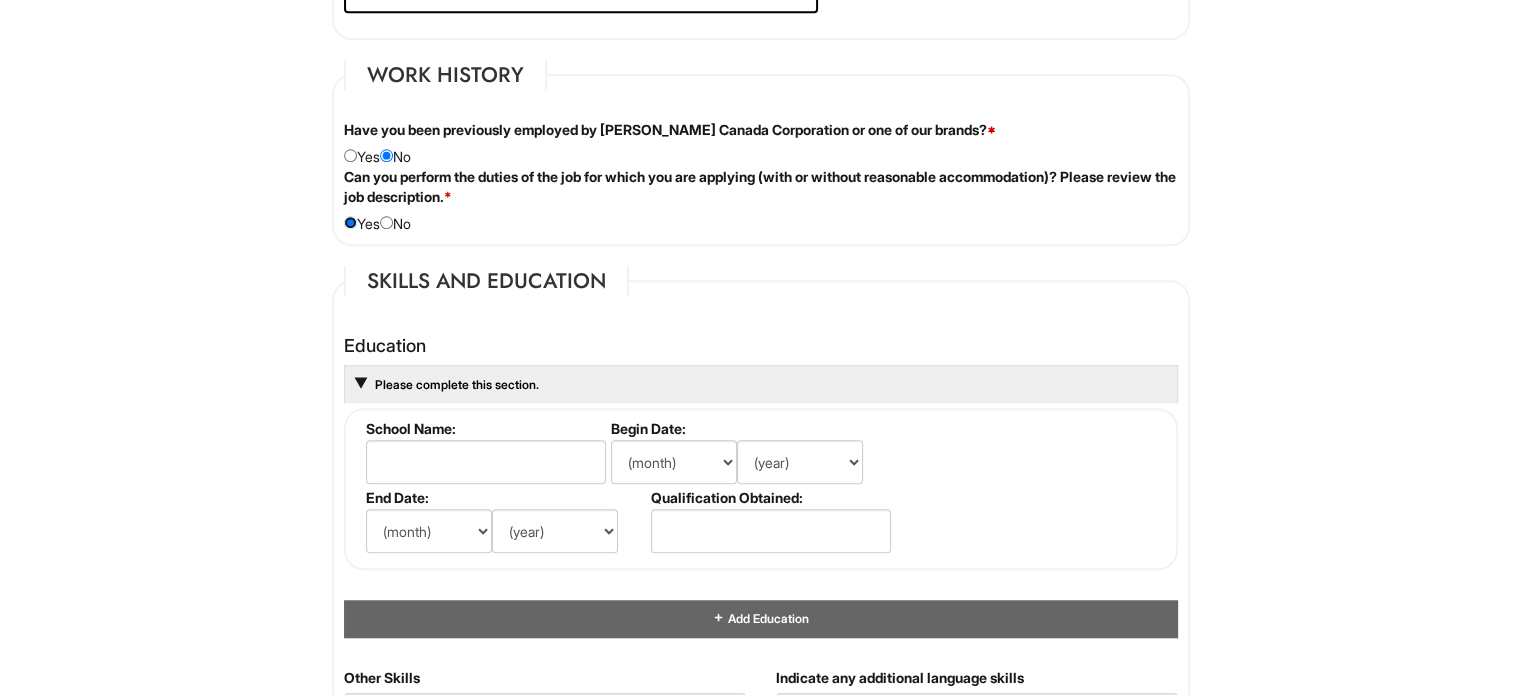 scroll, scrollTop: 1547, scrollLeft: 0, axis: vertical 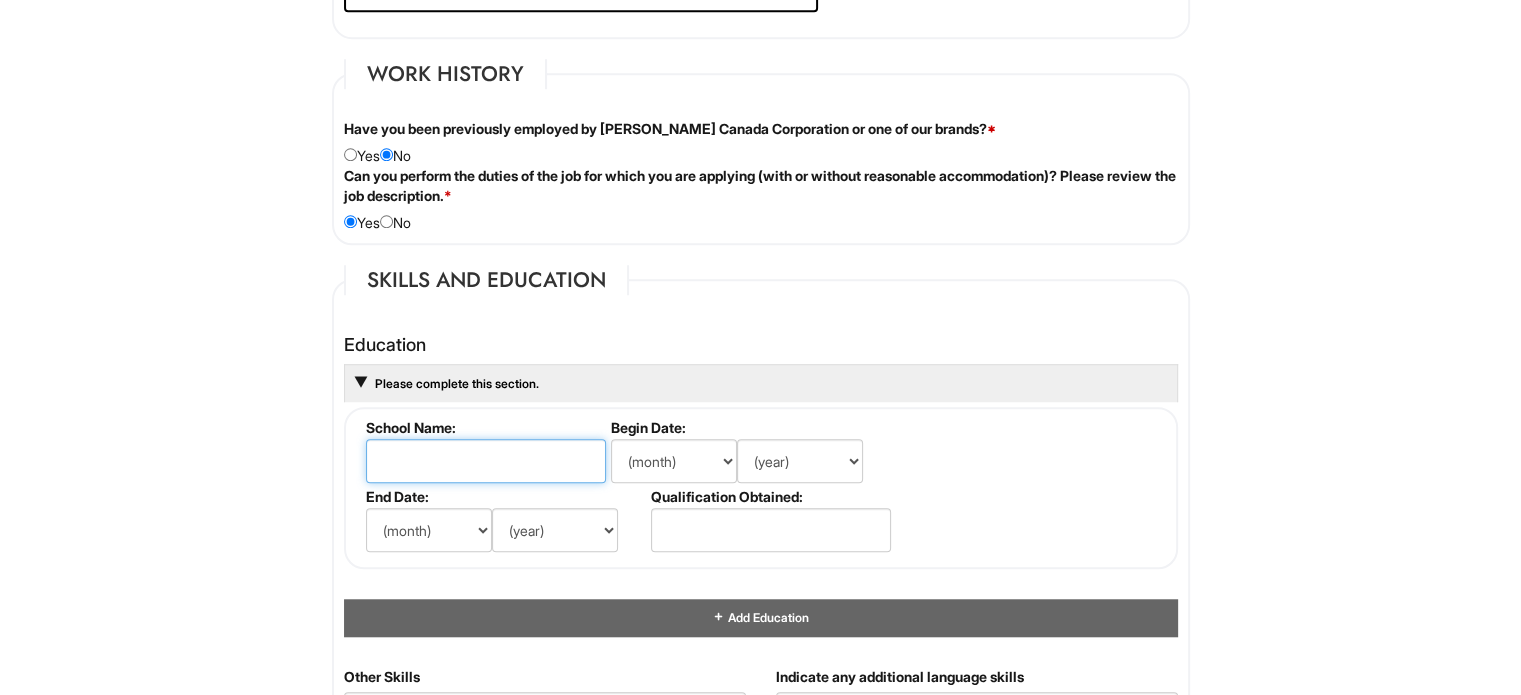 click at bounding box center (486, 461) 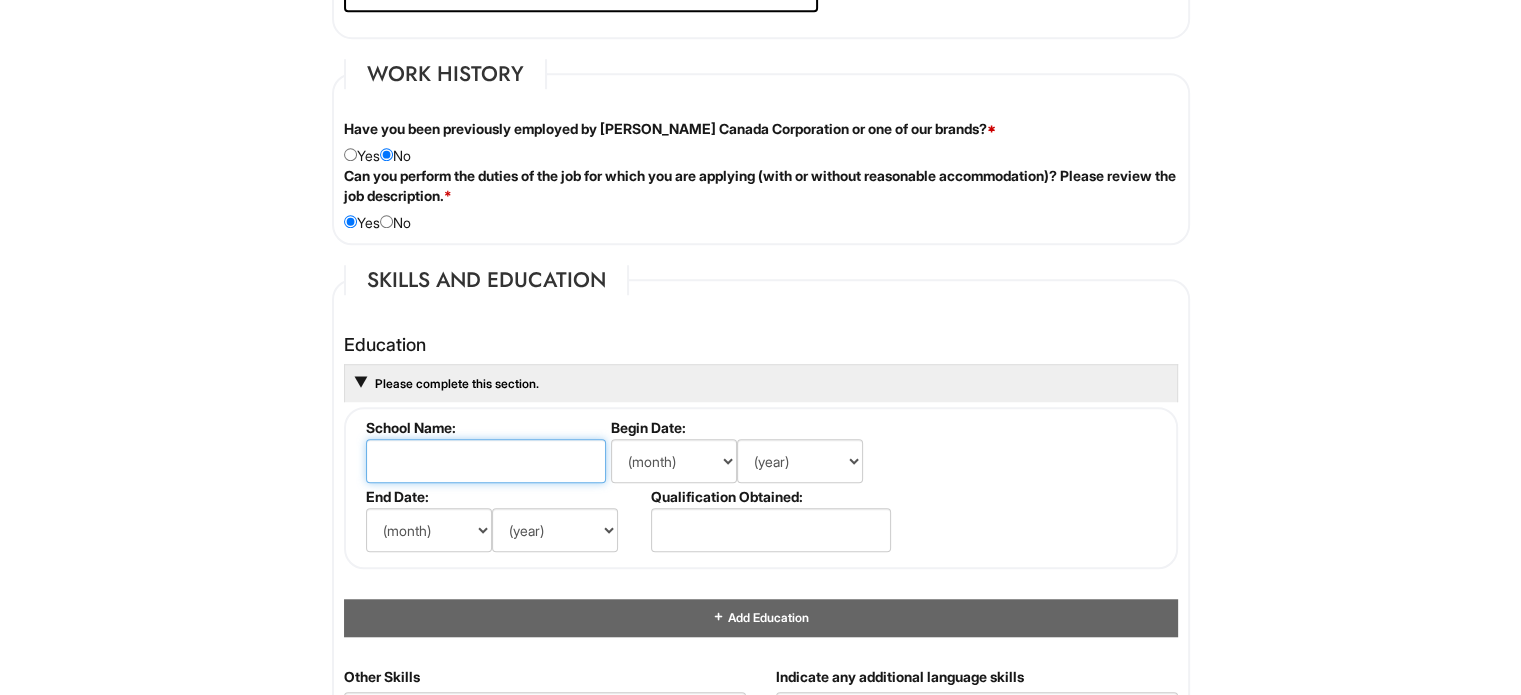 type on "Conestoga College Institute of Technology And Advanced Learning" 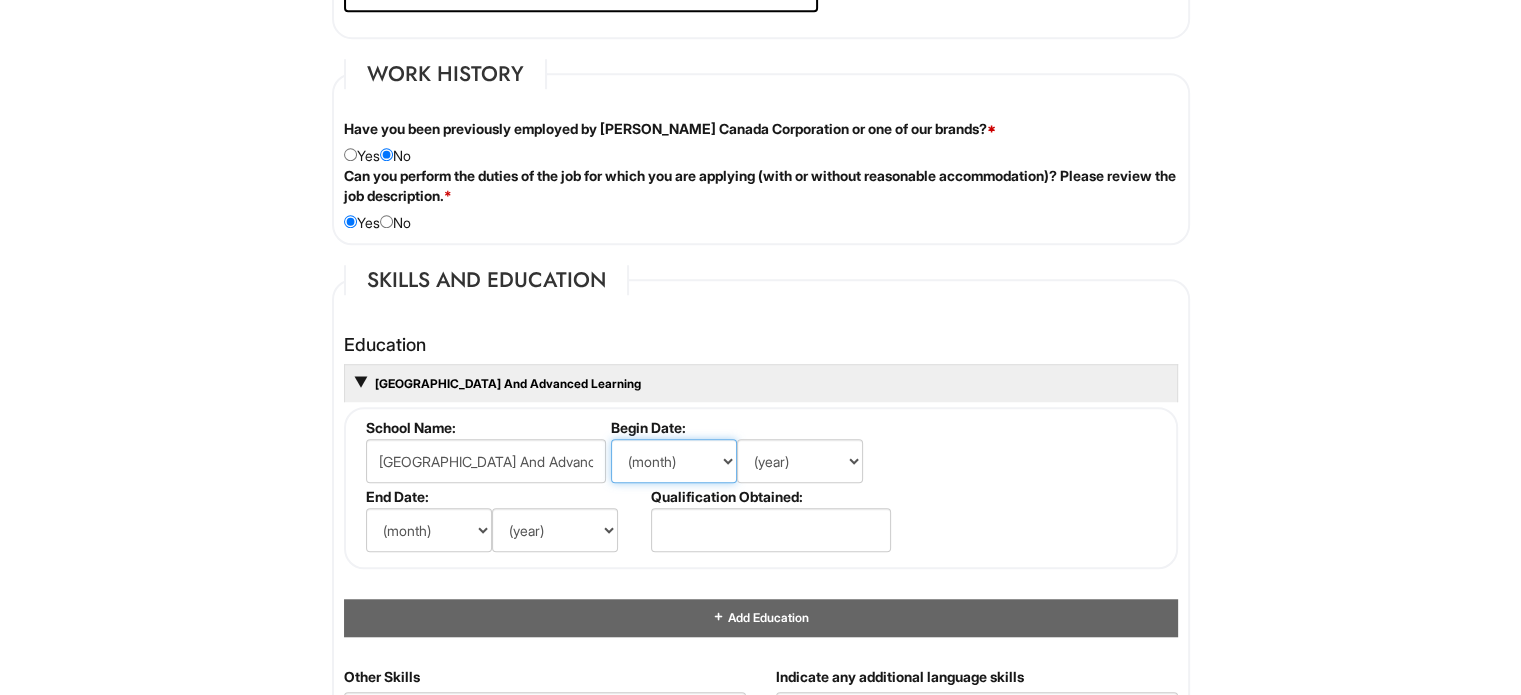click on "(month) Jan Feb Mar Apr May Jun Jul Aug Sep Oct Nov Dec" at bounding box center (674, 461) 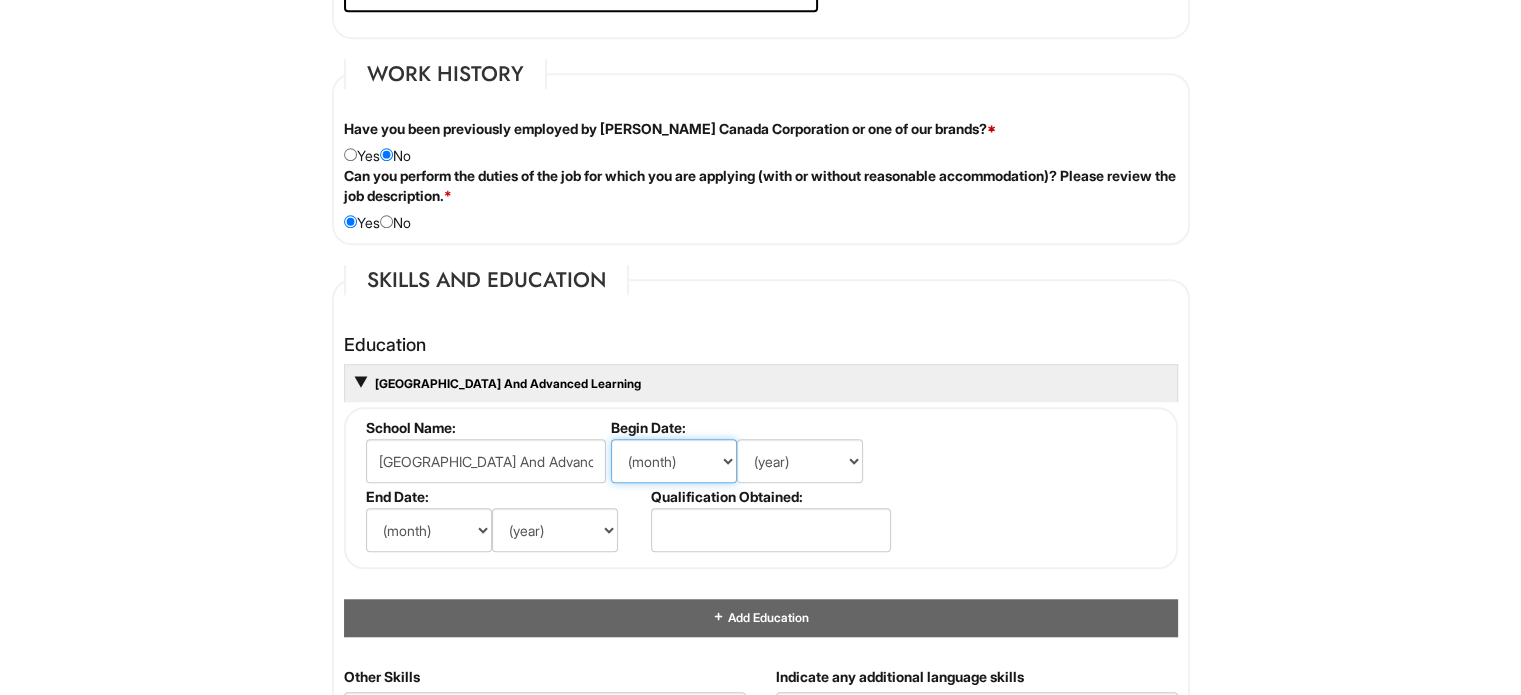 select on "9" 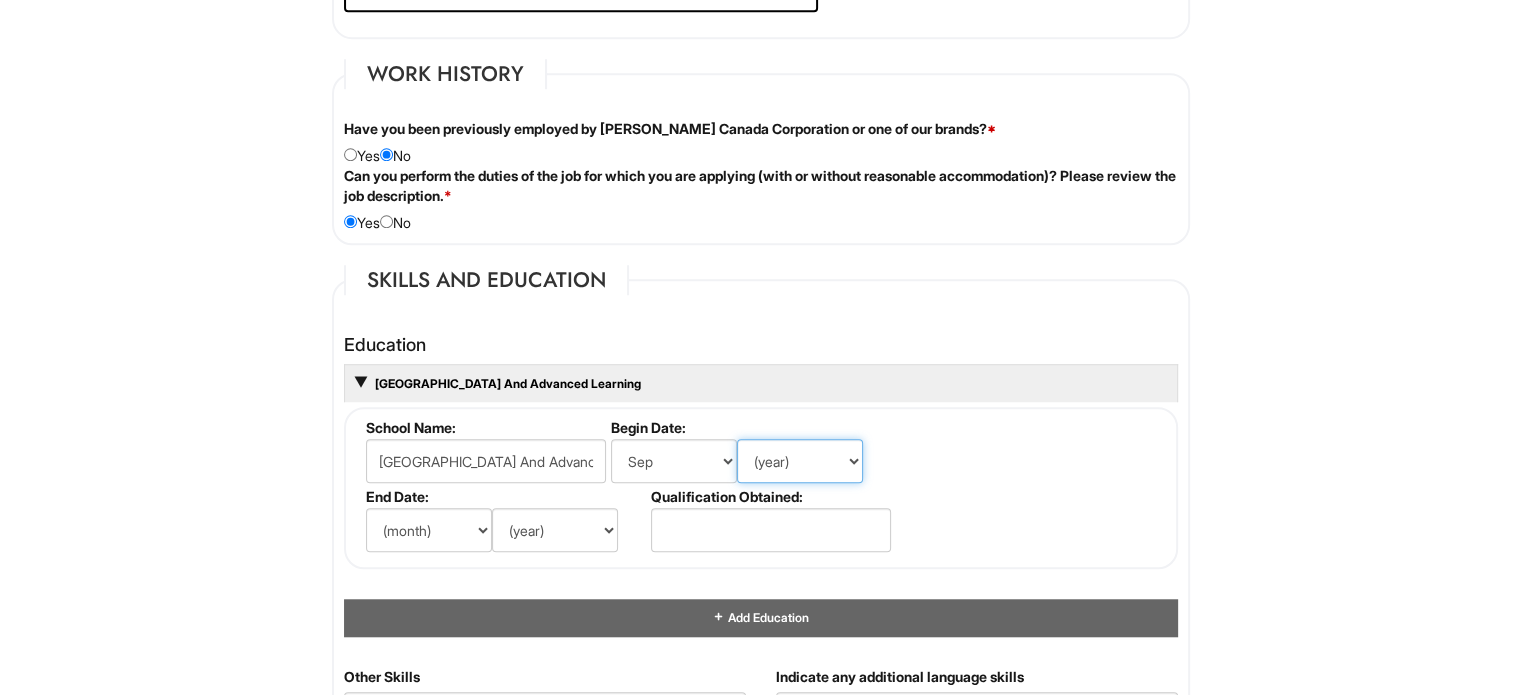 click on "(year) 2029 2028 2027 2026 2025 2024 2023 2022 2021 2020 2019 2018 2017 2016 2015 2014 2013 2012 2011 2010 2009 2008 2007 2006 2005 2004 2003 2002 2001 2000 1999 1998 1997 1996 1995 1994 1993 1992 1991 1990 1989 1988 1987 1986 1985 1984 1983 1982 1981 1980 1979 1978 1977 1976 1975 1974 1973 1972 1971 1970 1969 1968 1967 1966 1965 1964 1963 1962 1961 1960 1959 1958 1957 1956 1955 1954 1953 1952 1951 1950 1949 1948 1947 1946  --  2030 2031 2032 2033 2034 2035 2036 2037 2038 2039 2040 2041 2042 2043 2044 2045 2046 2047 2048 2049 2050 2051 2052 2053 2054 2055 2056 2057 2058 2059 2060 2061 2062 2063 2064" at bounding box center [800, 461] 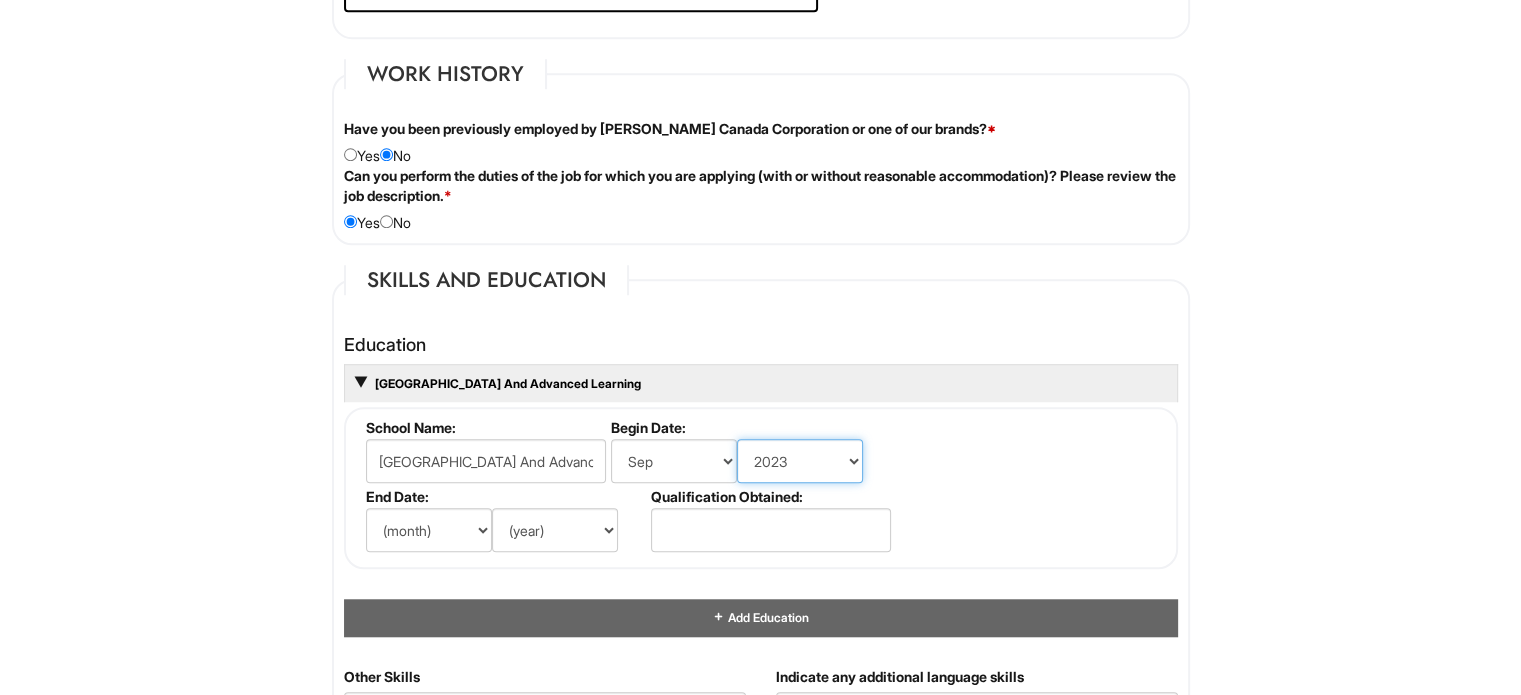 click on "(year) 2029 2028 2027 2026 2025 2024 2023 2022 2021 2020 2019 2018 2017 2016 2015 2014 2013 2012 2011 2010 2009 2008 2007 2006 2005 2004 2003 2002 2001 2000 1999 1998 1997 1996 1995 1994 1993 1992 1991 1990 1989 1988 1987 1986 1985 1984 1983 1982 1981 1980 1979 1978 1977 1976 1975 1974 1973 1972 1971 1970 1969 1968 1967 1966 1965 1964 1963 1962 1961 1960 1959 1958 1957 1956 1955 1954 1953 1952 1951 1950 1949 1948 1947 1946  --  2030 2031 2032 2033 2034 2035 2036 2037 2038 2039 2040 2041 2042 2043 2044 2045 2046 2047 2048 2049 2050 2051 2052 2053 2054 2055 2056 2057 2058 2059 2060 2061 2062 2063 2064" at bounding box center [800, 461] 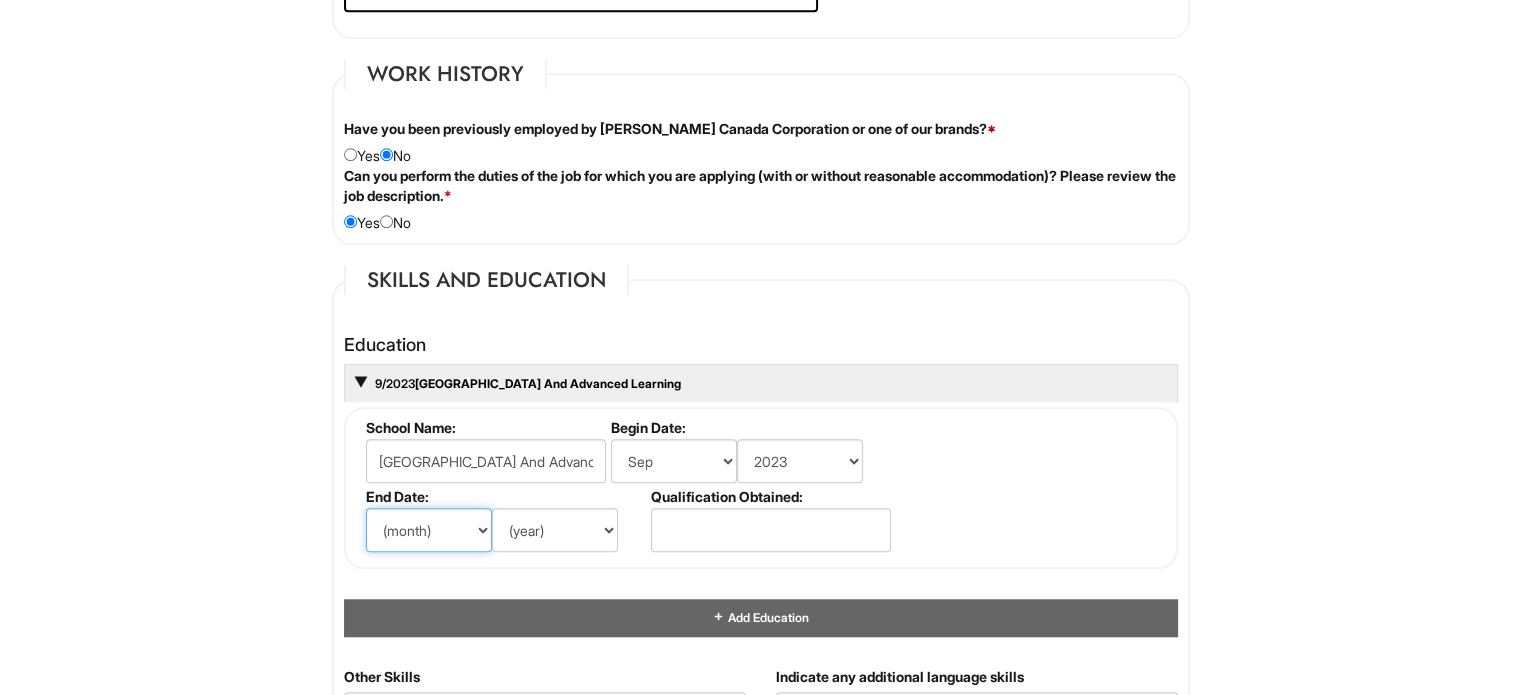 click on "(month) Jan Feb Mar Apr May Jun Jul Aug Sep Oct Nov Dec" at bounding box center (429, 530) 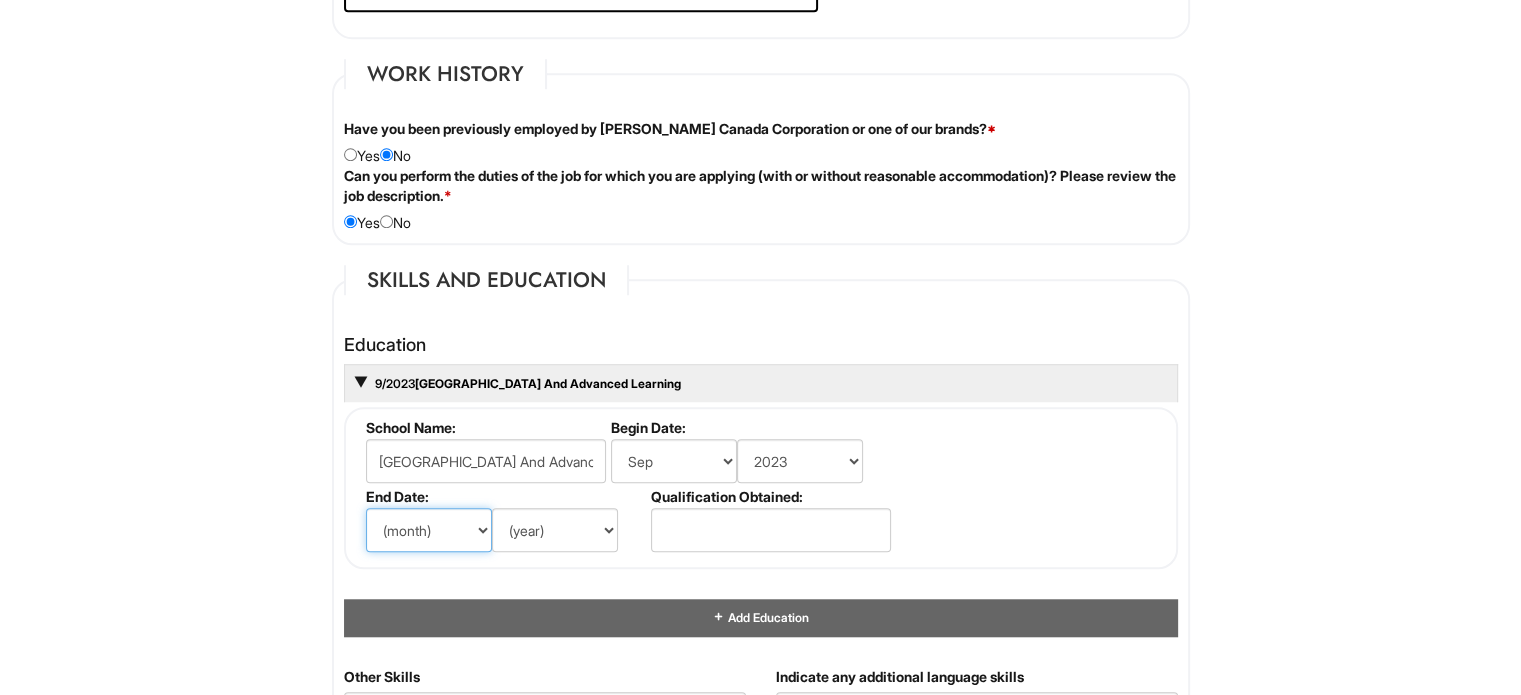 select on "4" 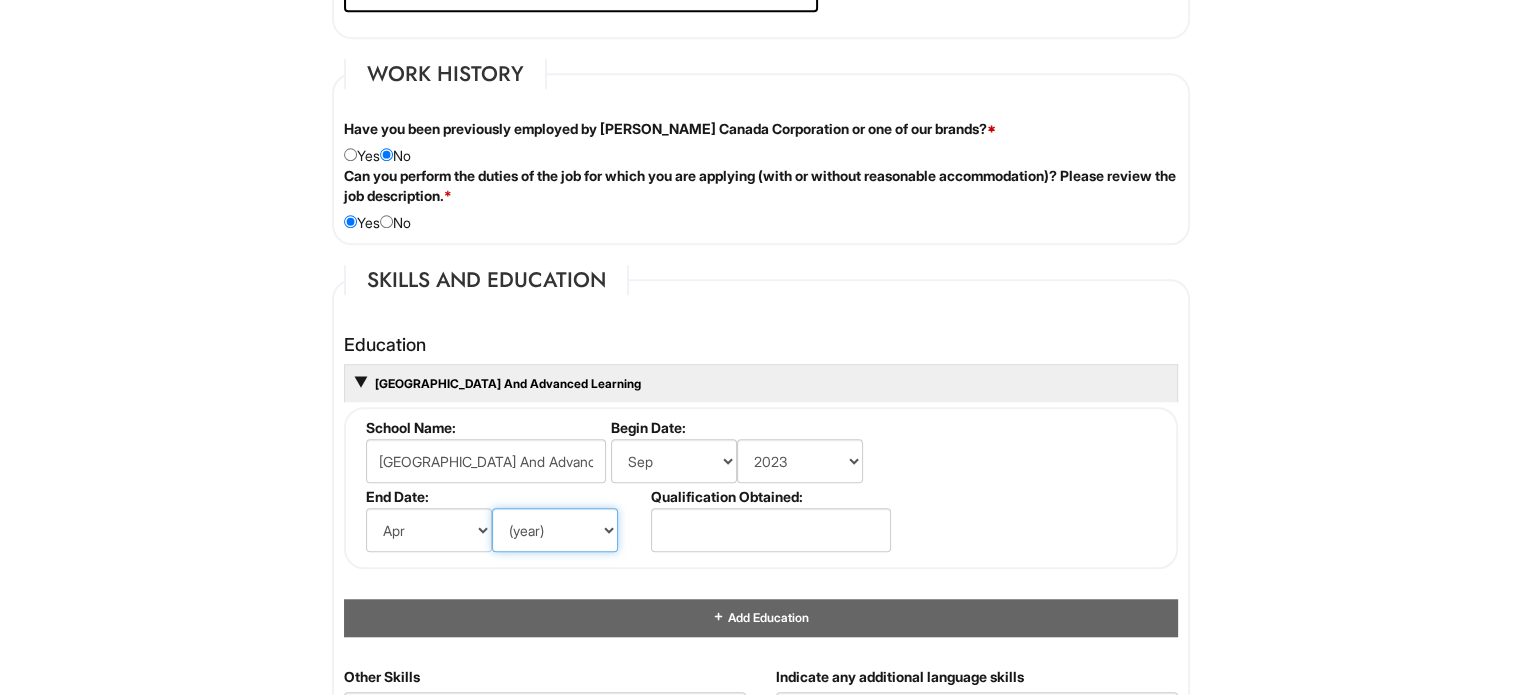 click on "(year) 2029 2028 2027 2026 2025 2024 2023 2022 2021 2020 2019 2018 2017 2016 2015 2014 2013 2012 2011 2010 2009 2008 2007 2006 2005 2004 2003 2002 2001 2000 1999 1998 1997 1996 1995 1994 1993 1992 1991 1990 1989 1988 1987 1986 1985 1984 1983 1982 1981 1980 1979 1978 1977 1976 1975 1974 1973 1972 1971 1970 1969 1968 1967 1966 1965 1964 1963 1962 1961 1960 1959 1958 1957 1956 1955 1954 1953 1952 1951 1950 1949 1948 1947 1946  --  2030 2031 2032 2033 2034 2035 2036 2037 2038 2039 2040 2041 2042 2043 2044 2045 2046 2047 2048 2049 2050 2051 2052 2053 2054 2055 2056 2057 2058 2059 2060 2061 2062 2063 2064" at bounding box center (555, 530) 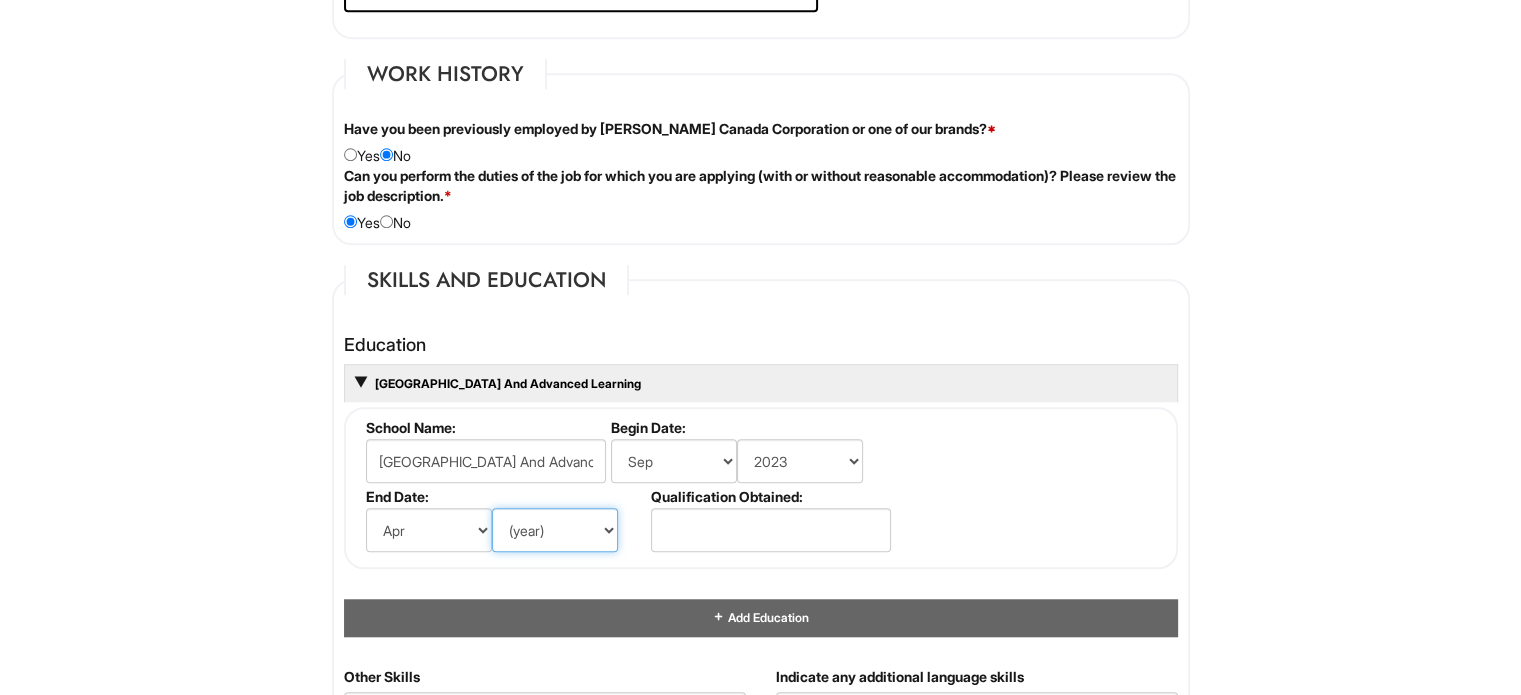 select on "2025" 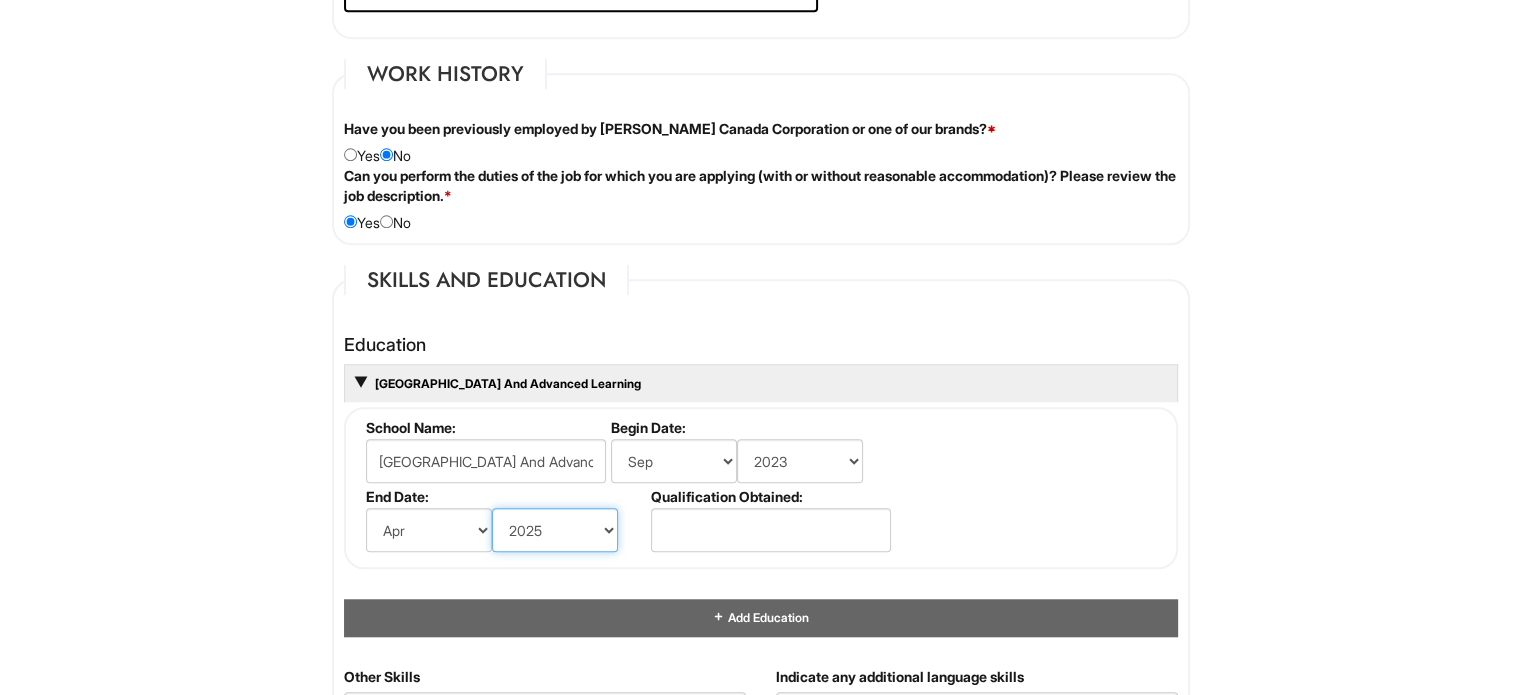 click on "(year) 2029 2028 2027 2026 2025 2024 2023 2022 2021 2020 2019 2018 2017 2016 2015 2014 2013 2012 2011 2010 2009 2008 2007 2006 2005 2004 2003 2002 2001 2000 1999 1998 1997 1996 1995 1994 1993 1992 1991 1990 1989 1988 1987 1986 1985 1984 1983 1982 1981 1980 1979 1978 1977 1976 1975 1974 1973 1972 1971 1970 1969 1968 1967 1966 1965 1964 1963 1962 1961 1960 1959 1958 1957 1956 1955 1954 1953 1952 1951 1950 1949 1948 1947 1946  --  2030 2031 2032 2033 2034 2035 2036 2037 2038 2039 2040 2041 2042 2043 2044 2045 2046 2047 2048 2049 2050 2051 2052 2053 2054 2055 2056 2057 2058 2059 2060 2061 2062 2063 2064" at bounding box center [555, 530] 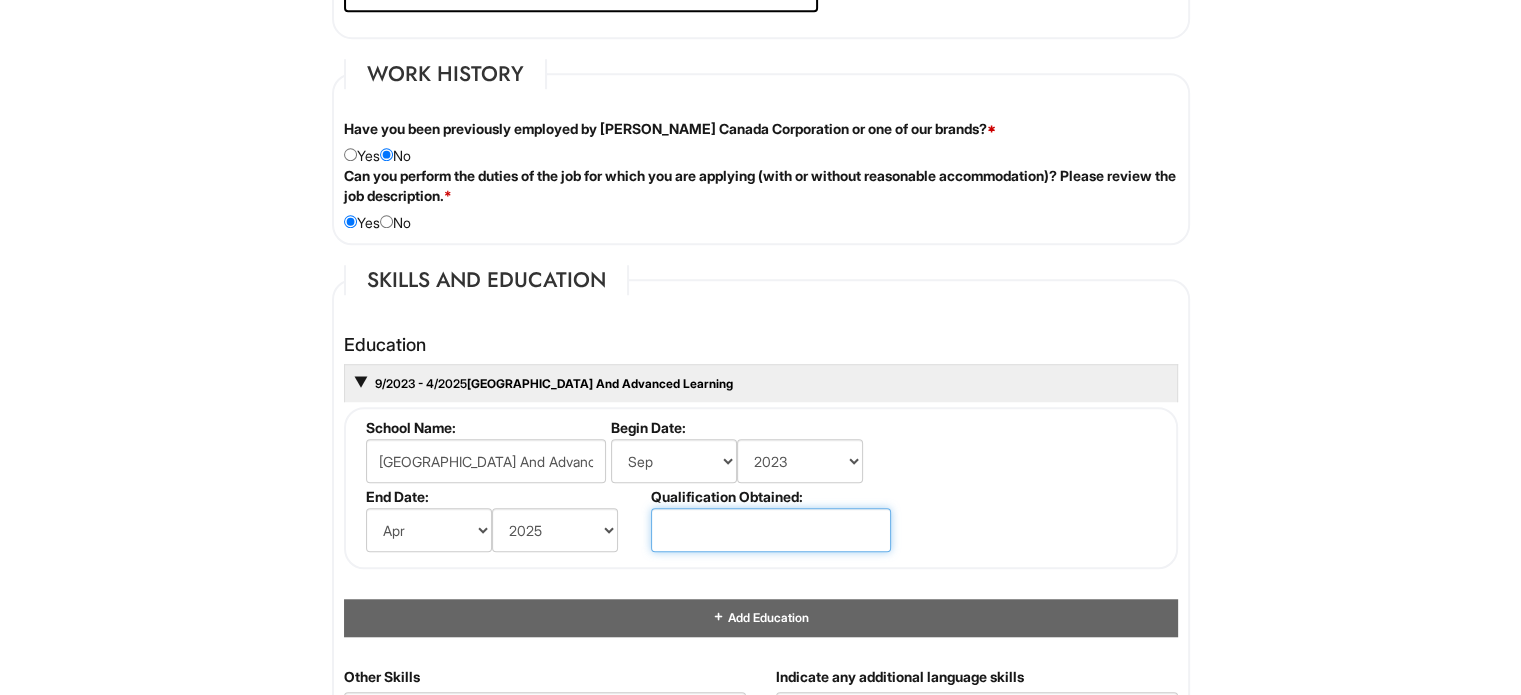click at bounding box center (771, 530) 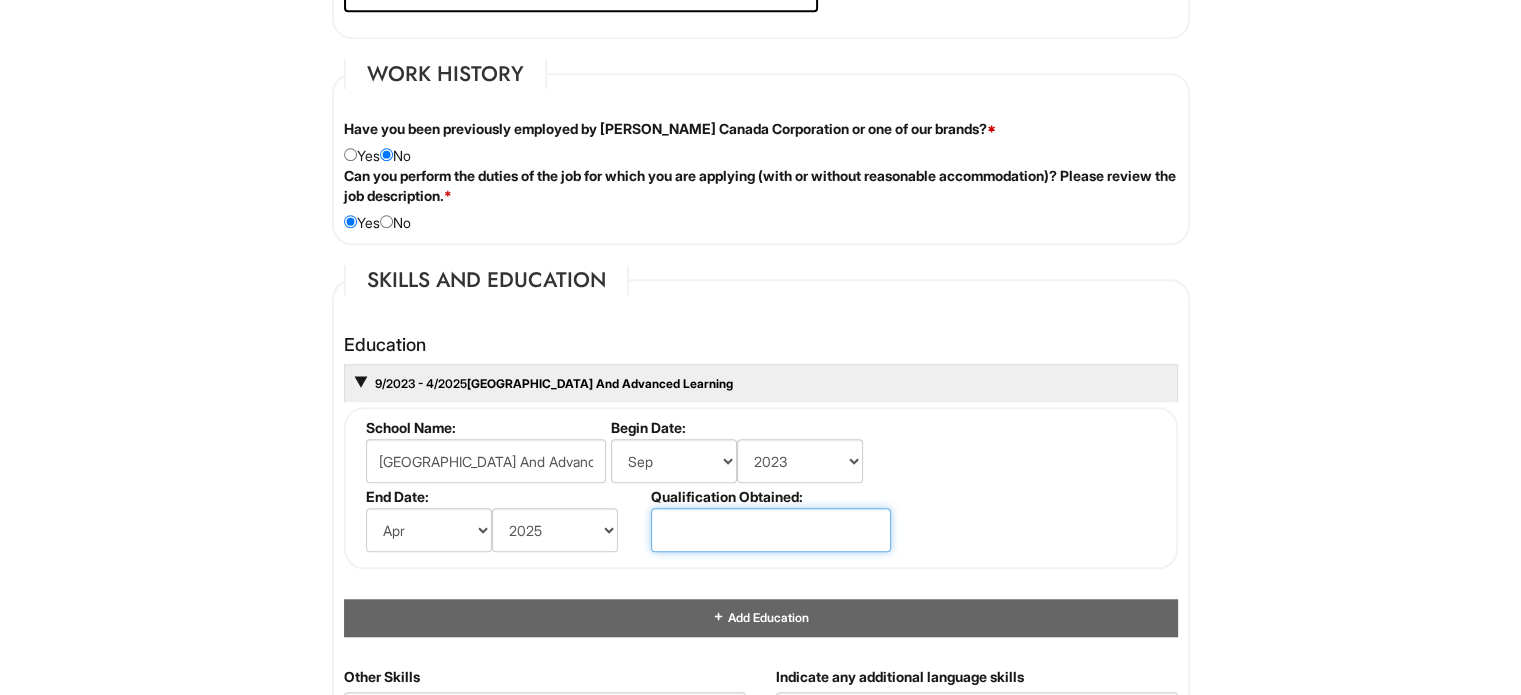 type on "Associate of Science: Computer Science" 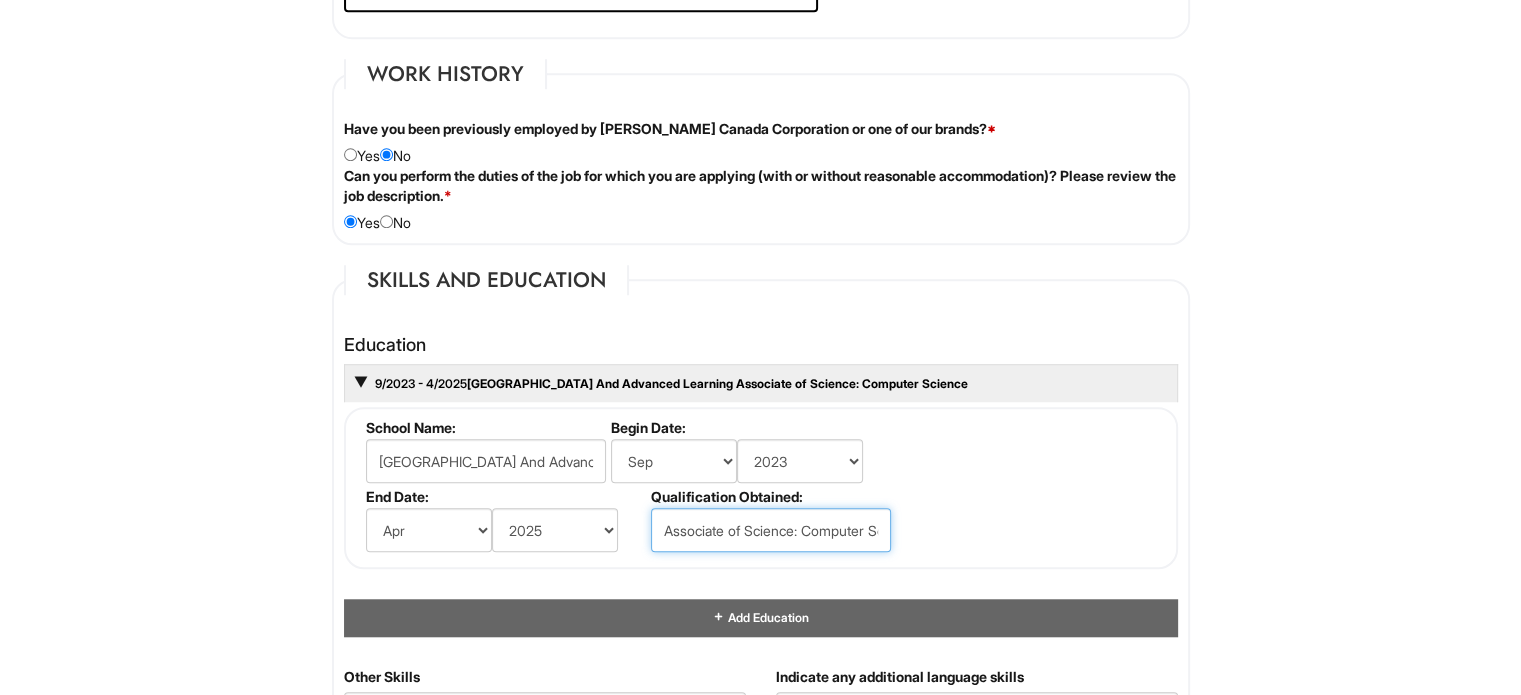 click on "Associate of Science: Computer Science" at bounding box center (771, 530) 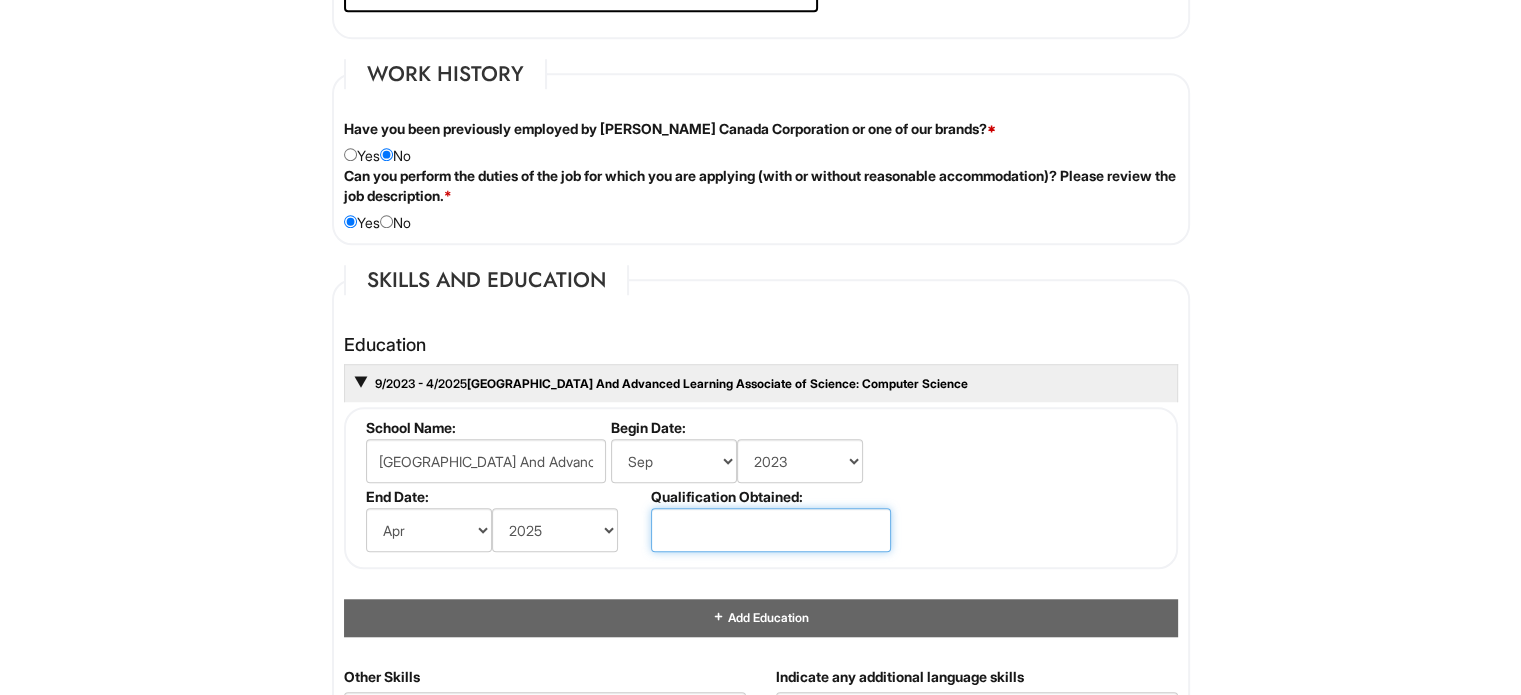 click at bounding box center (771, 530) 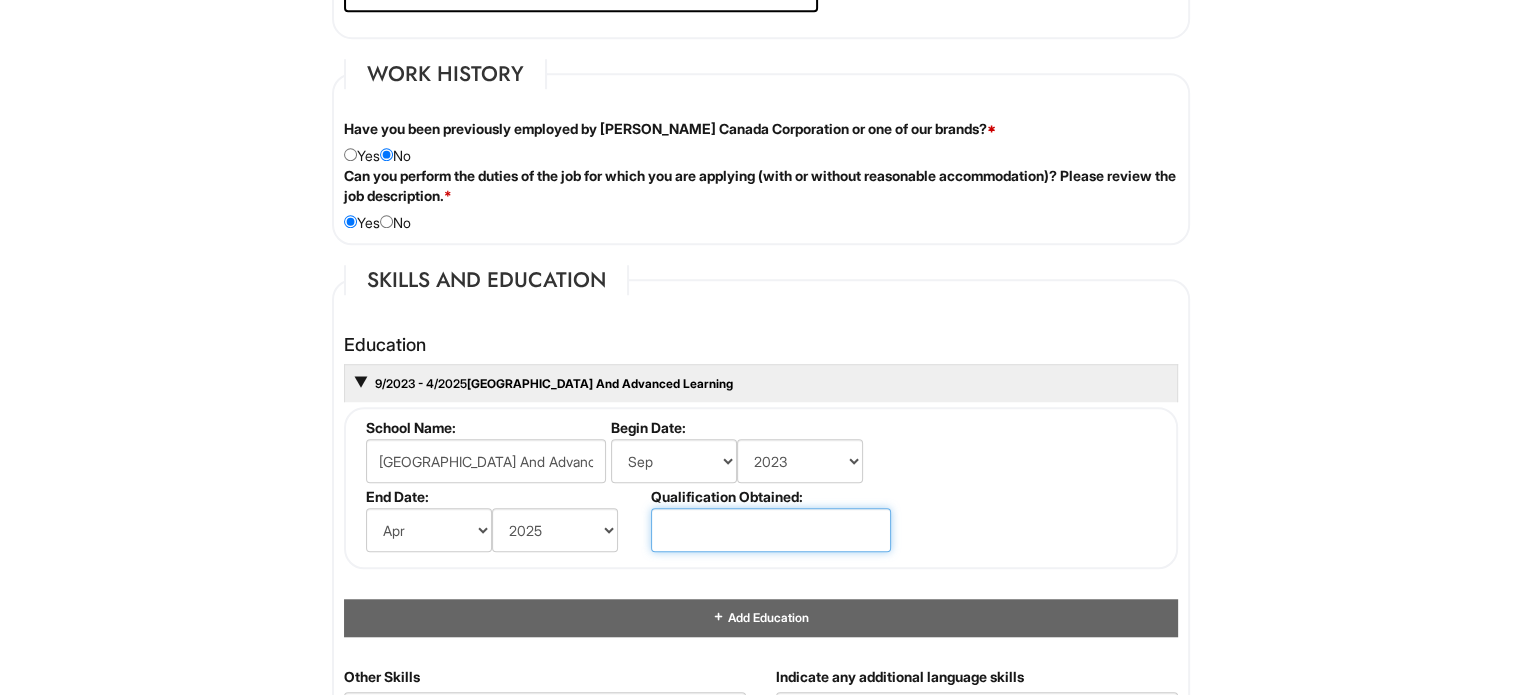 type on "Associate of Science: Computer Programming" 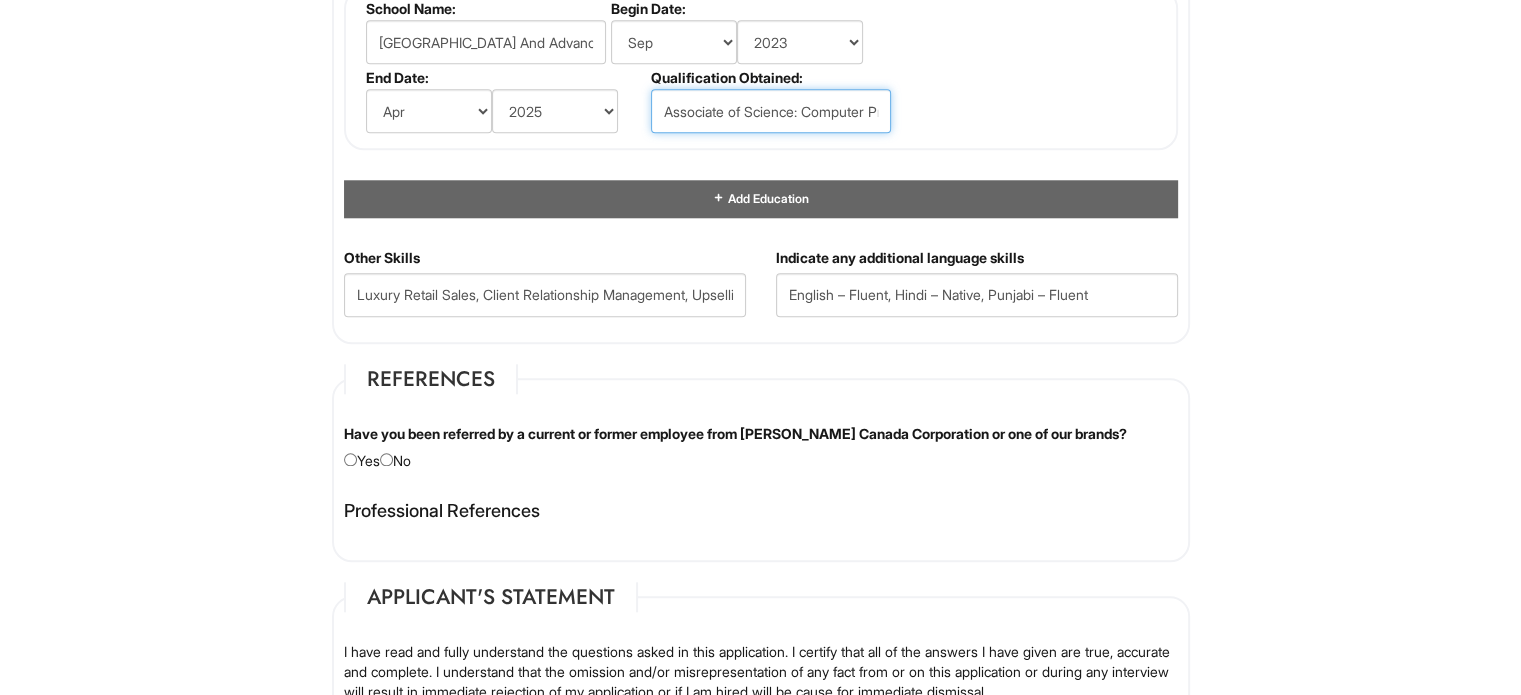 scroll, scrollTop: 1968, scrollLeft: 0, axis: vertical 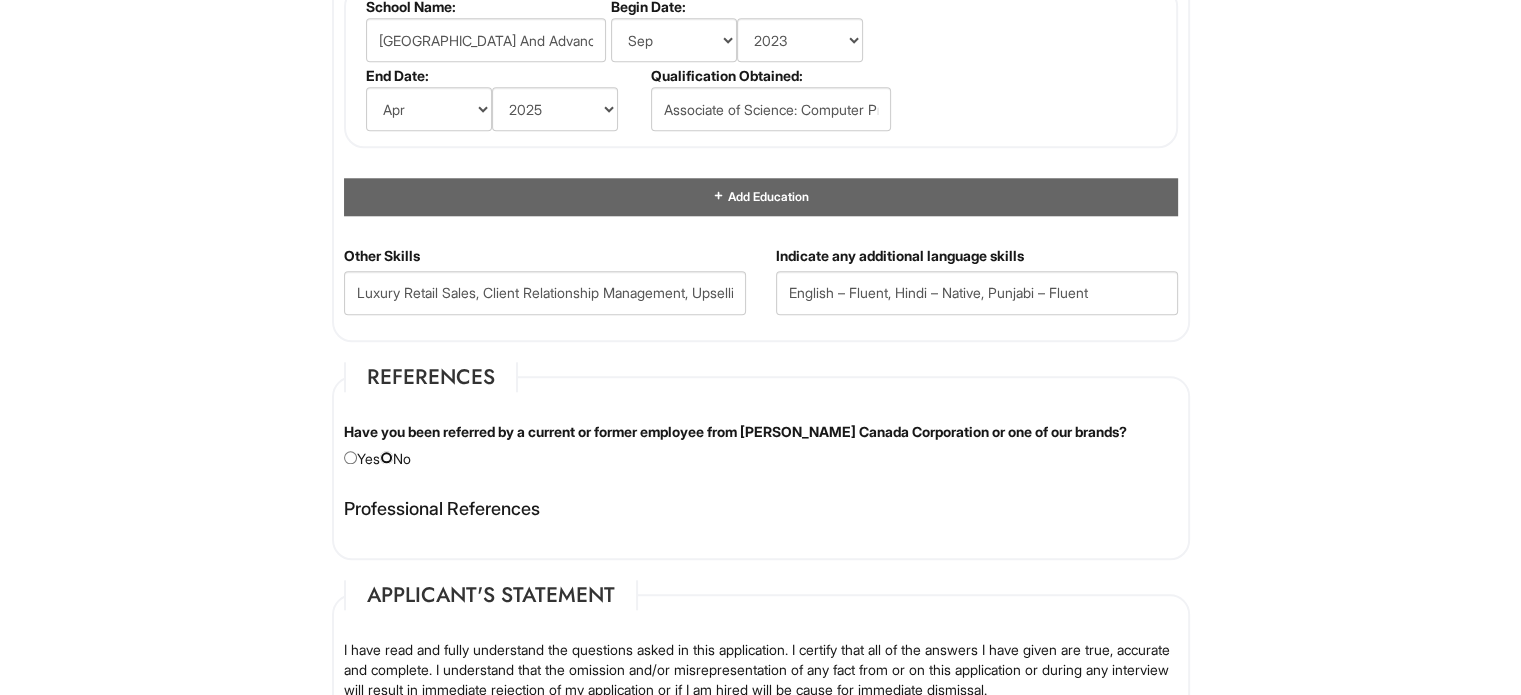 click at bounding box center [386, 457] 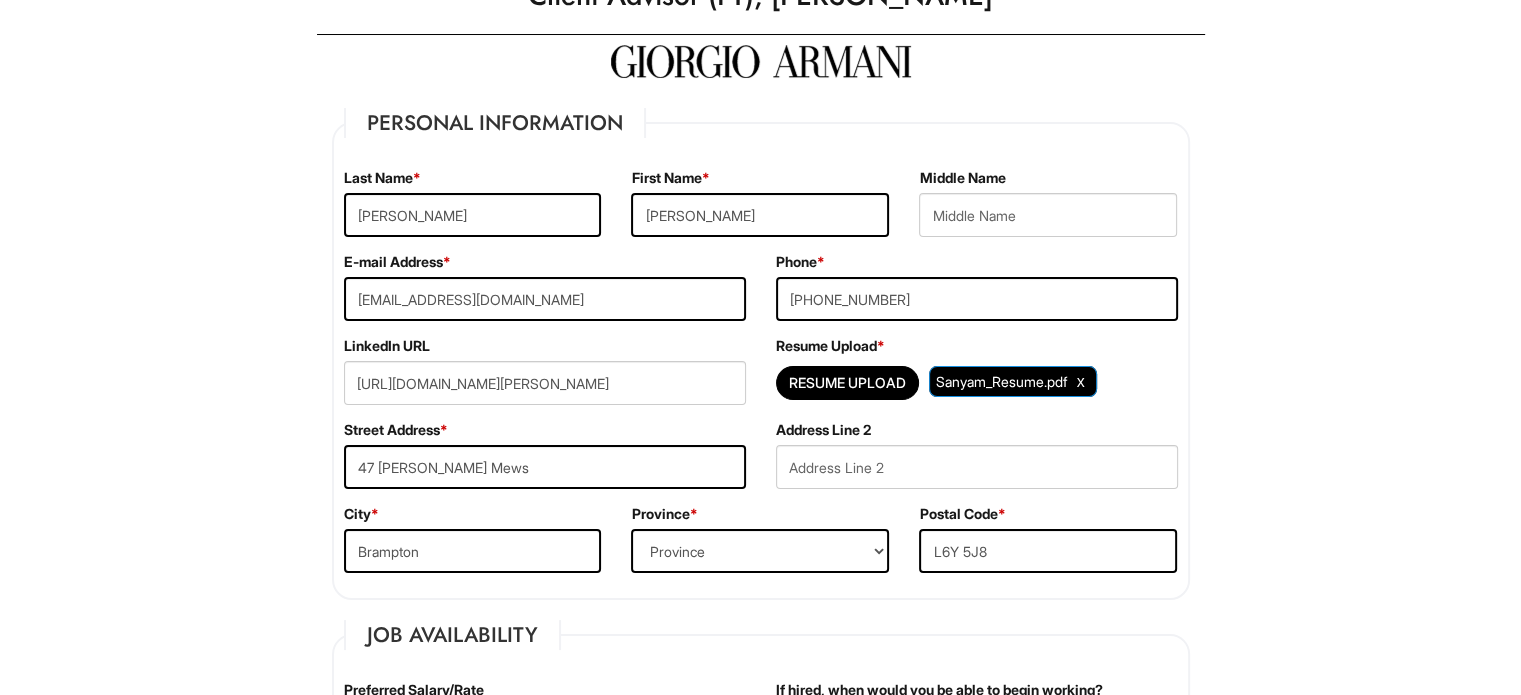 scroll, scrollTop: 95, scrollLeft: 0, axis: vertical 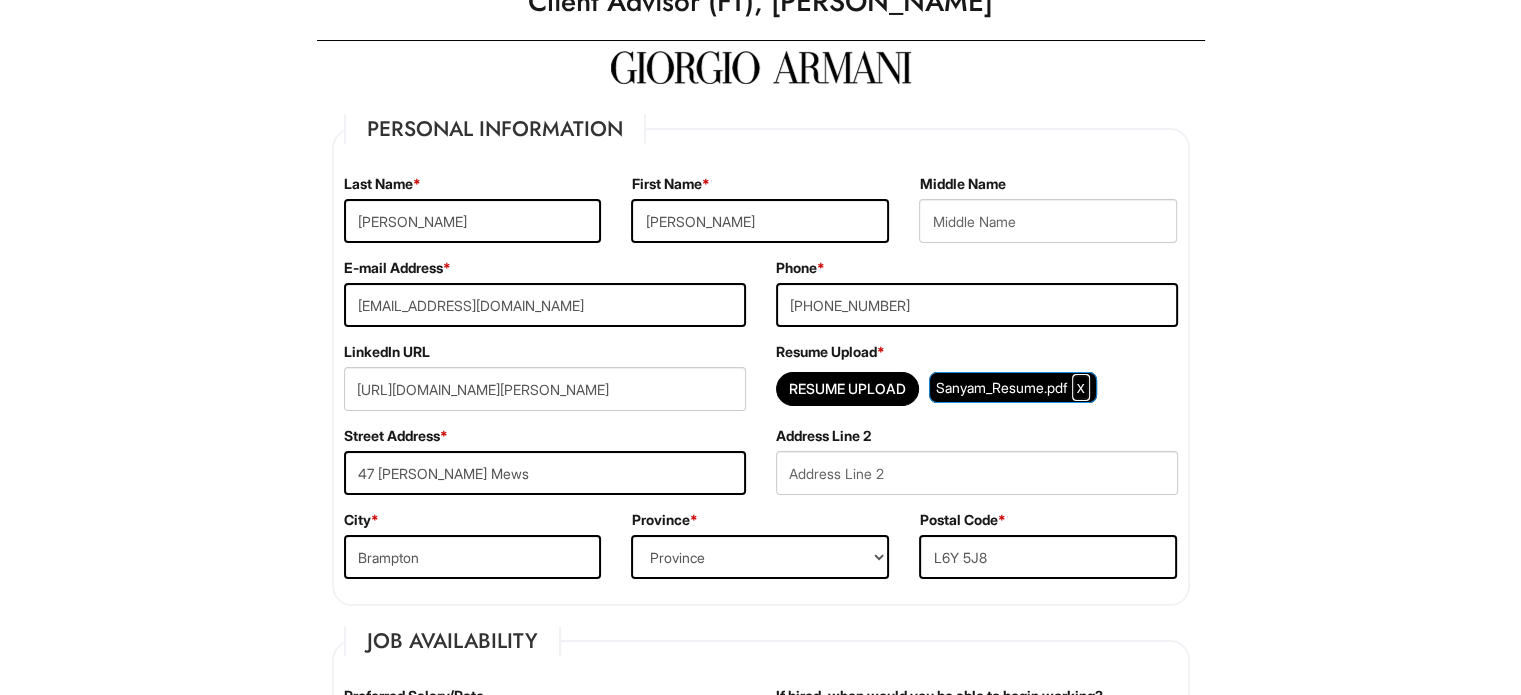 click at bounding box center [1081, 387] 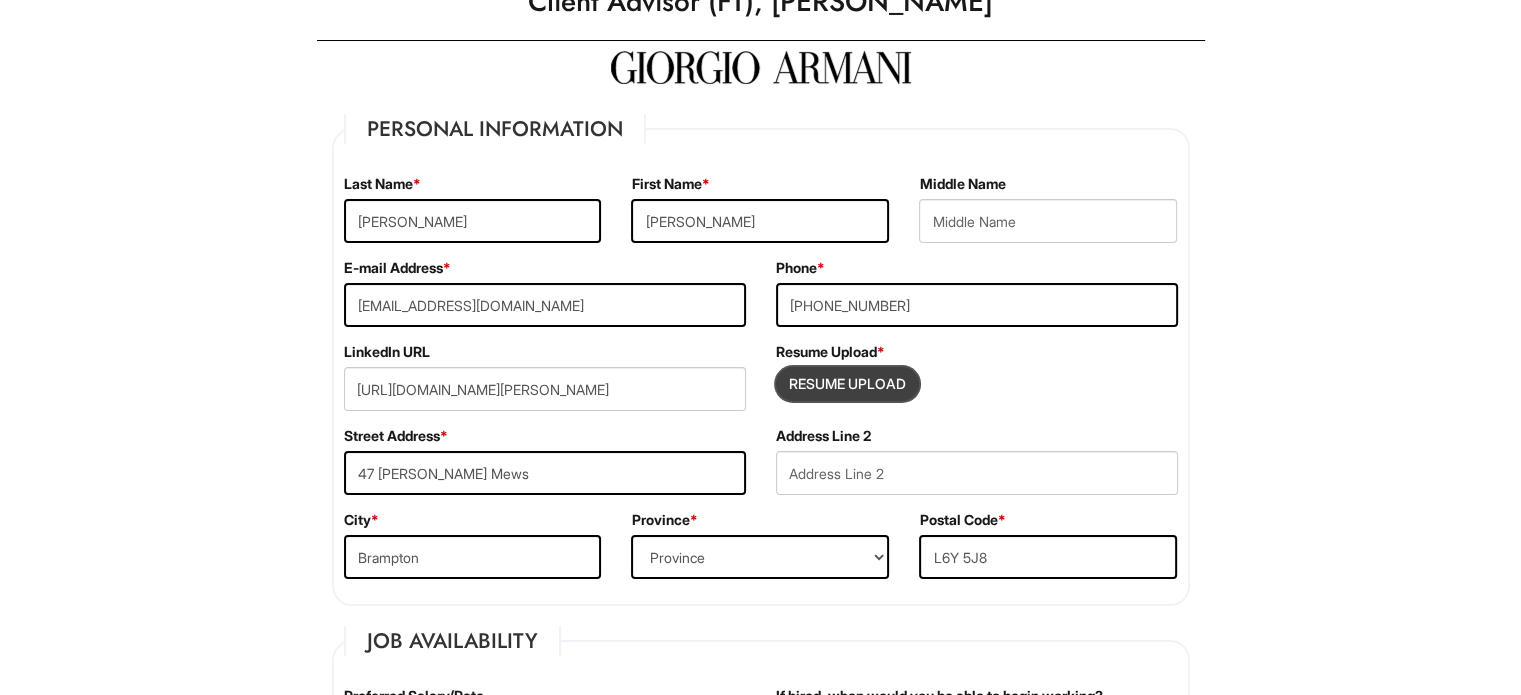 click at bounding box center (847, 384) 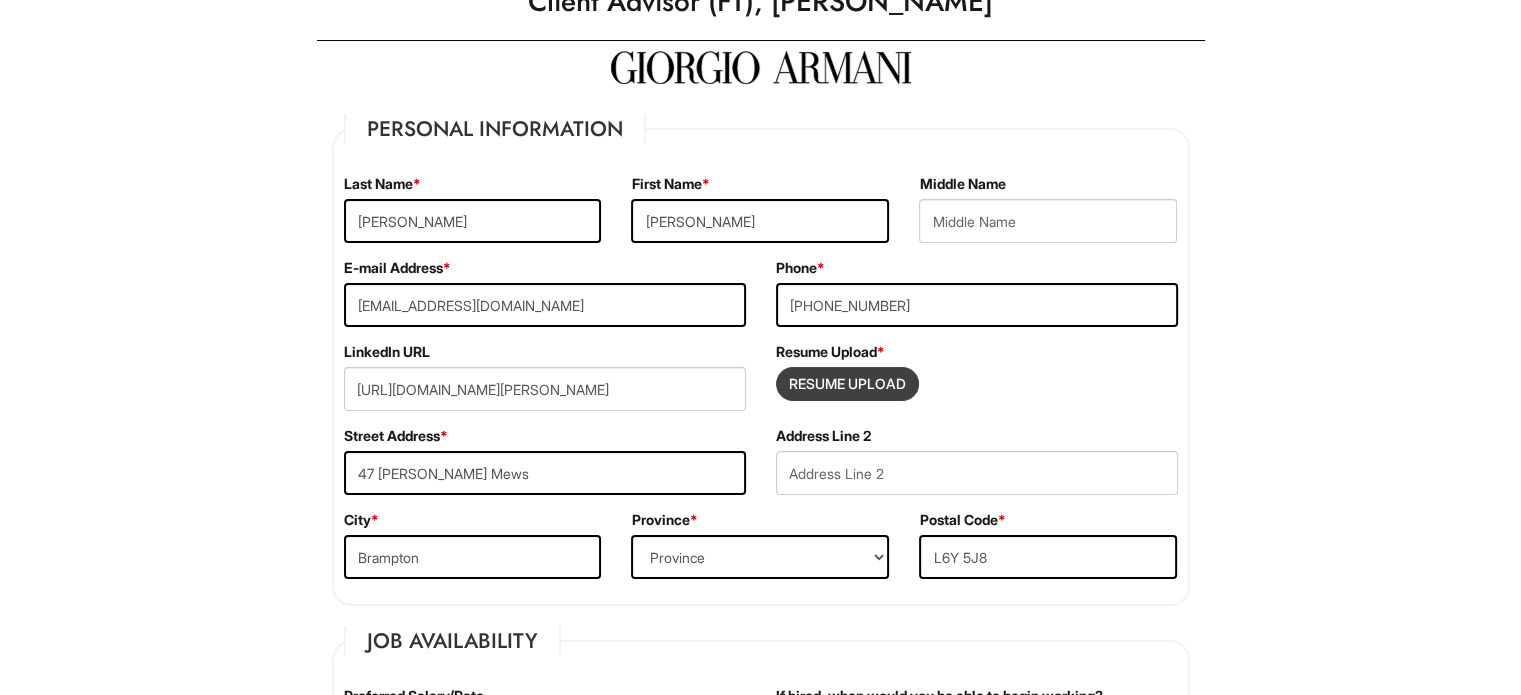 type on "C:\fakepath\Sanyam_Resume.pdf" 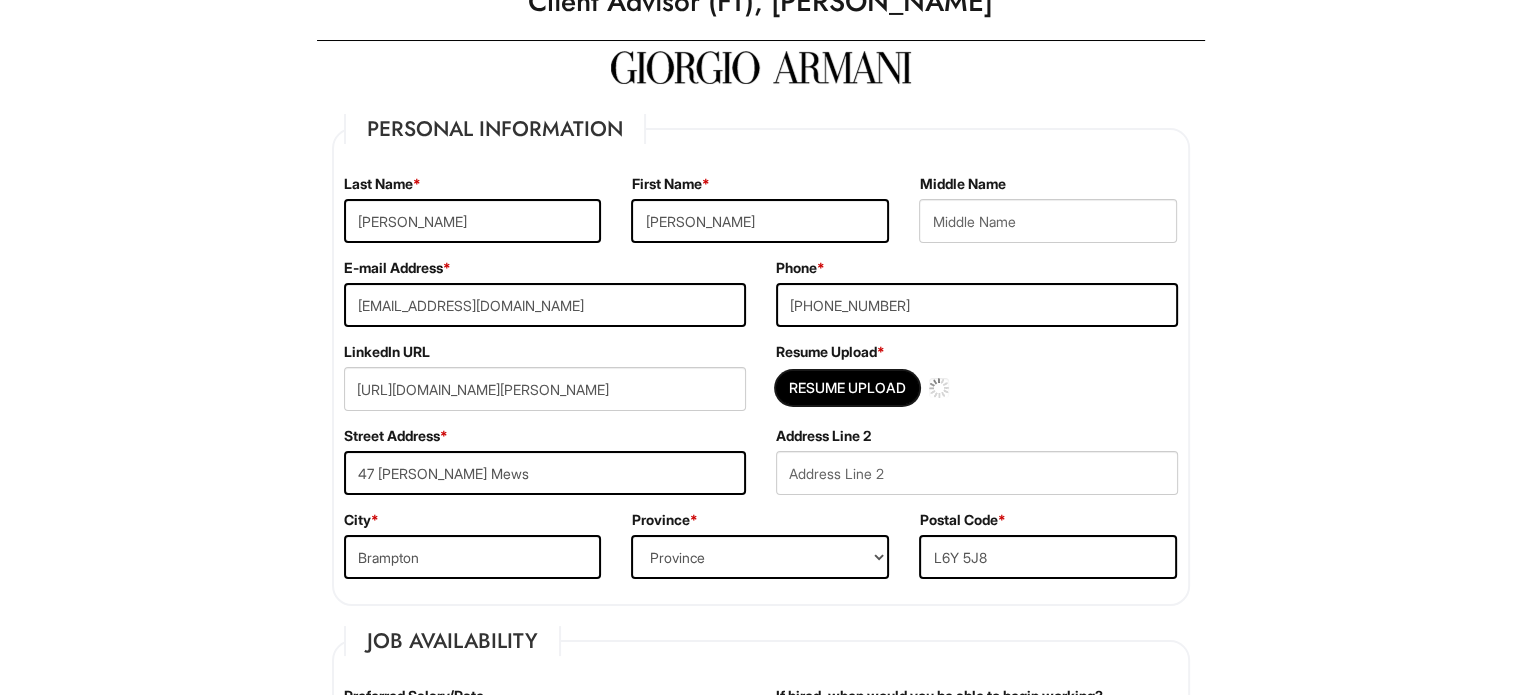 type 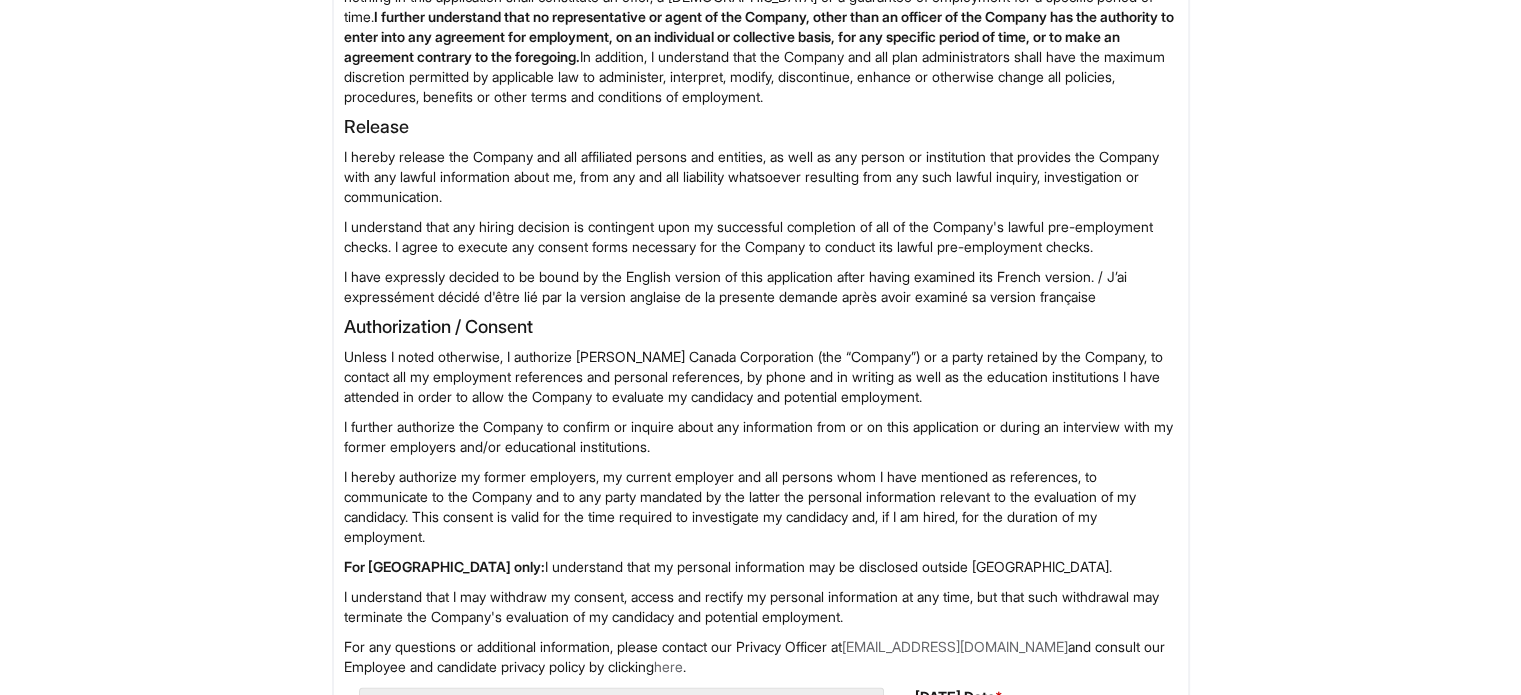 scroll, scrollTop: 2697, scrollLeft: 0, axis: vertical 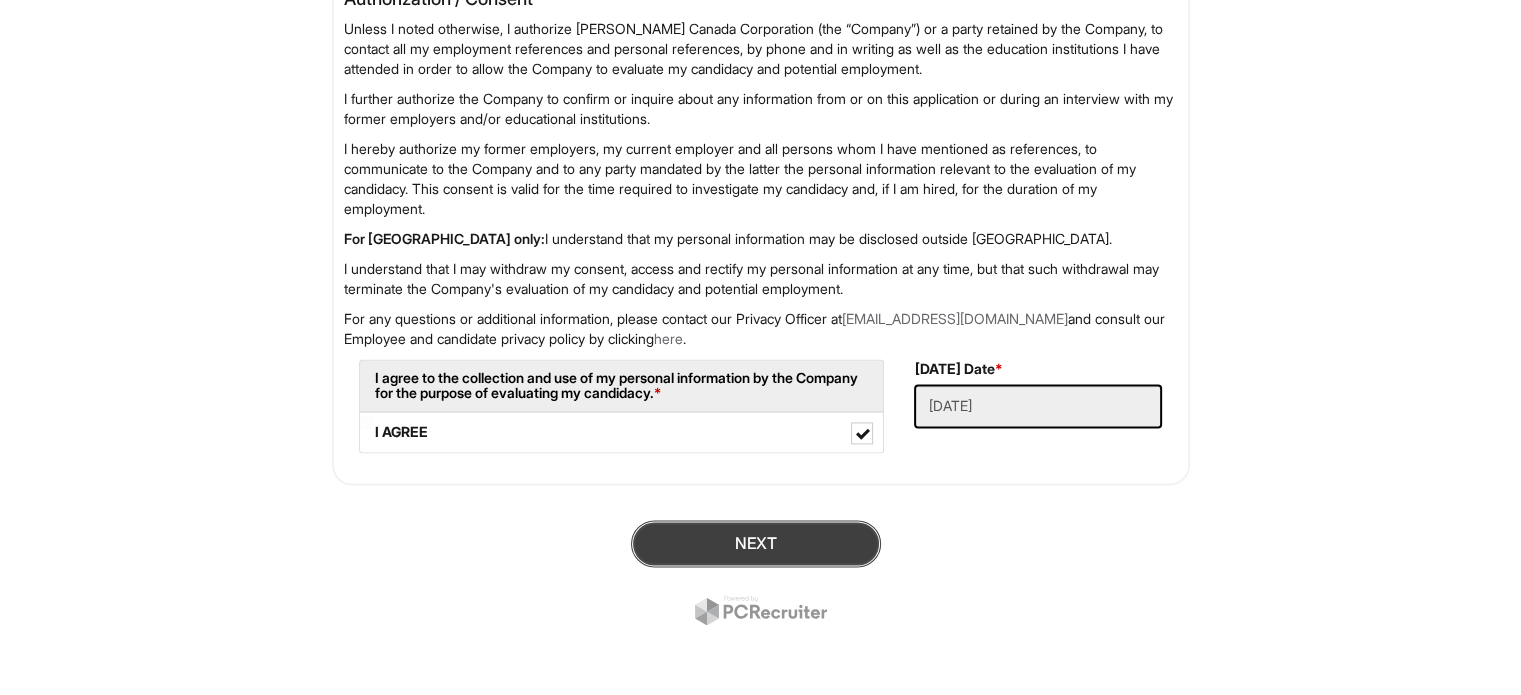 click on "Next" at bounding box center (756, 543) 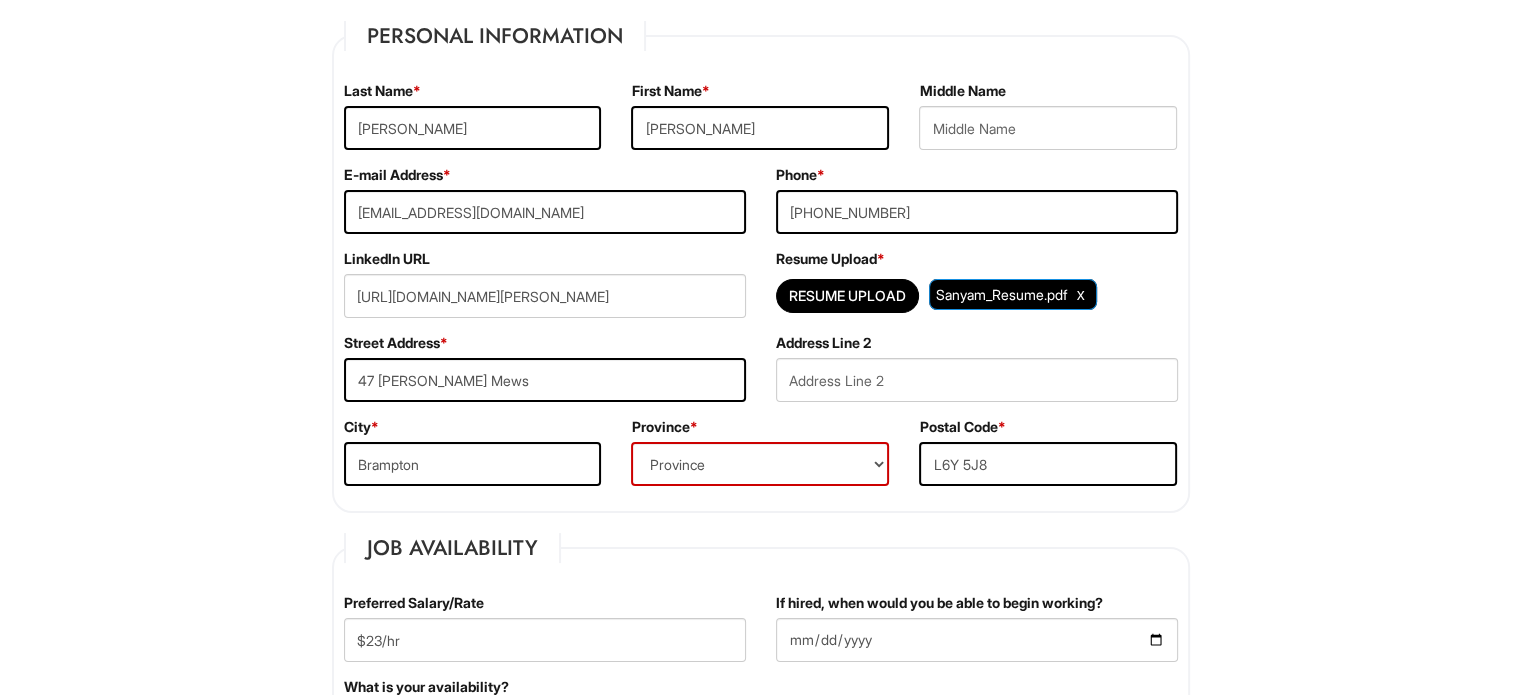 scroll, scrollTop: 188, scrollLeft: 0, axis: vertical 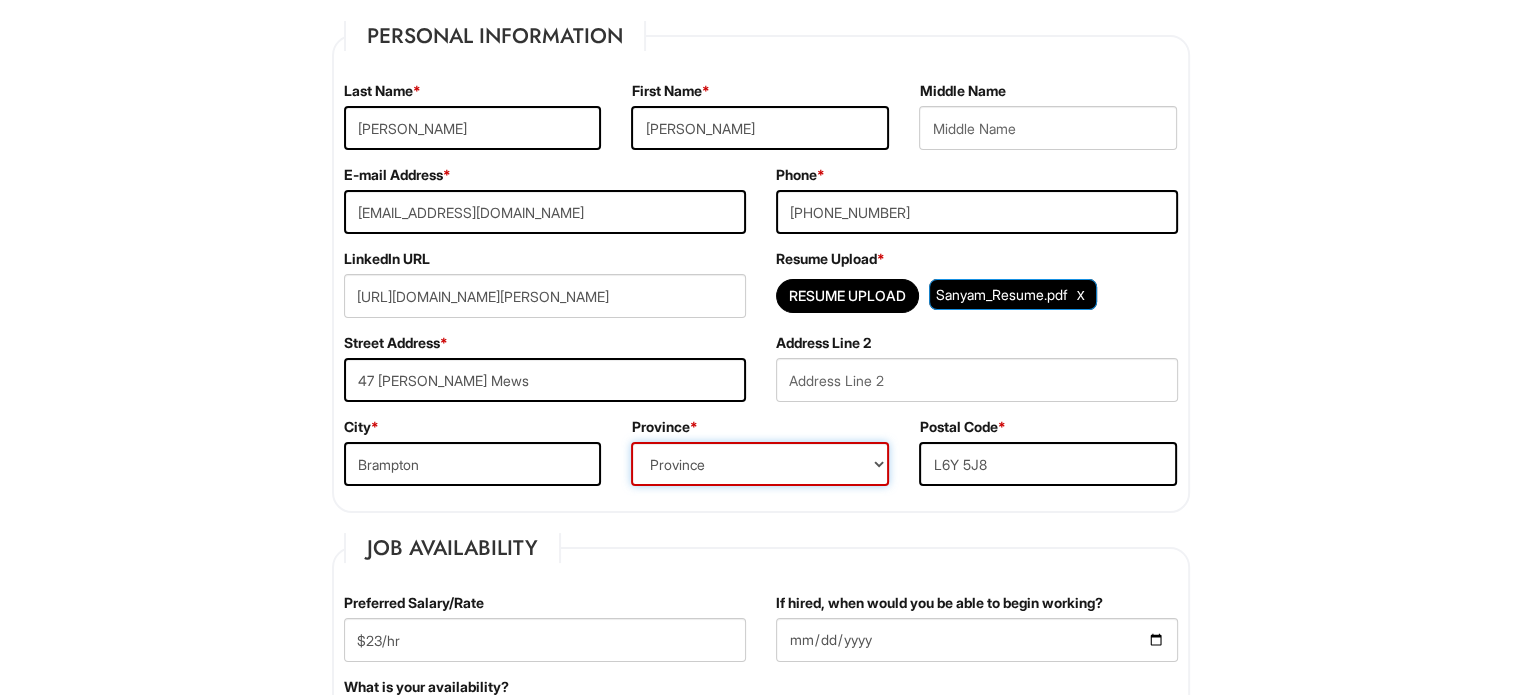 click on "Province ALBERTA BRITISH COLUMBIA MANITOBA NEW BRUNSWICK NEWFOUNDLAND NOVA SCOTIA NORTHWEST TERRITORIES NUNAVUT ONTARIO PRINCE EDWARD ISLAND QUEBEC SASKATCHEWAN YUKON TERRITORY ALABAMA ALASKA ARIZONA ARKANSAS CALIFORNIA COLORADO CONNECTICUT DELAWARE DISTRICT OF COLUMBIA FLORIDA GEORGIA HAWAII IDAHO ILLINOIS INDIANA IOWA KANSAS KENTUCKY LOUISIANA MAINE MARYLAND MASSACHUSETTS MICHIGAN MINNESOTA MISSISSIPPI MISSOURI MONTANA NEBRASKA NEVADA NEW HAMPSHIRE NEW JERSEY NEW MEXICO NEW YORK NORTH CAROLINA NORTH DAKOTA OHIO OKLAHOMA OREGON PENNSYLVANIA RHODE ISLAND SOUTH CAROLINA SOUTH DAKOTA TENNESSEE TEXAS UTAH VERMONT VIRGINIA WASHINGTON WEST VIRGINIA WISCONSIN WYOMING US-AMERICAN SAMOA US-FEDERATED STATES OF MICRONESIA US-GUAM US-MARSHALL ISLANDS US-NORTHERN MARIANA ISLANDS US-PALAU US-PUERTO RICO" at bounding box center (760, 464) 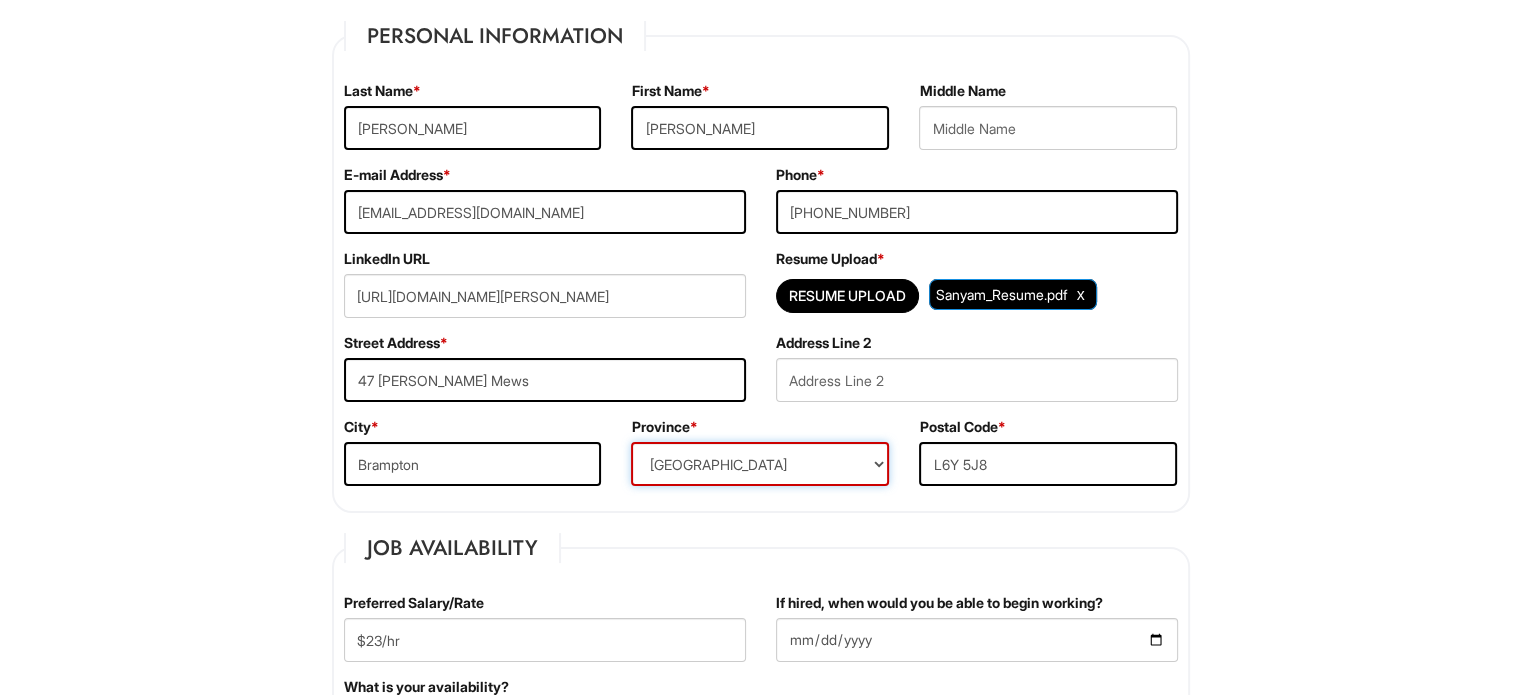 click on "Province ALBERTA BRITISH COLUMBIA MANITOBA NEW BRUNSWICK NEWFOUNDLAND NOVA SCOTIA NORTHWEST TERRITORIES NUNAVUT ONTARIO PRINCE EDWARD ISLAND QUEBEC SASKATCHEWAN YUKON TERRITORY ALABAMA ALASKA ARIZONA ARKANSAS CALIFORNIA COLORADO CONNECTICUT DELAWARE DISTRICT OF COLUMBIA FLORIDA GEORGIA HAWAII IDAHO ILLINOIS INDIANA IOWA KANSAS KENTUCKY LOUISIANA MAINE MARYLAND MASSACHUSETTS MICHIGAN MINNESOTA MISSISSIPPI MISSOURI MONTANA NEBRASKA NEVADA NEW HAMPSHIRE NEW JERSEY NEW MEXICO NEW YORK NORTH CAROLINA NORTH DAKOTA OHIO OKLAHOMA OREGON PENNSYLVANIA RHODE ISLAND SOUTH CAROLINA SOUTH DAKOTA TENNESSEE TEXAS UTAH VERMONT VIRGINIA WASHINGTON WEST VIRGINIA WISCONSIN WYOMING US-AMERICAN SAMOA US-FEDERATED STATES OF MICRONESIA US-GUAM US-MARSHALL ISLANDS US-NORTHERN MARIANA ISLANDS US-PALAU US-PUERTO RICO" at bounding box center [760, 464] 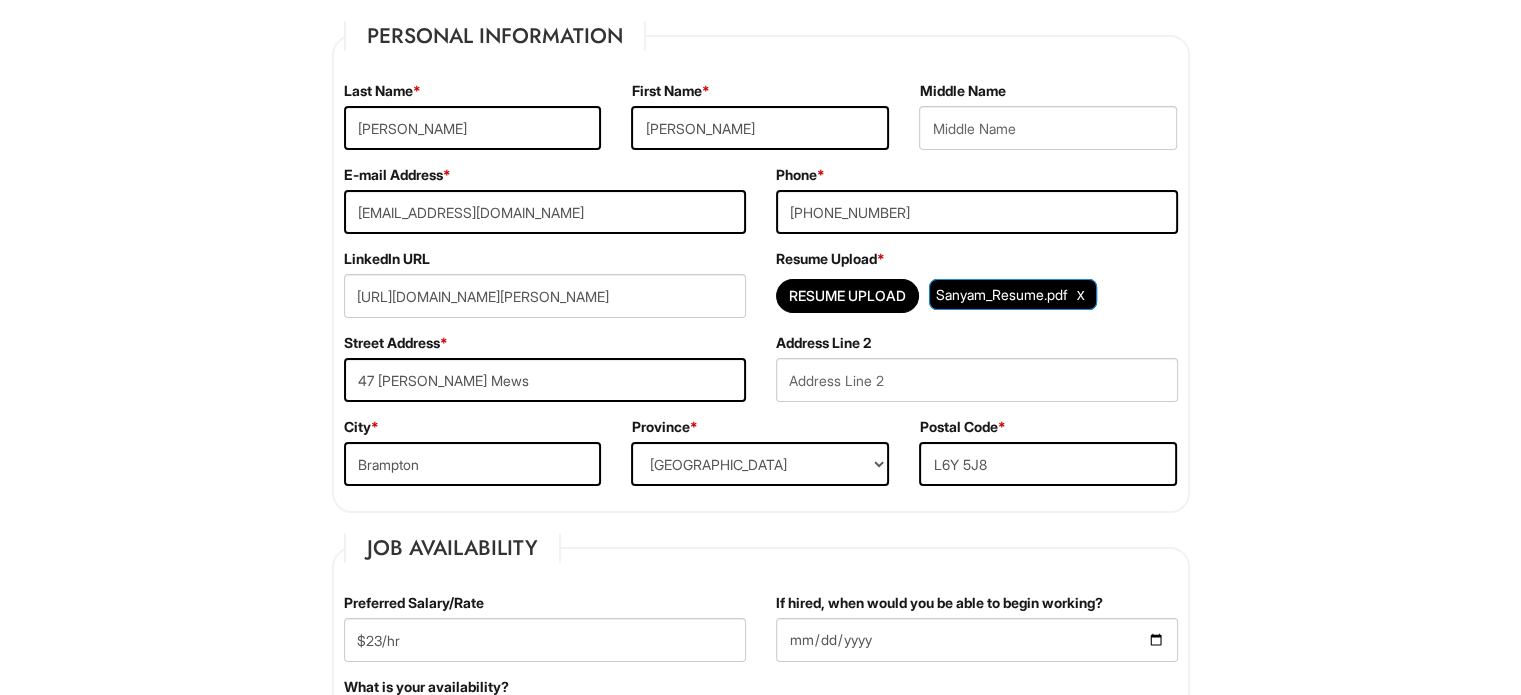 click on "Langue: FR
Please Complete This Form 1 2 3 Client Advisor (FT), Emporio Armani PLEASE COMPLETE ALL REQUIRED FIELDS
Personal Information
Last Name  *   Sanyam
First Name  *   Sanyam
Middle Name
E-mail Address  *   asanyam849@gmail.com
Phone  *   (437) 566-1664
LinkedIn URL   https://www.linkedin.com/in/sanyam-s-177992262/
Resume Upload *   Resume Upload Sanyam_Resume.pdf
Street Address  *   47 Millhouse Mews
Address Line 2
City  *   Brampton
Province  *   Province ALBERTA BRITISH COLUMBIA MANITOBA NEW BRUNSWICK NEWFOUNDLAND NOVA SCOTIA NORTHWEST TERRITORIES NUNAVUT ONTARIO PRINCE EDWARD ISLAND QUEBEC SASKATCHEWAN YUKON TERRITORY ALABAMA ALASKA ARIZONA ARKANSAS CALIFORNIA COLORADO CONNECTICUT DELAWARE DISTRICT OF COLUMBIA FLORIDA GEORGIA HAWAII IDAHO ILLINOIS INDIANA IOWA KANSAS KENTUCKY LOUISIANA MAINE MARYLAND MASSACHUSETTS MICHIGAN MINNESOTA MISSISSIPPI MISSOURI MONTANA NEBRASKA NEVADA NEW HAMPSHIRE NEW JERSEY NEW MEXICO NEW YORK NORTH CAROLINA OHIO
*" at bounding box center [760, 1513] 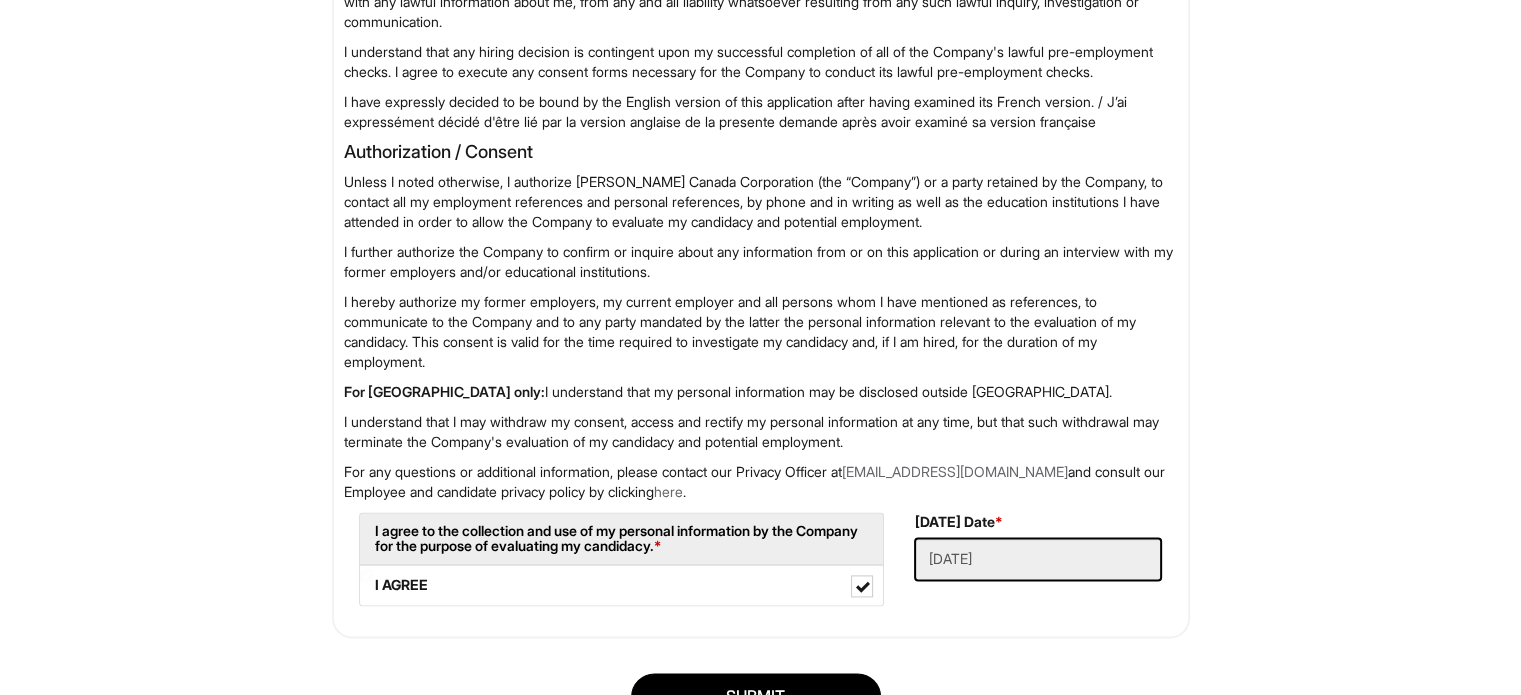 scroll, scrollTop: 2697, scrollLeft: 0, axis: vertical 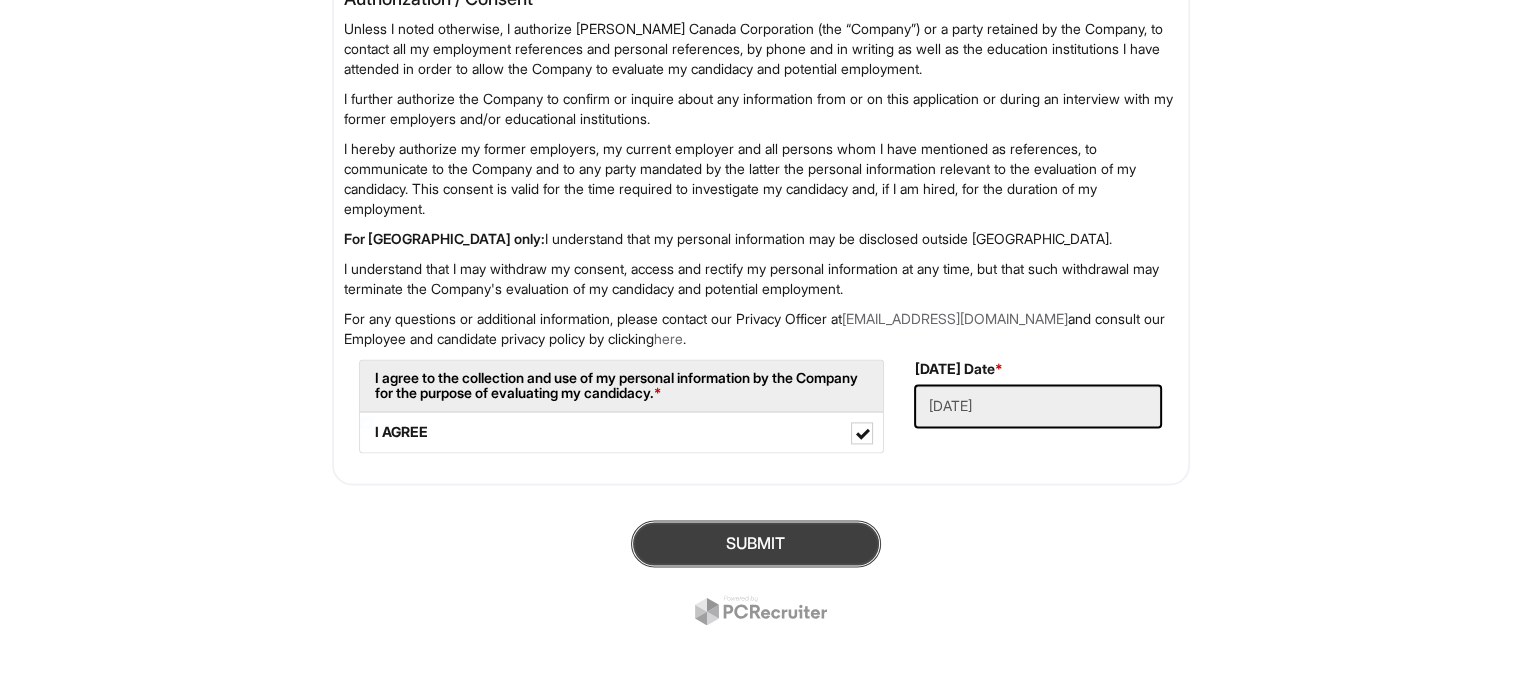 click on "SUBMIT" at bounding box center (756, 543) 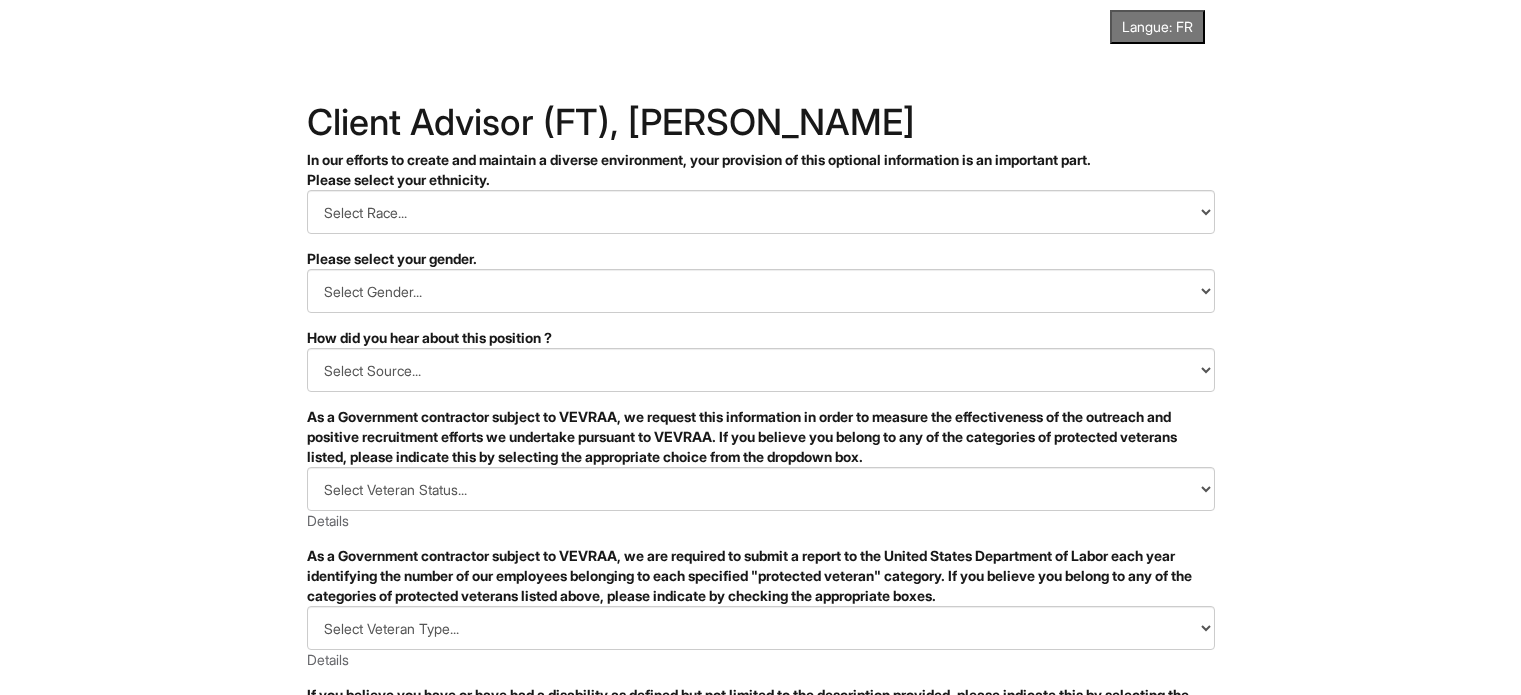 scroll, scrollTop: 0, scrollLeft: 0, axis: both 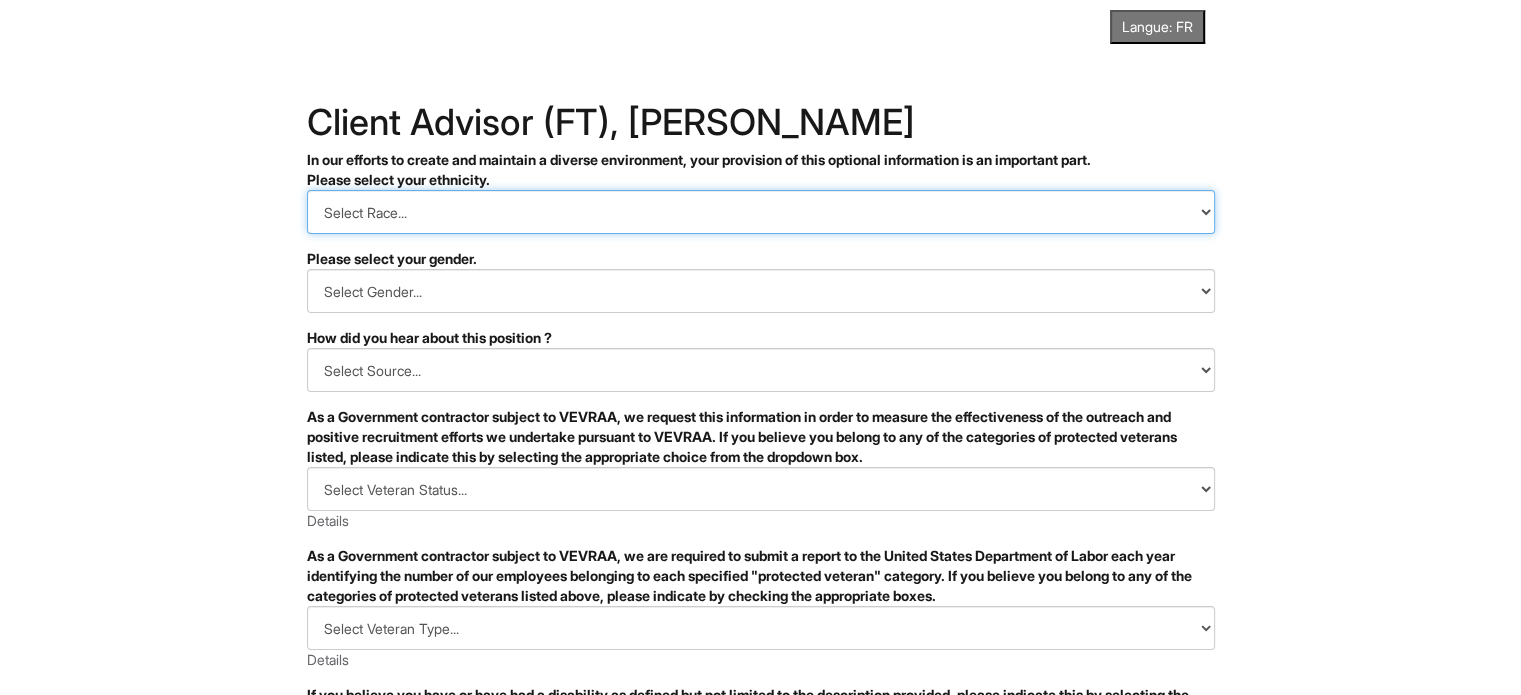 click on "Select Race... Hispanic or Latino White (Not Hispanic or Latino) Black or African American (Not Hispanic or Latino) Native Hawaiian or Pacific Islander (Not Hispanic or Latino) Asian (Not Hispanic or Latino) Native American or Alaska Native (Not Hispanic or Latino) Two or More Races (Not Hispanic or Latino) I Choose Not to Self Identify Race/Ethnicity" at bounding box center [761, 212] 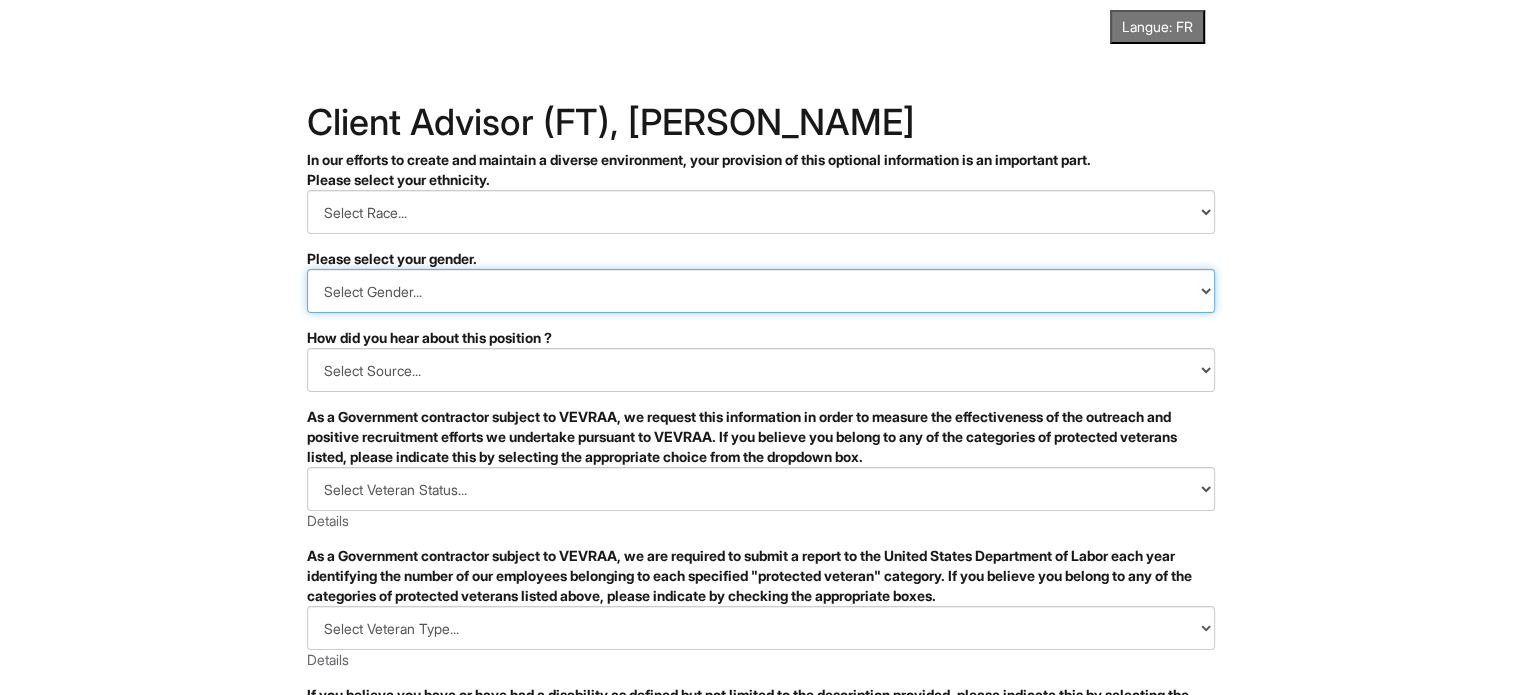 click on "Select Gender... Male Female I Choose Not to Self Identify Gender" at bounding box center (761, 291) 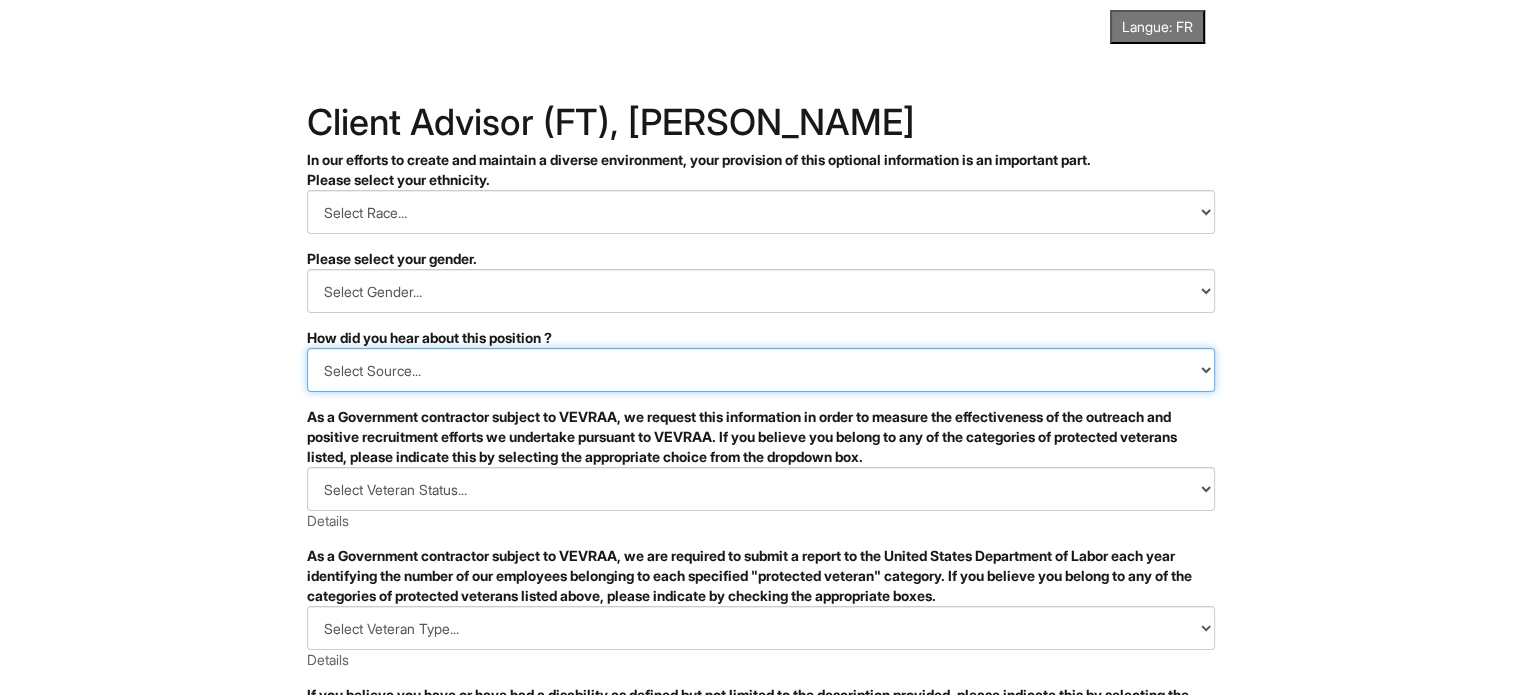 click on "Select Source... CareerBuilder Indeed LinkedIn Monster Referral" at bounding box center [761, 370] 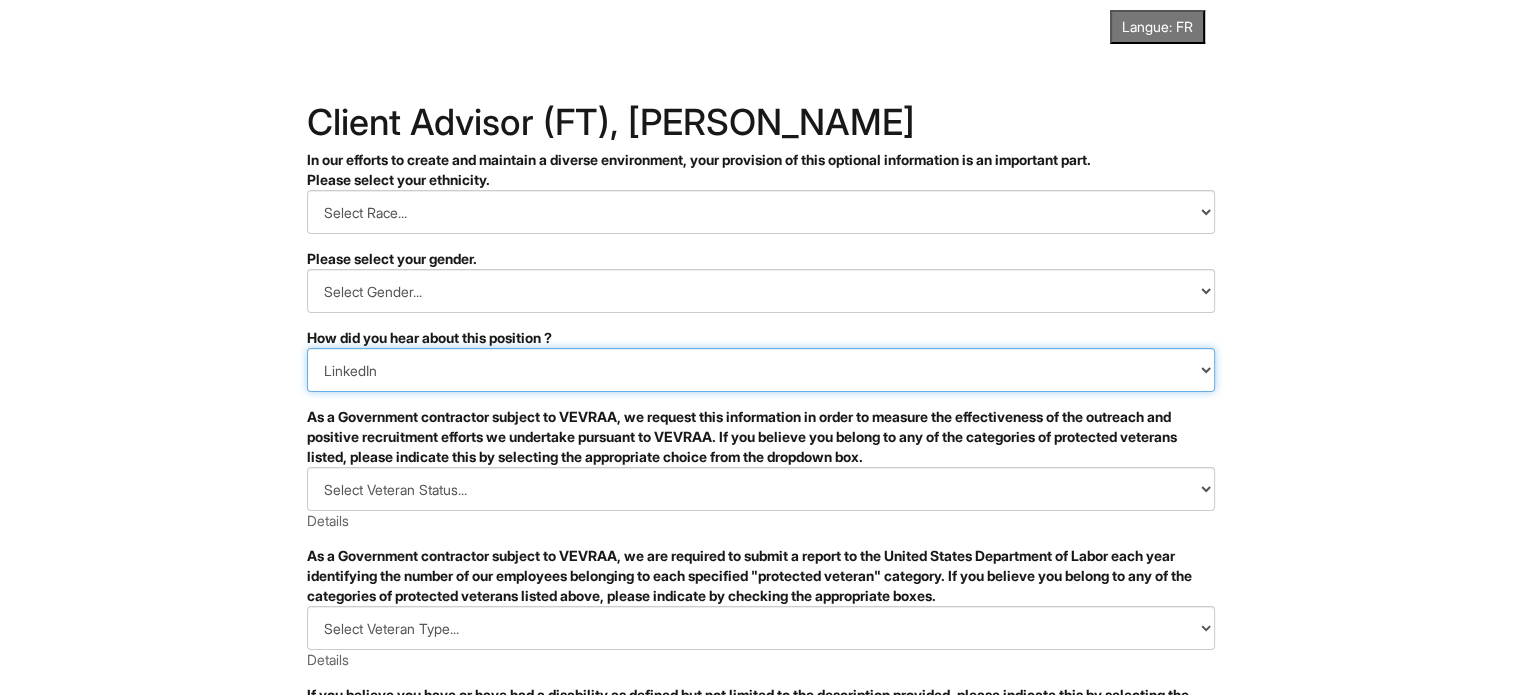 click on "Select Source... CareerBuilder Indeed LinkedIn Monster Referral" at bounding box center (761, 370) 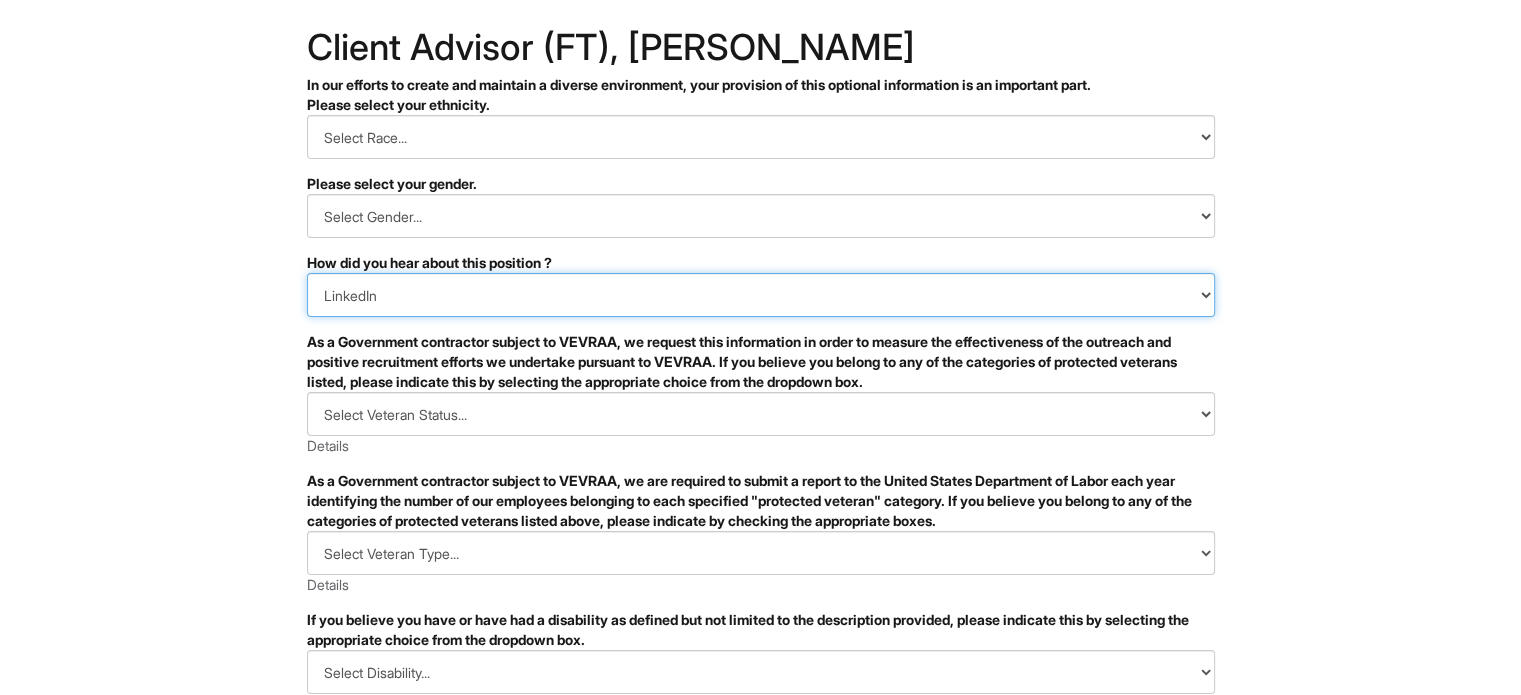scroll, scrollTop: 110, scrollLeft: 0, axis: vertical 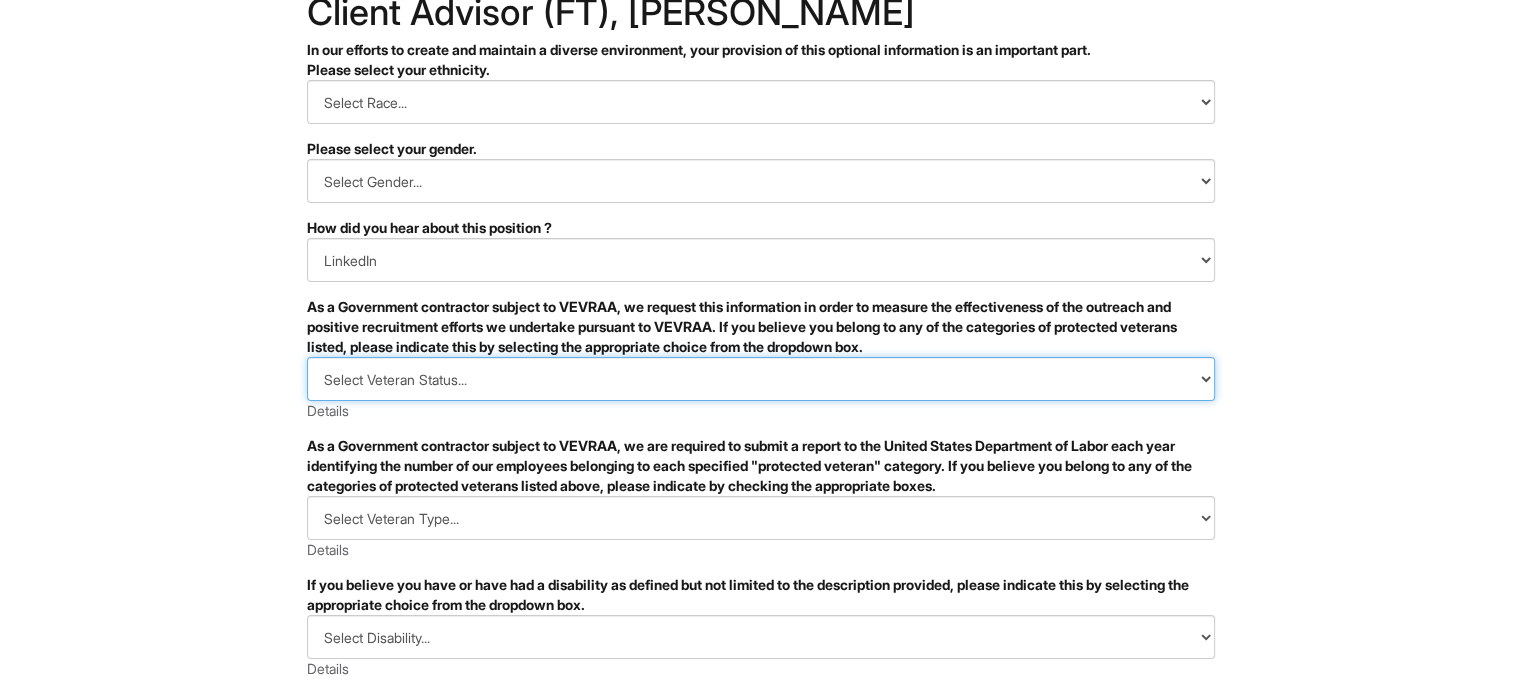 click on "Select Veteran Status... I IDENTIFY AS ONE OR MORE OF THE CLASSIFICATIONS OF PROTECTED VETERANS LISTED I AM NOT A PROTECTED VETERAN I PREFER NOT TO ANSWER" at bounding box center (761, 379) 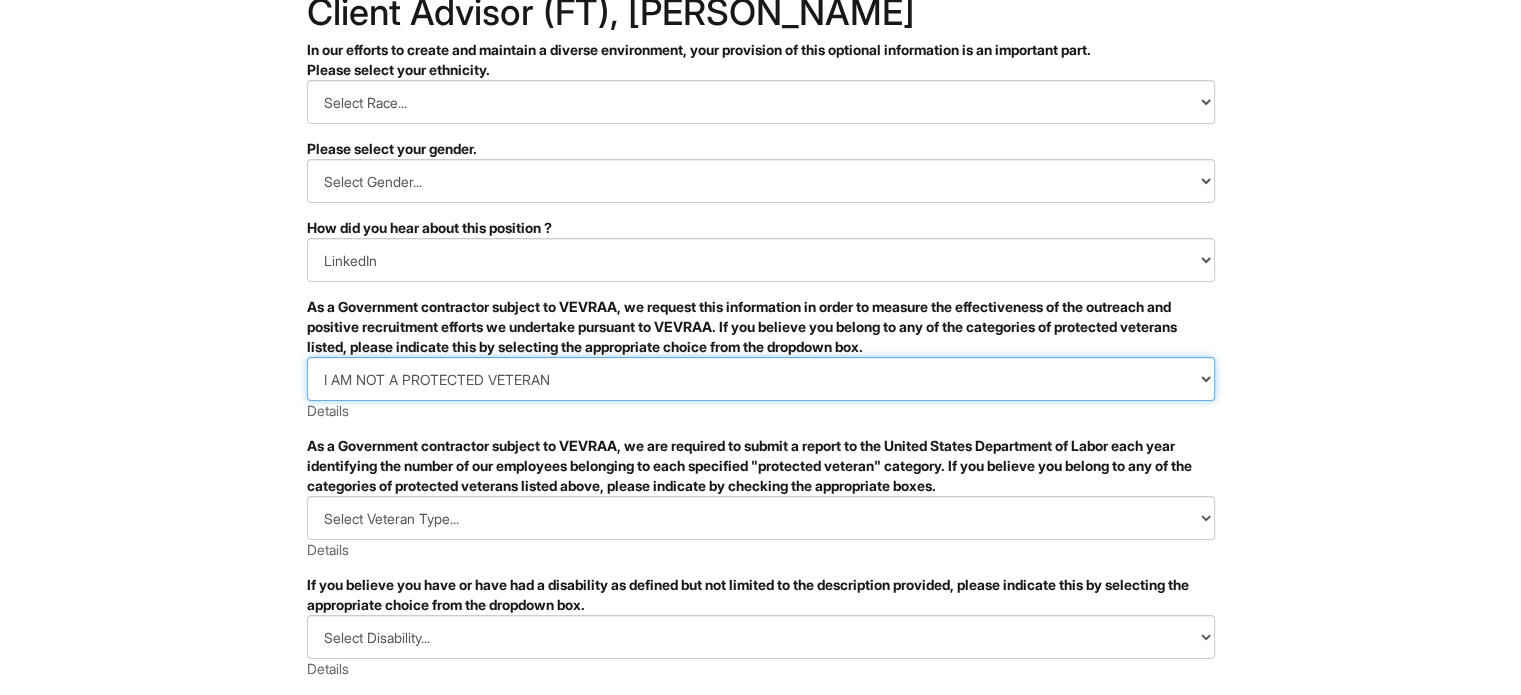 click on "Select Veteran Status... I IDENTIFY AS ONE OR MORE OF THE CLASSIFICATIONS OF PROTECTED VETERANS LISTED I AM NOT A PROTECTED VETERAN I PREFER NOT TO ANSWER" at bounding box center (761, 379) 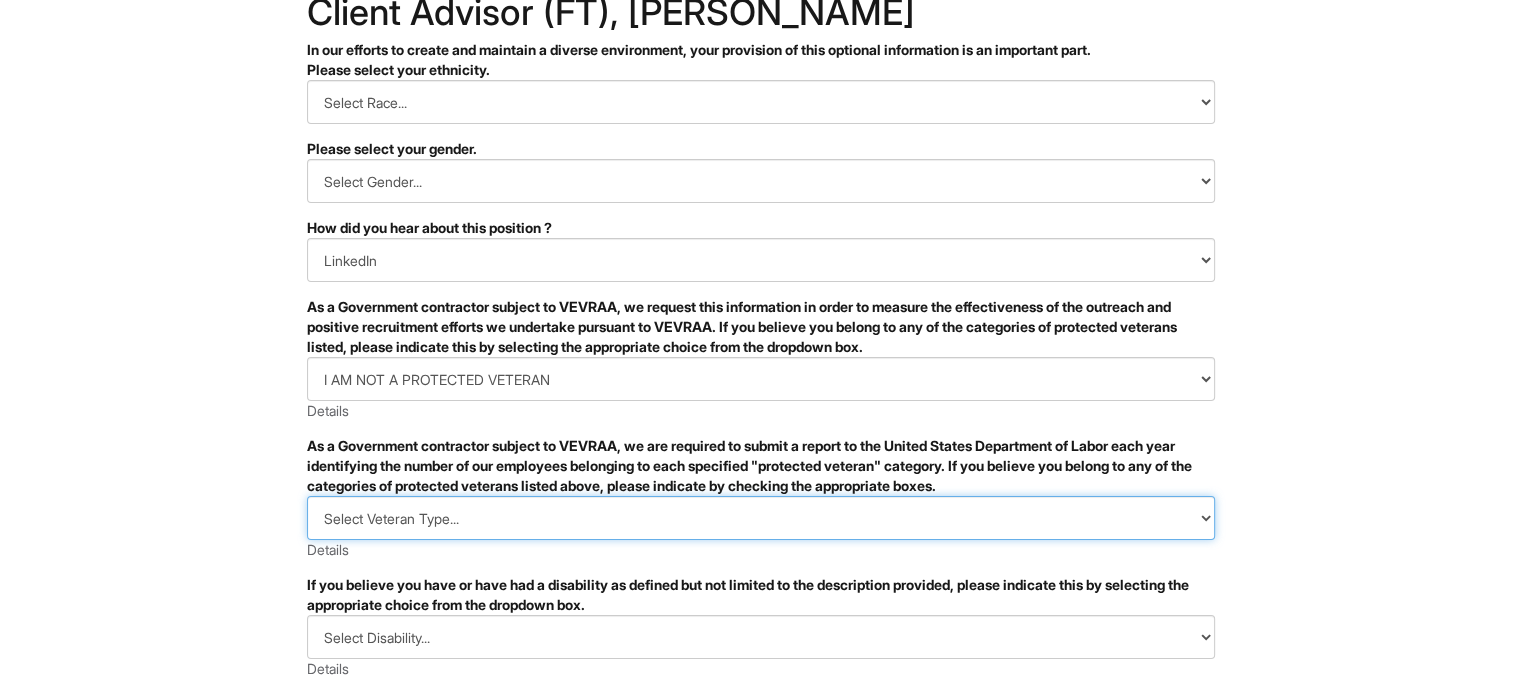 click on "Select Veteran Type... DISABLED VETERAN RECENTLY SEPARATED VETERAN ACTIVE WARTIME OR CAMPAIGN BADGE VETERAN ARMED FORCES SERVICE MEDAL VETERAN I am a protected veteran, but I choose not to self-identify the classifications to which I belong I am NOT a protected veteran" at bounding box center (761, 518) 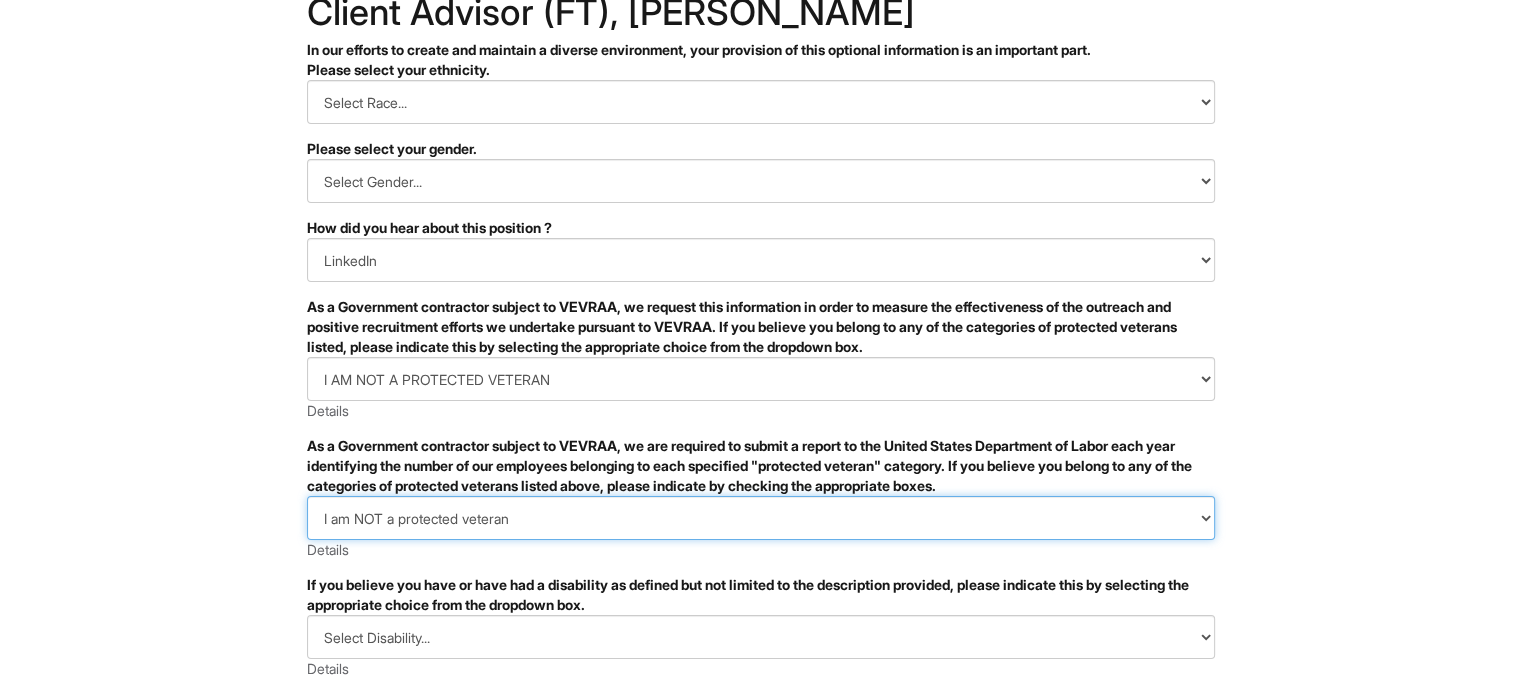click on "Select Veteran Type... DISABLED VETERAN RECENTLY SEPARATED VETERAN ACTIVE WARTIME OR CAMPAIGN BADGE VETERAN ARMED FORCES SERVICE MEDAL VETERAN I am a protected veteran, but I choose not to self-identify the classifications to which I belong I am NOT a protected veteran" at bounding box center (761, 518) 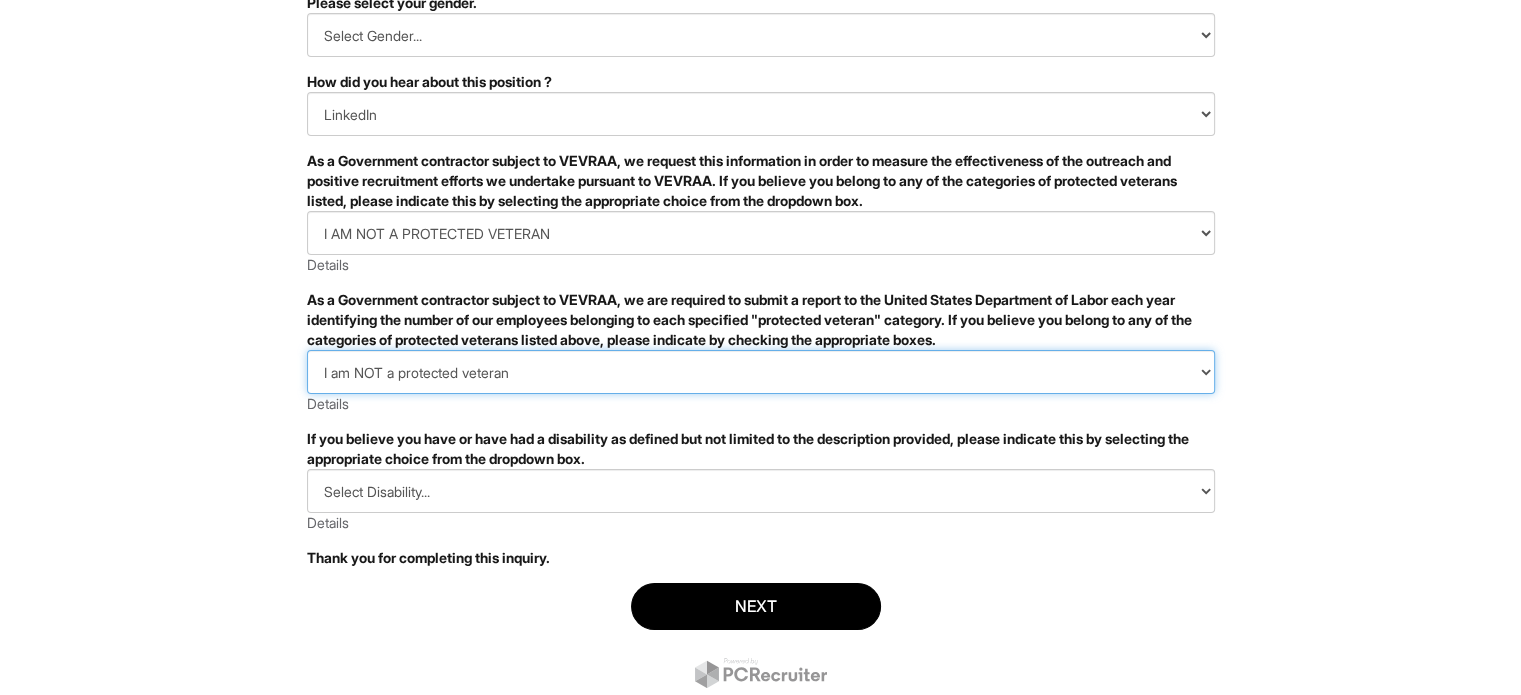 scroll, scrollTop: 256, scrollLeft: 0, axis: vertical 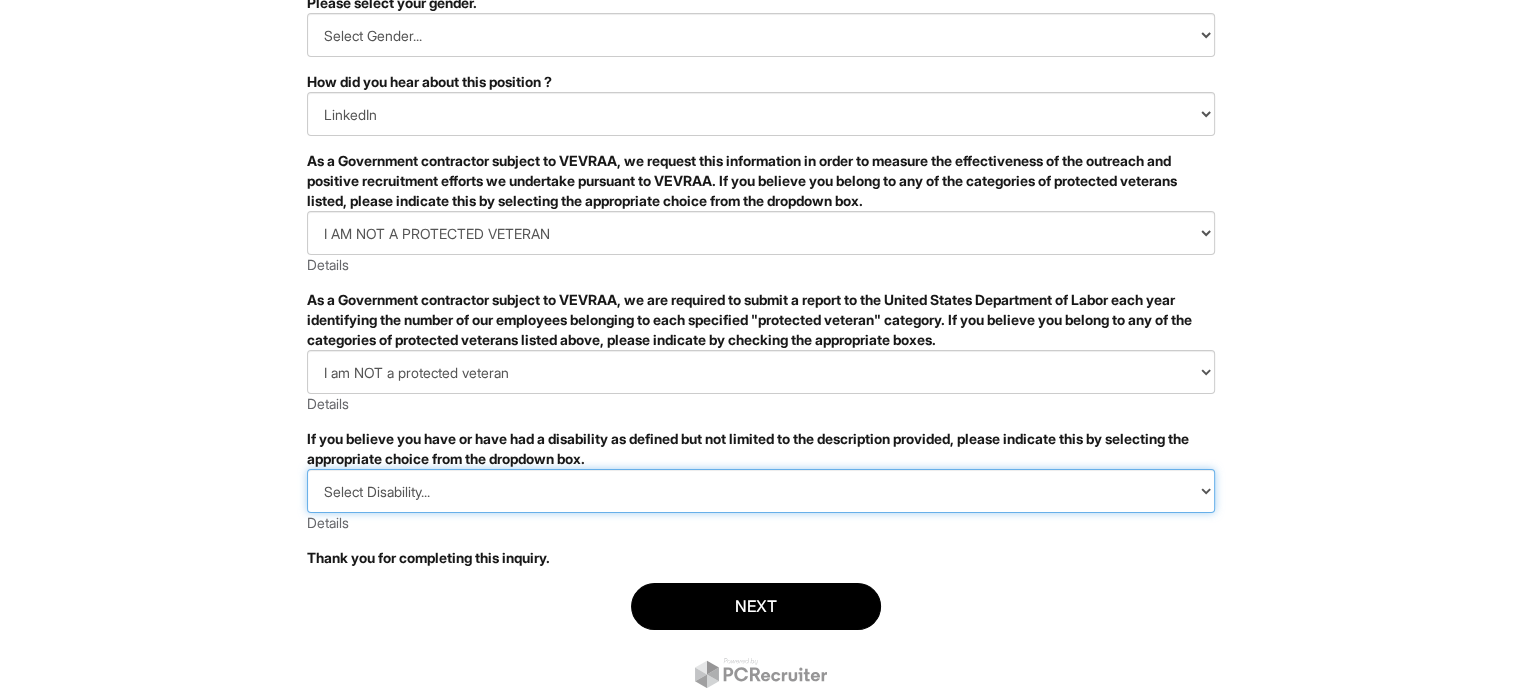 click on "Select Disability... YES, I HAVE A DISABILITY (or previously had a disability) NO, I DON'T HAVE A DISABILITY I DON'T WISH TO ANSWER" at bounding box center [761, 491] 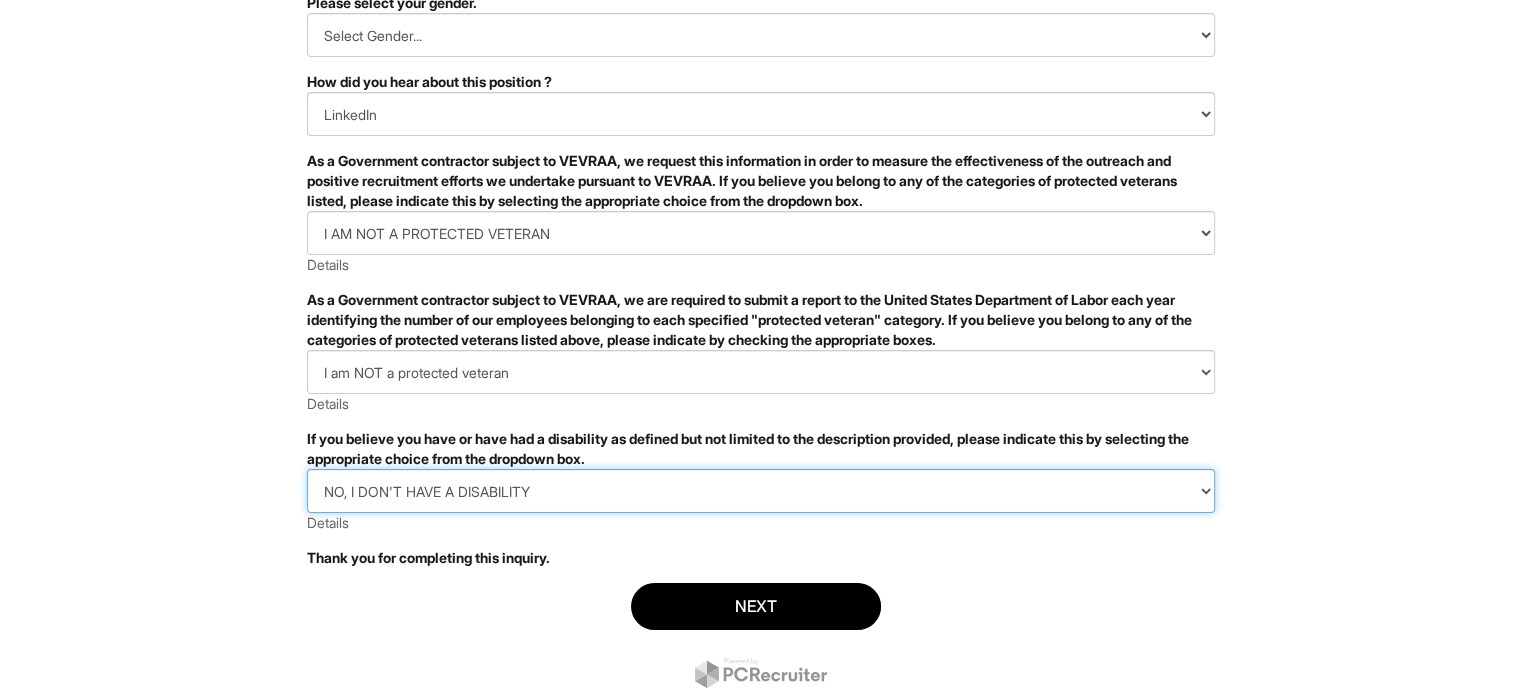 click on "Select Disability... YES, I HAVE A DISABILITY (or previously had a disability) NO, I DON'T HAVE A DISABILITY I DON'T WISH TO ANSWER" at bounding box center (761, 491) 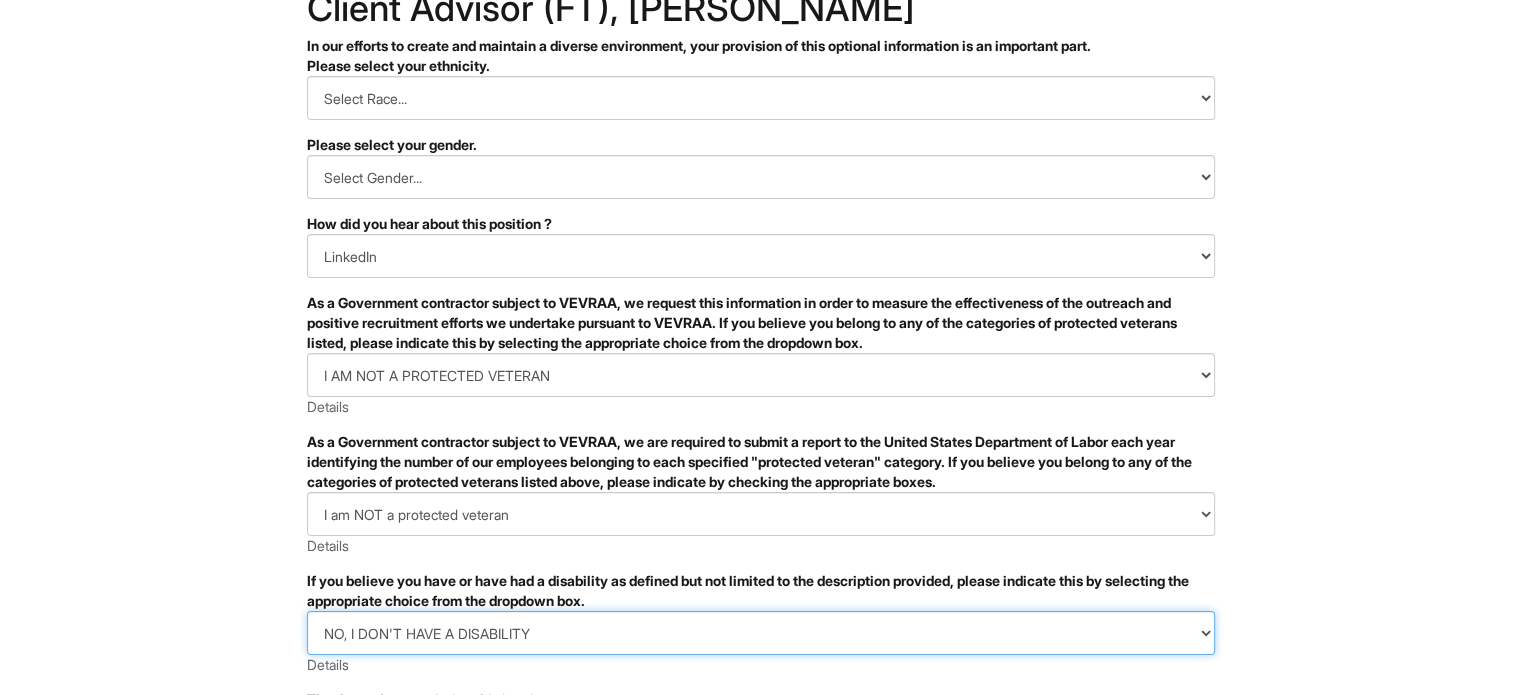scroll, scrollTop: 317, scrollLeft: 0, axis: vertical 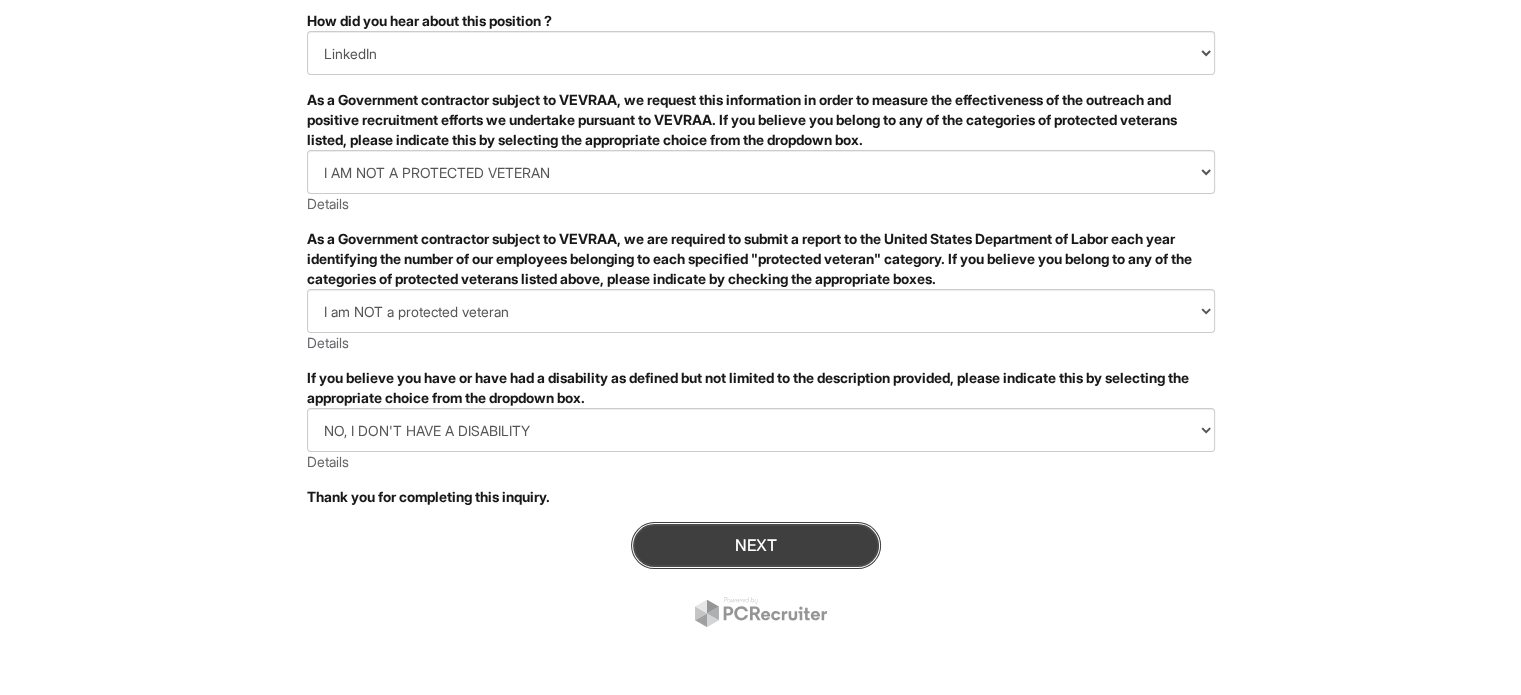 click on "Next" at bounding box center [756, 545] 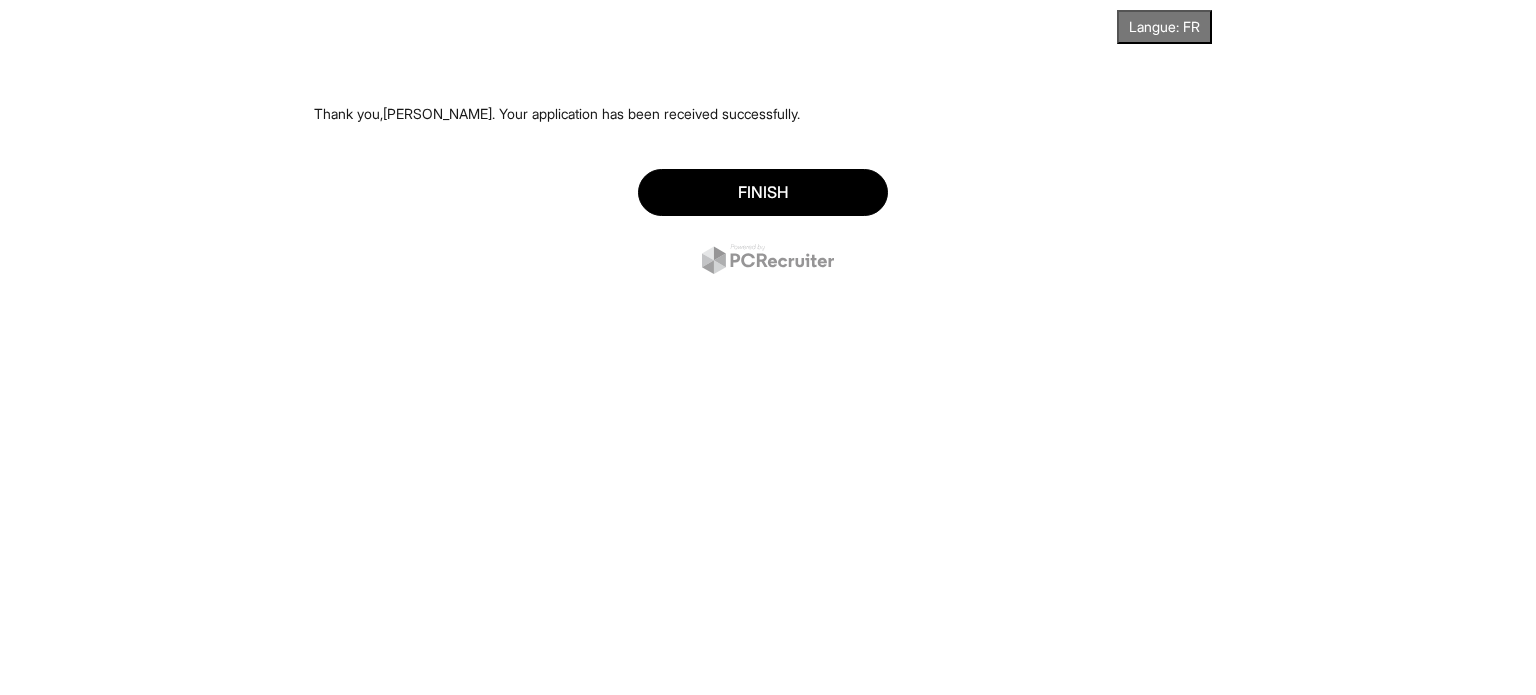 scroll, scrollTop: 0, scrollLeft: 0, axis: both 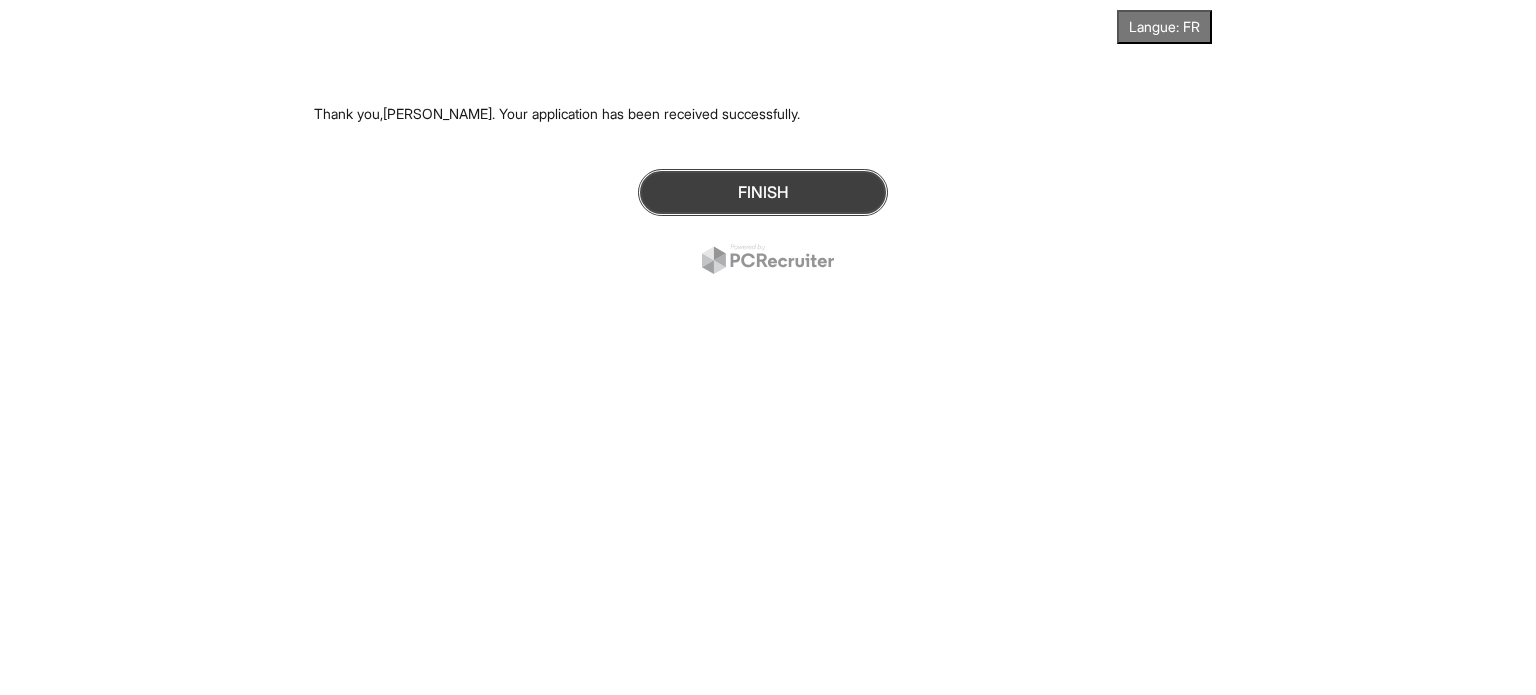 click on "Finish" at bounding box center (763, 192) 